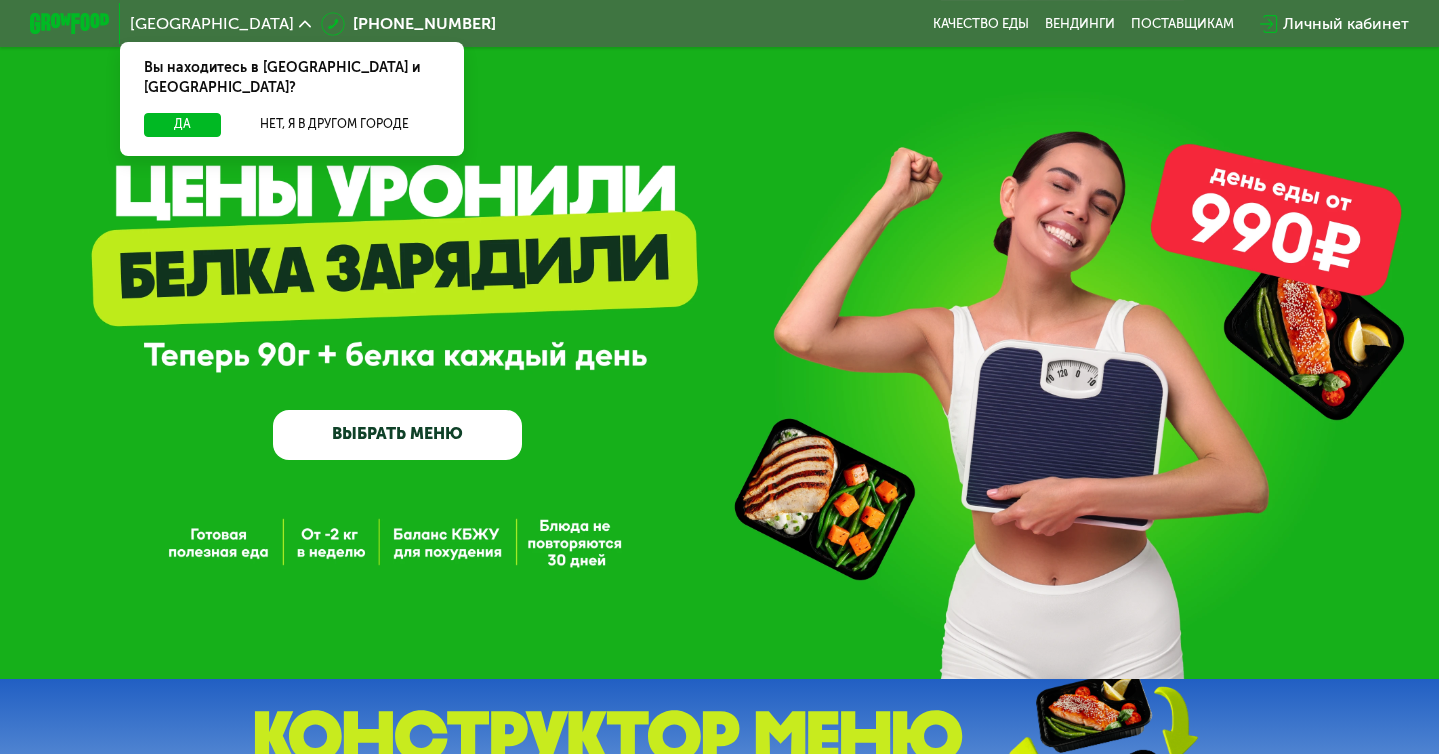 scroll, scrollTop: 0, scrollLeft: 0, axis: both 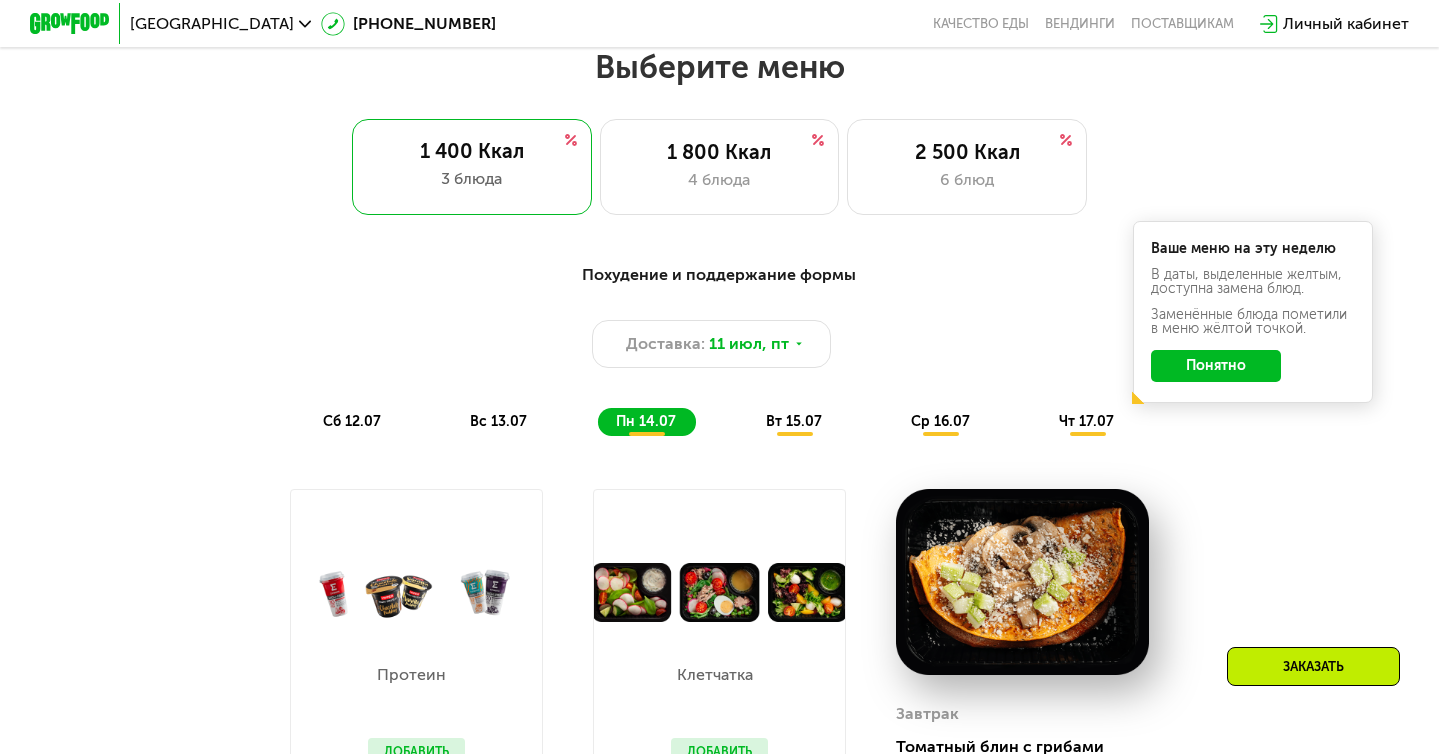 click on "Понятно" 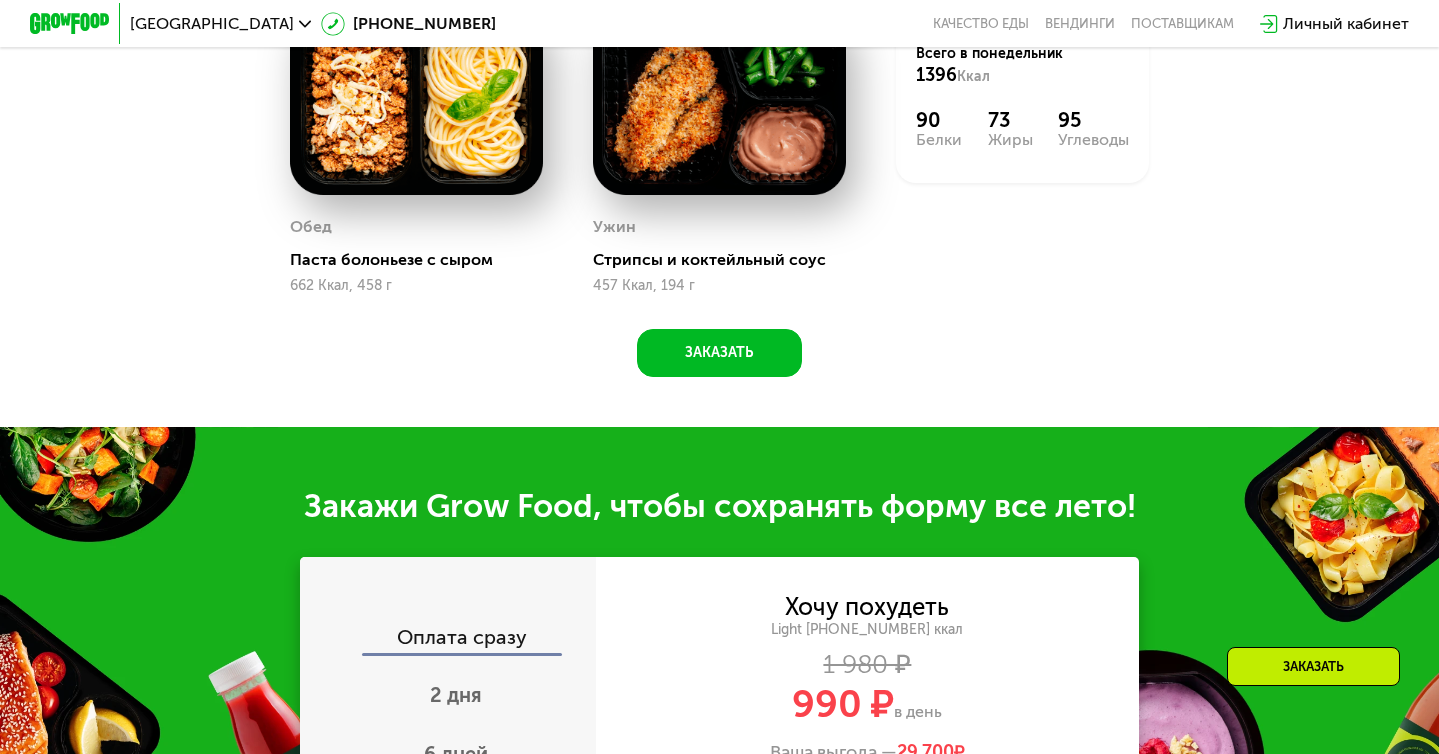 scroll, scrollTop: 2056, scrollLeft: 0, axis: vertical 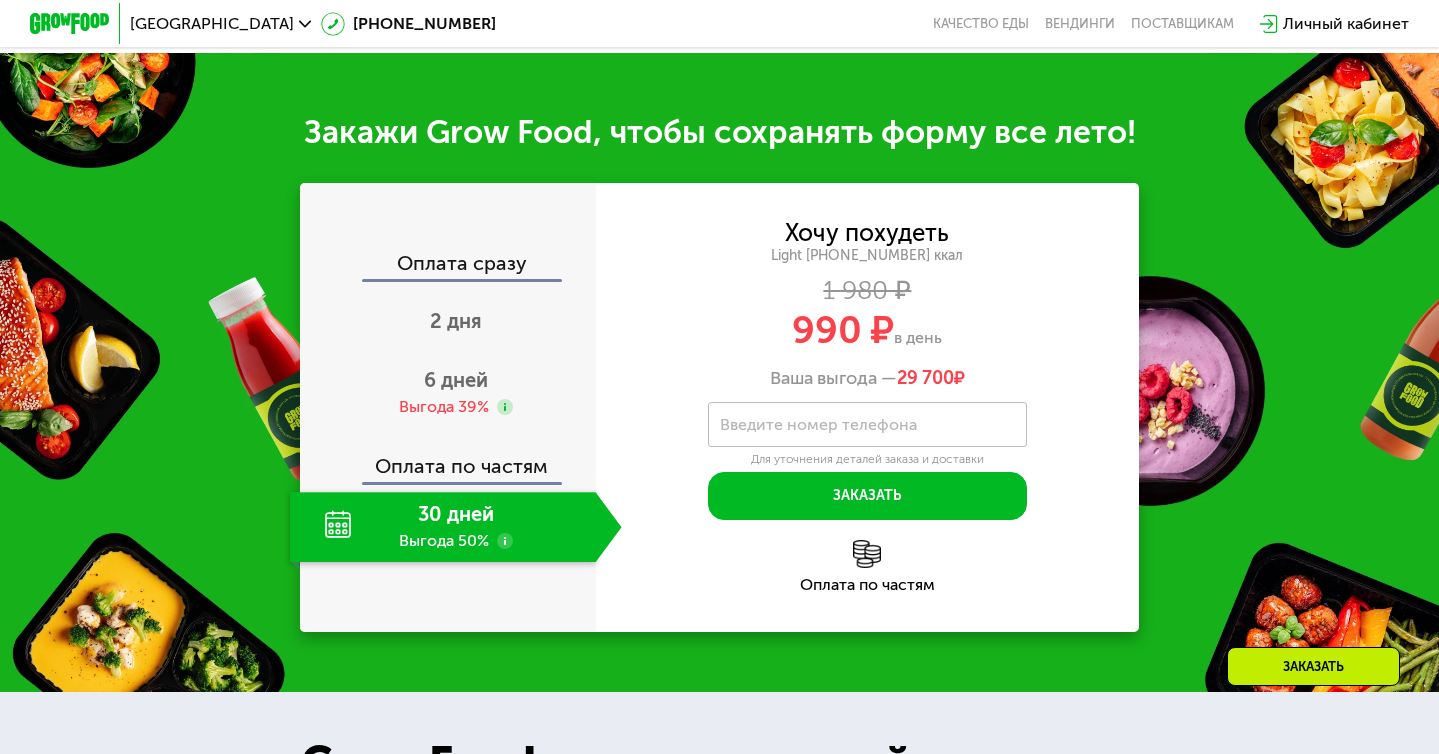 click on "30 дней Выгода 50%" 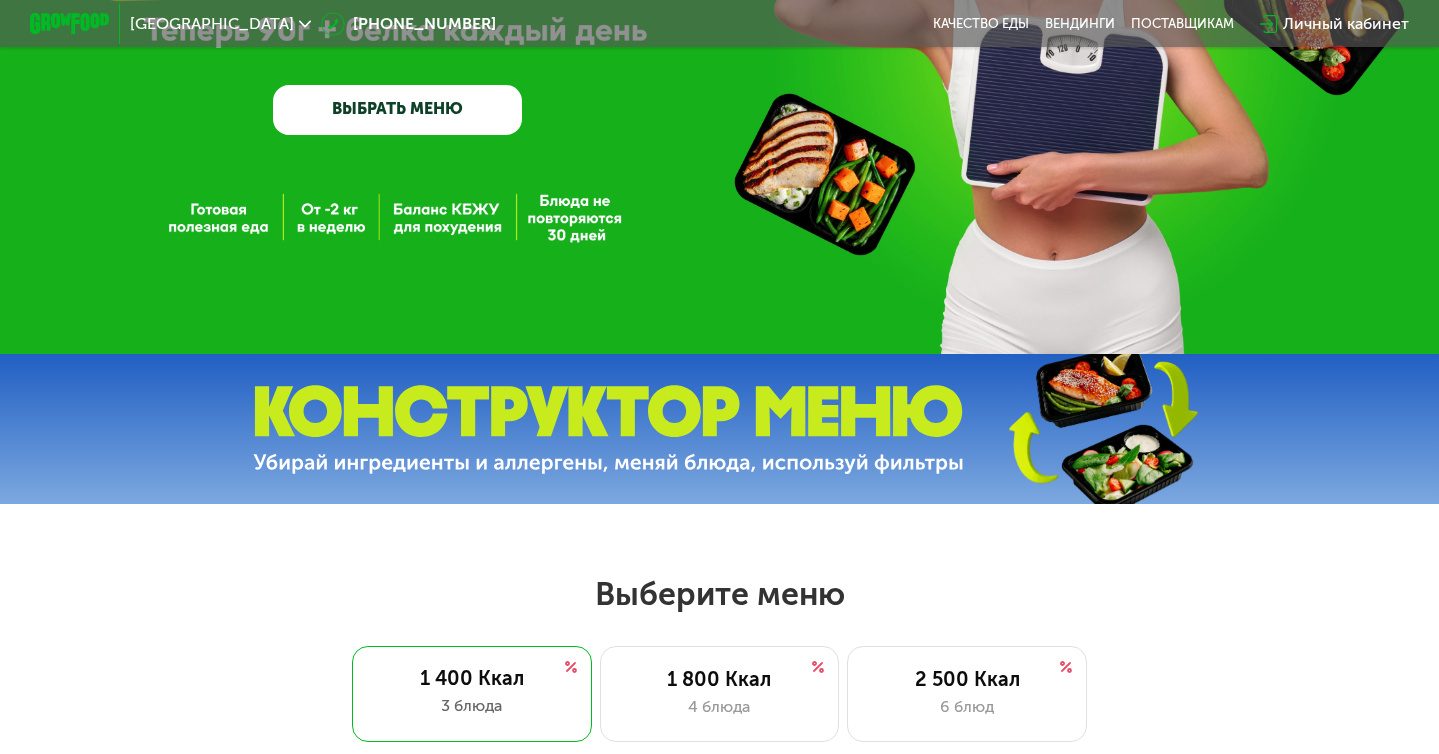 scroll, scrollTop: 0, scrollLeft: 0, axis: both 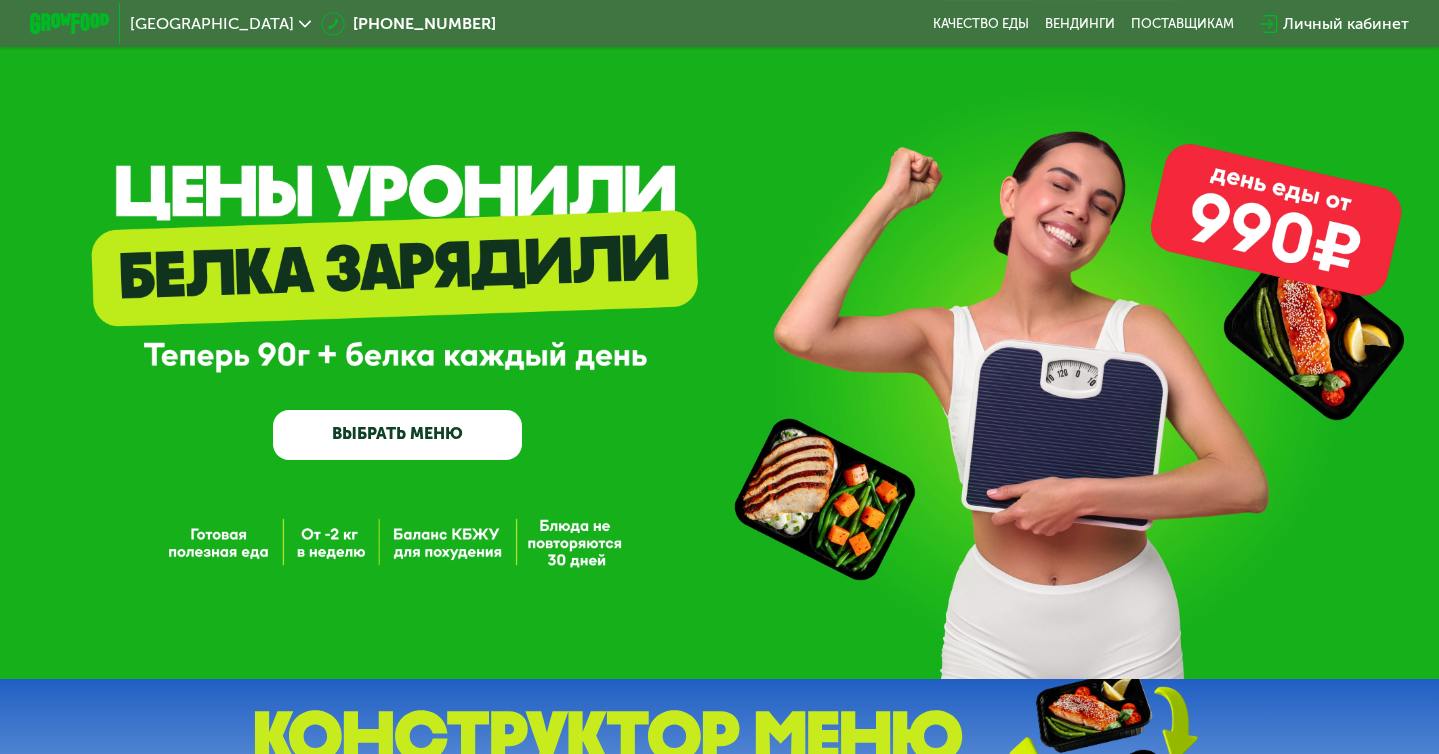 click on "ВЫБРАТЬ МЕНЮ" at bounding box center [397, 435] 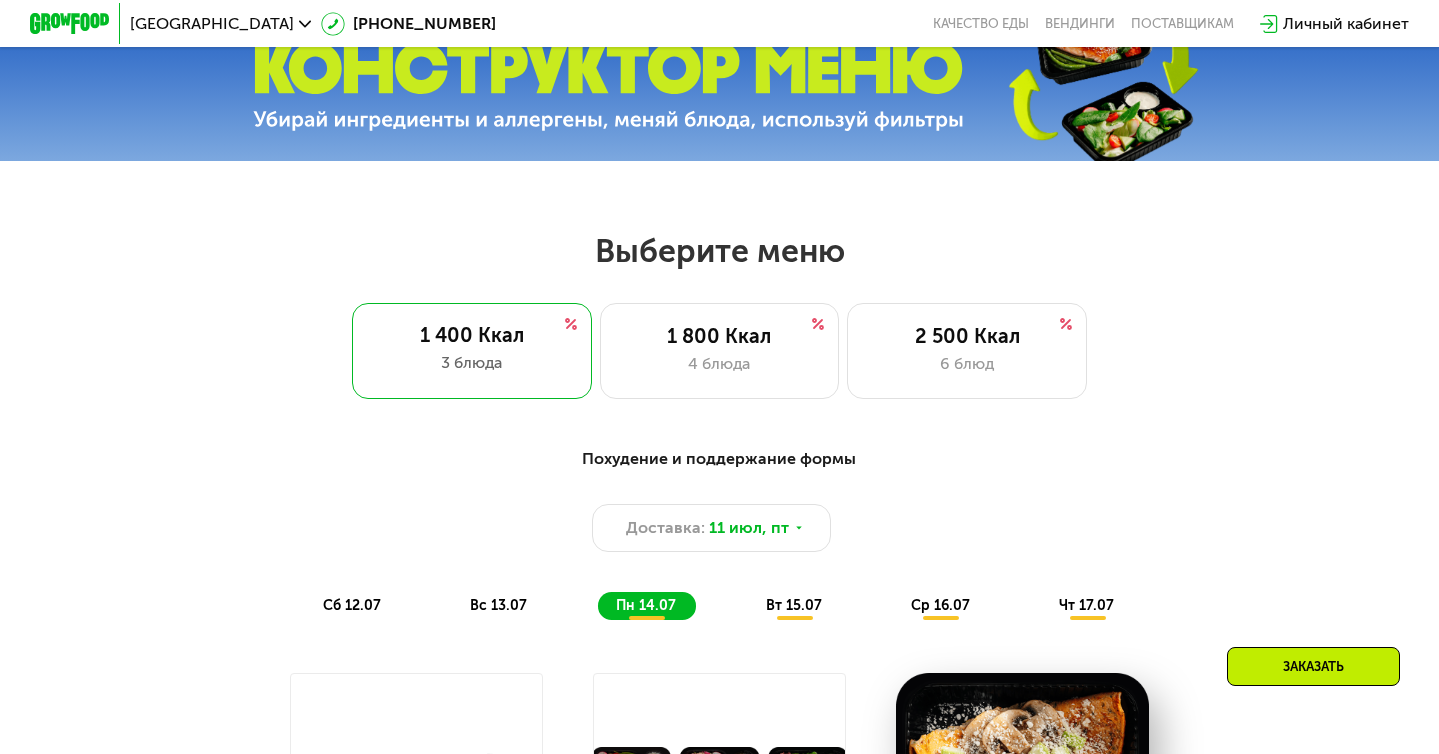 scroll, scrollTop: 852, scrollLeft: 0, axis: vertical 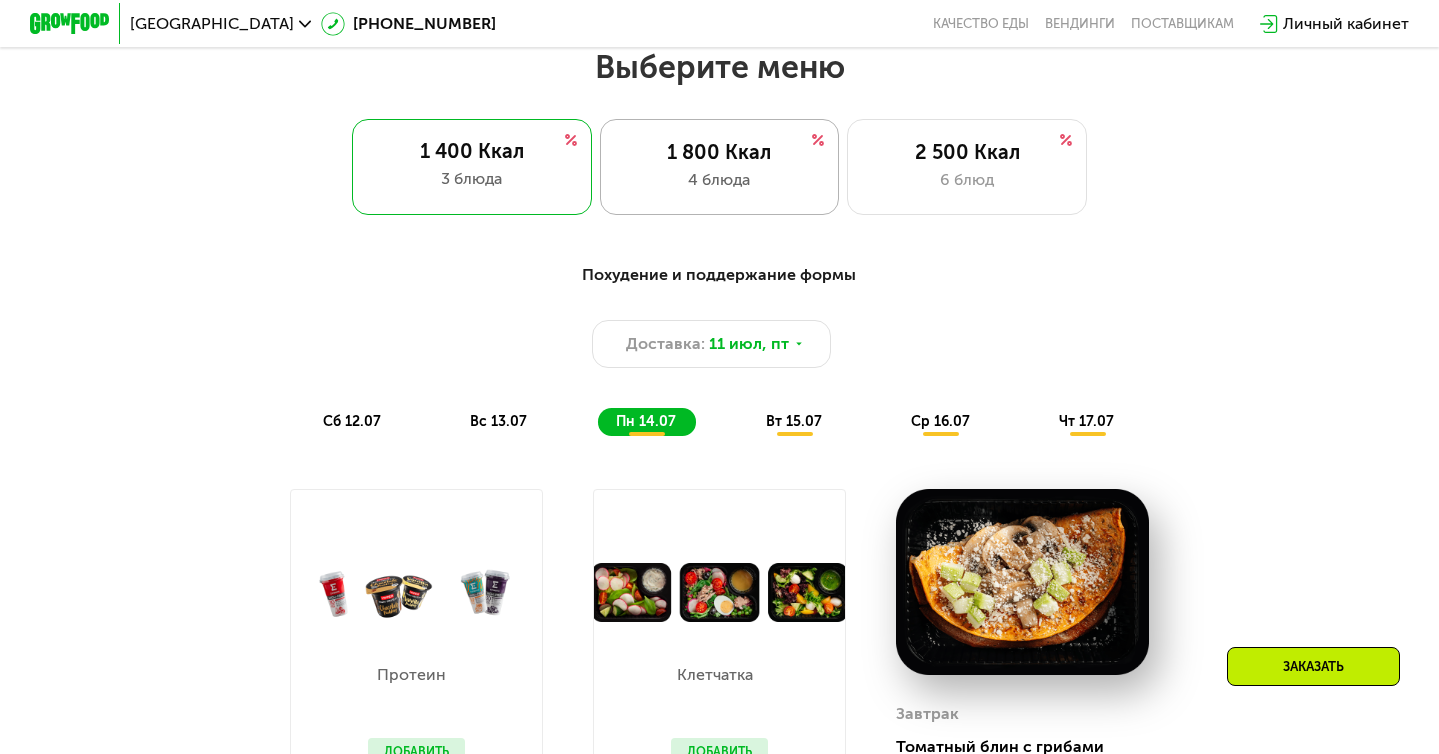 click on "4 блюда" at bounding box center (720, 180) 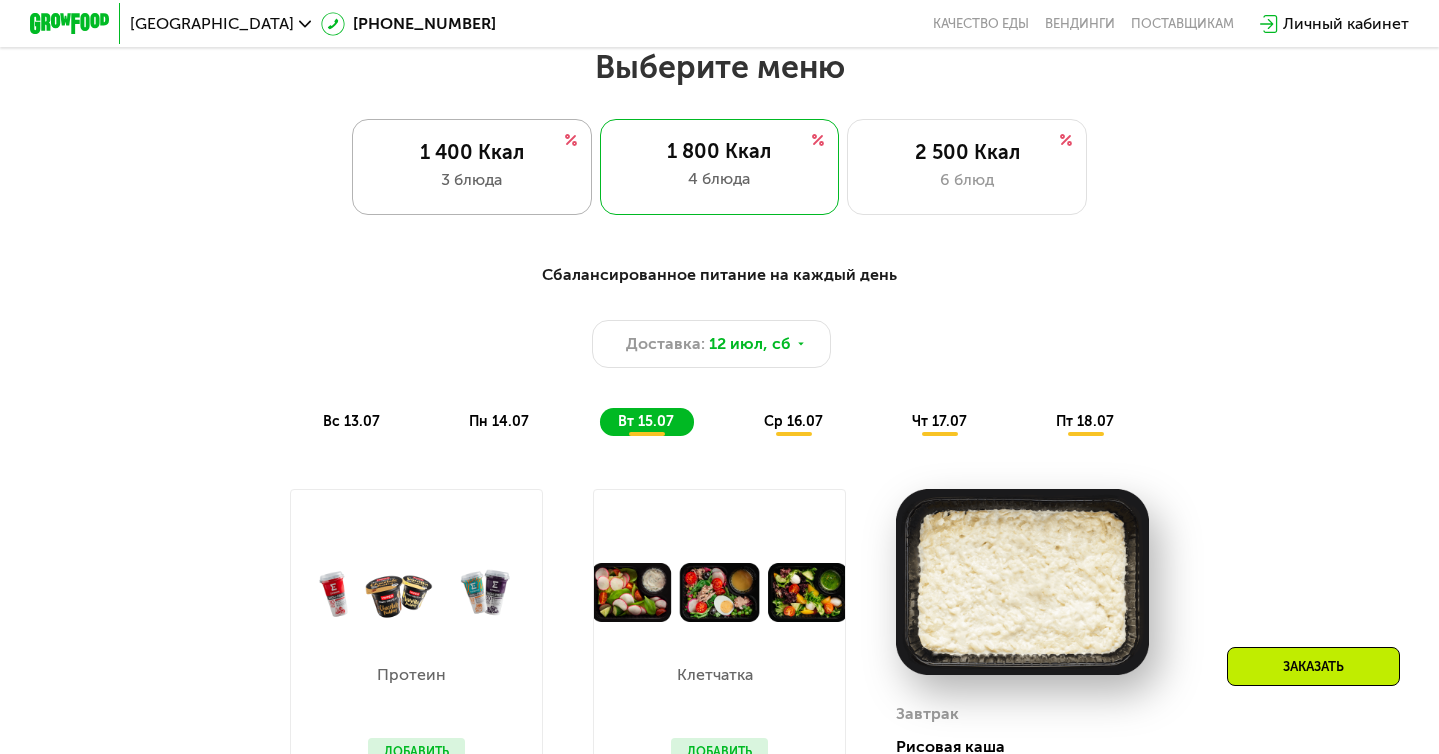 click on "3 блюда" at bounding box center (472, 180) 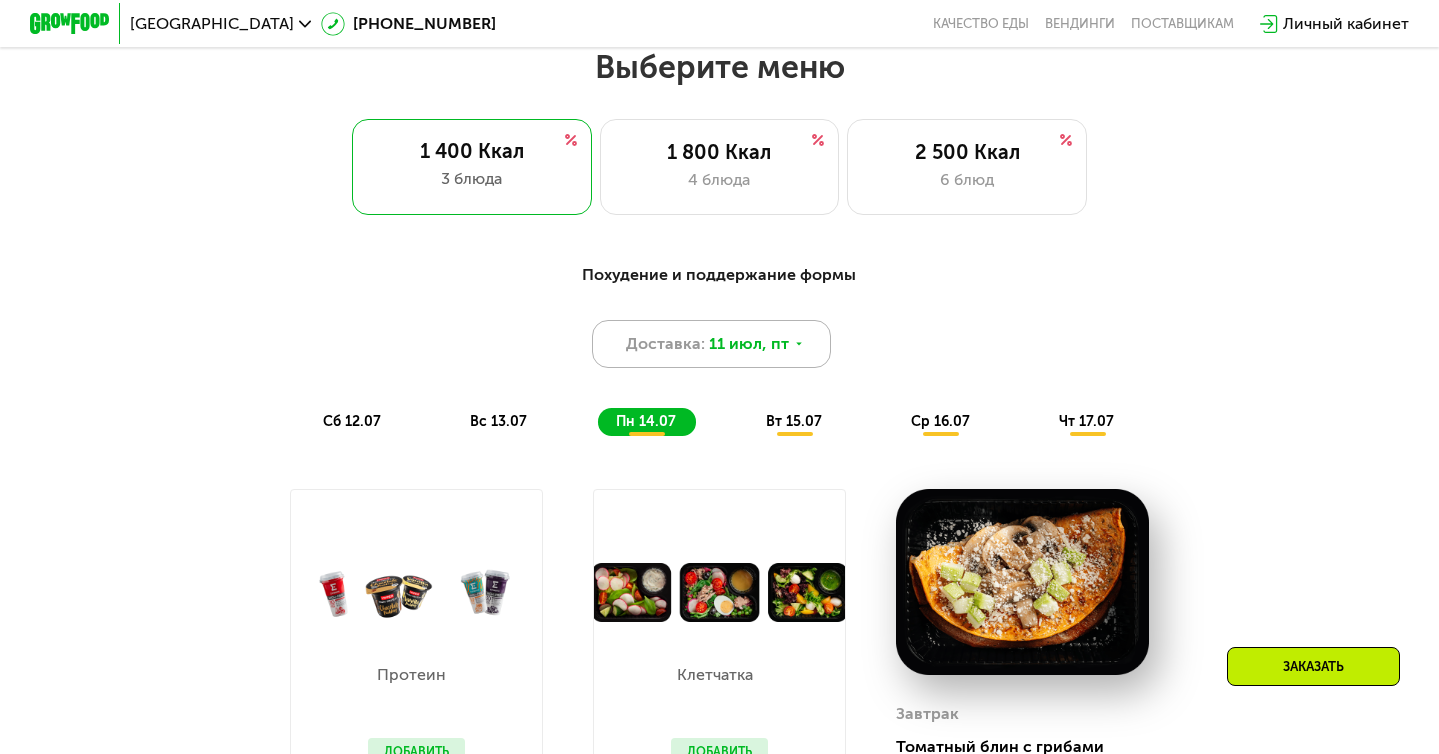 click on "11 июл, пт" at bounding box center [749, 344] 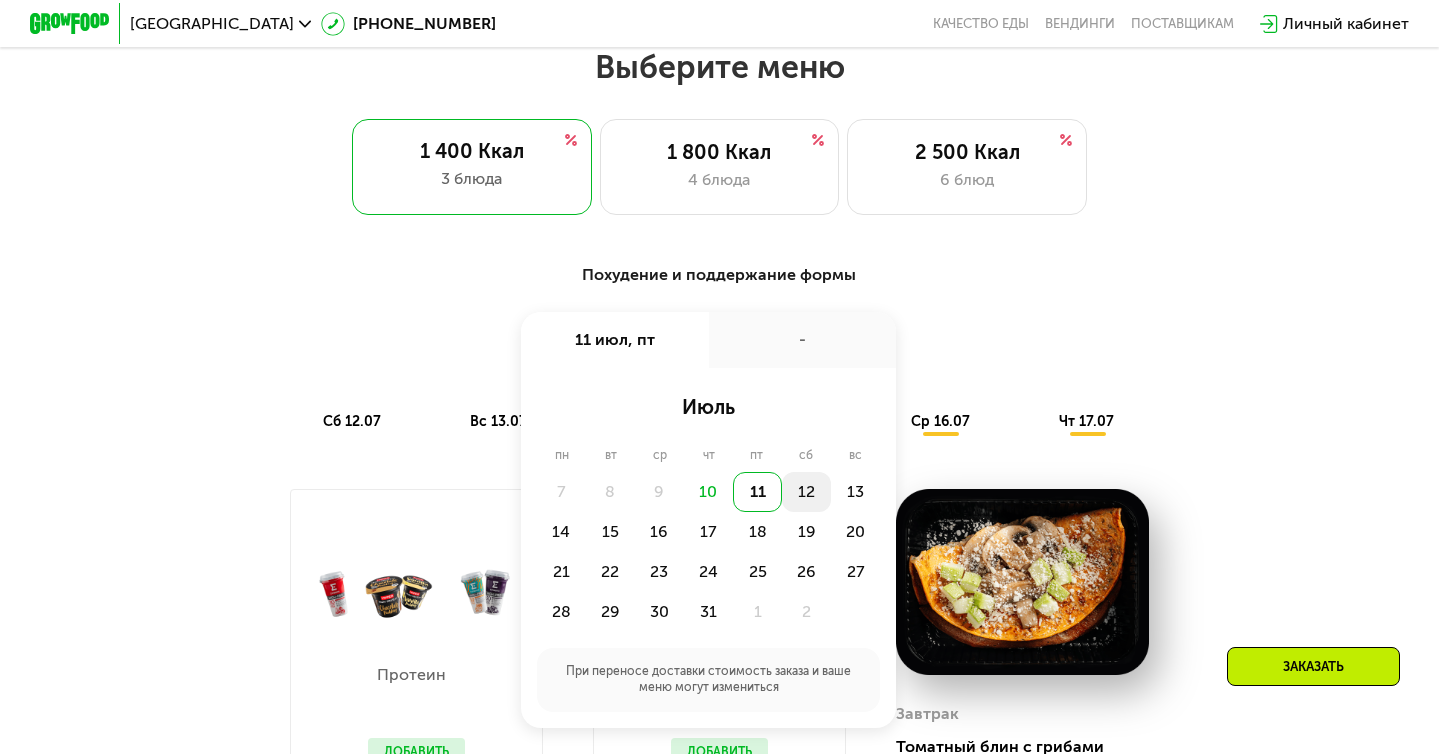 click on "12" 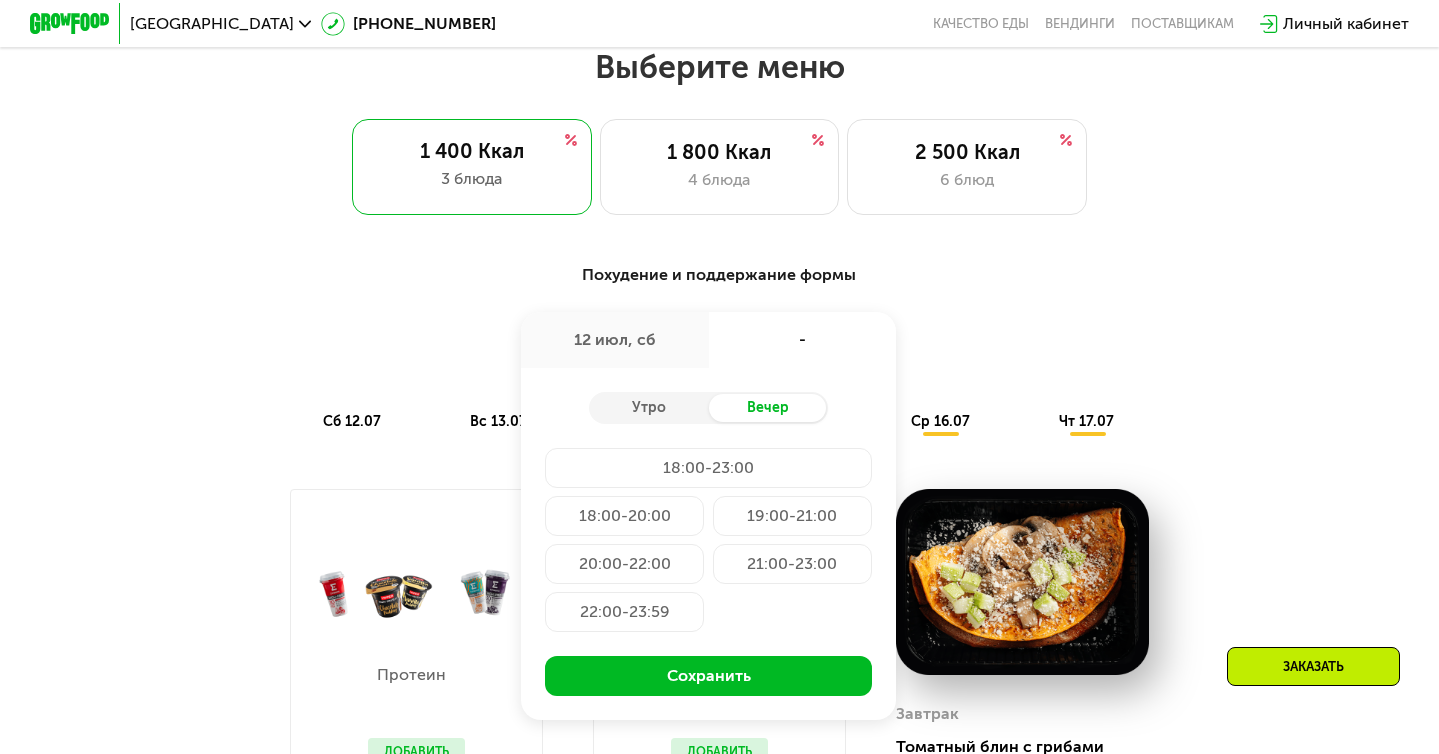 click on "12 июл, сб" at bounding box center [615, 340] 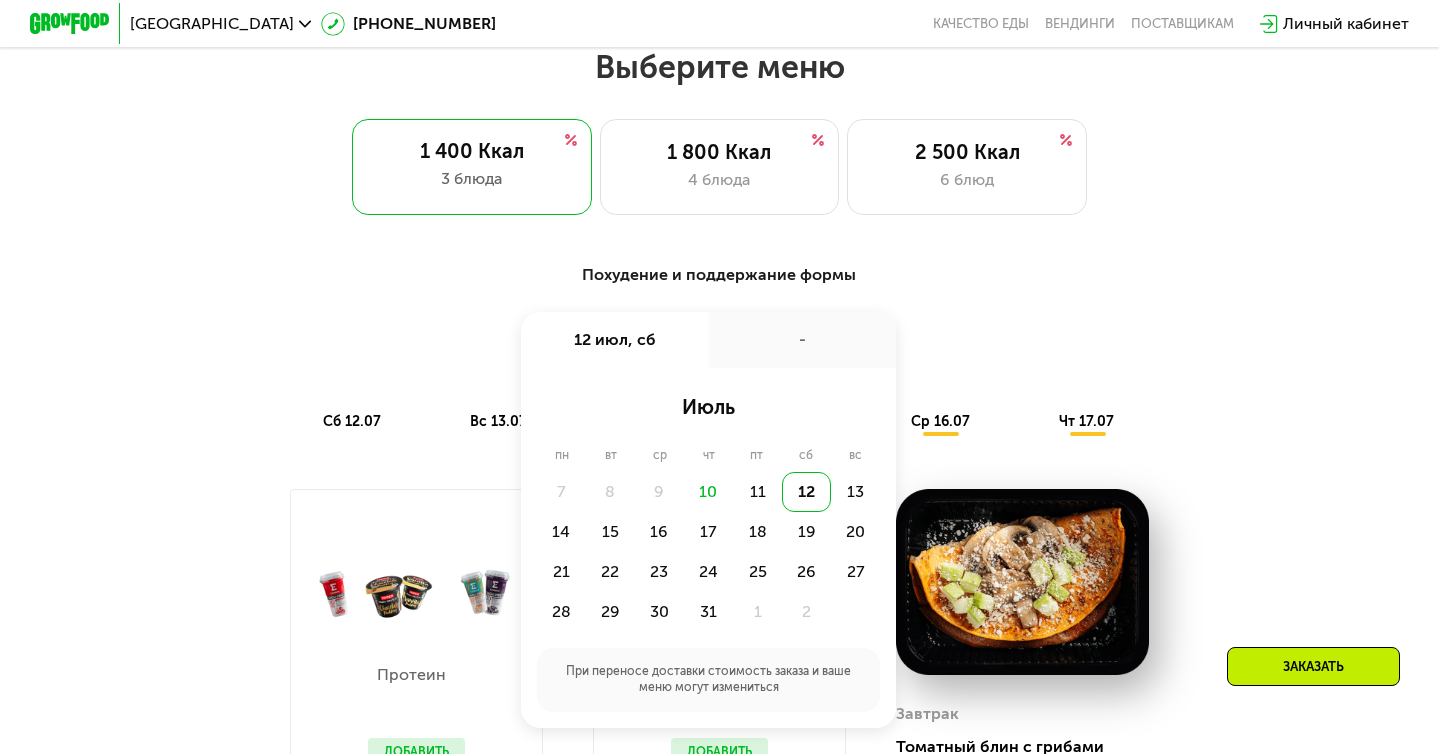 click on "10" 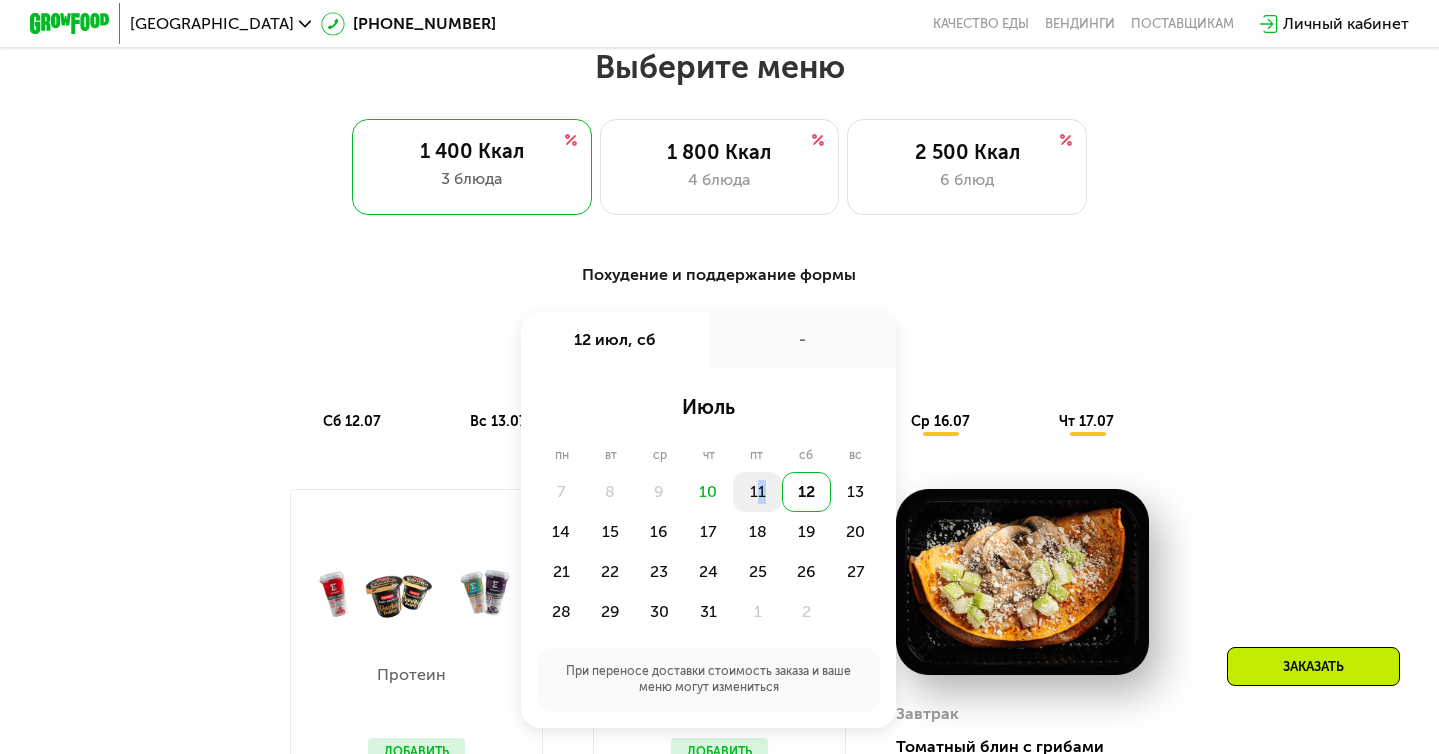click on "11" 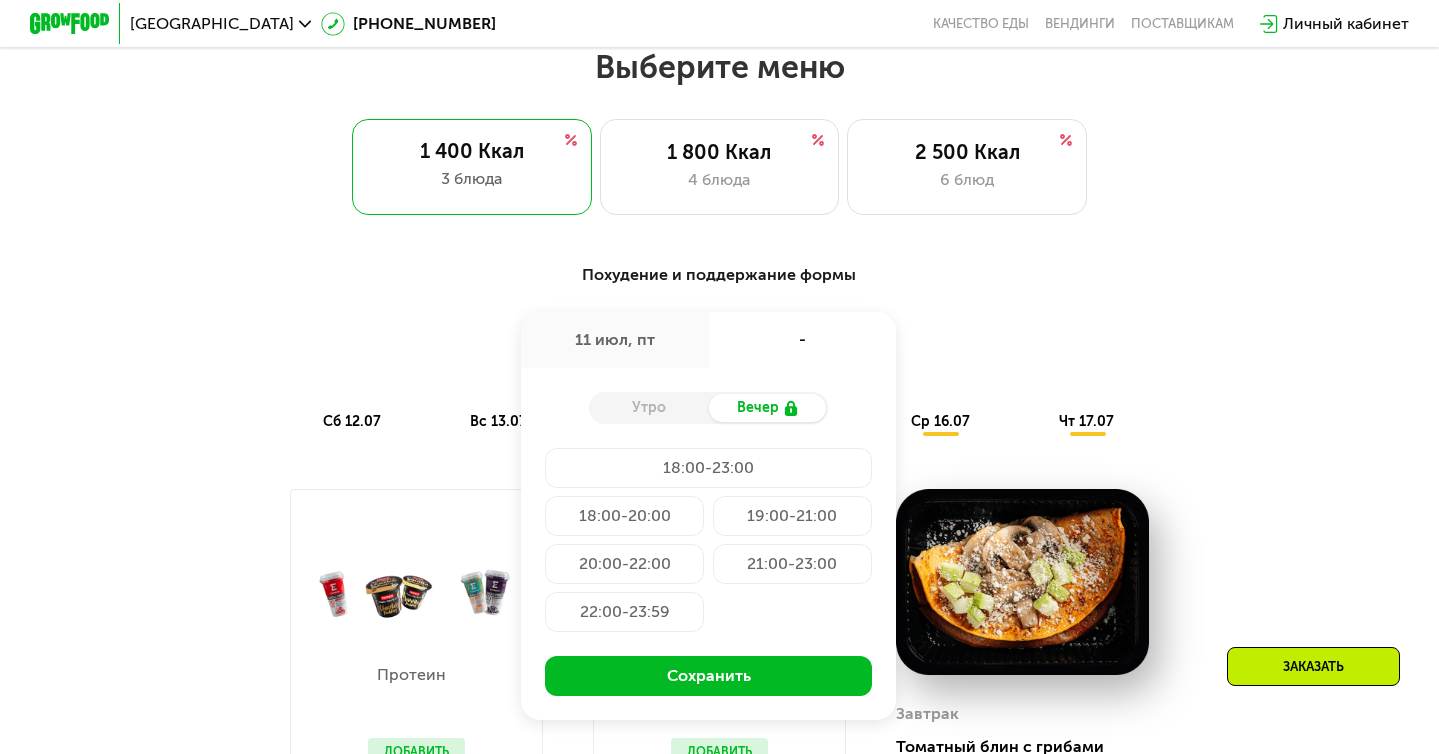 click on "Утро" at bounding box center [649, 408] 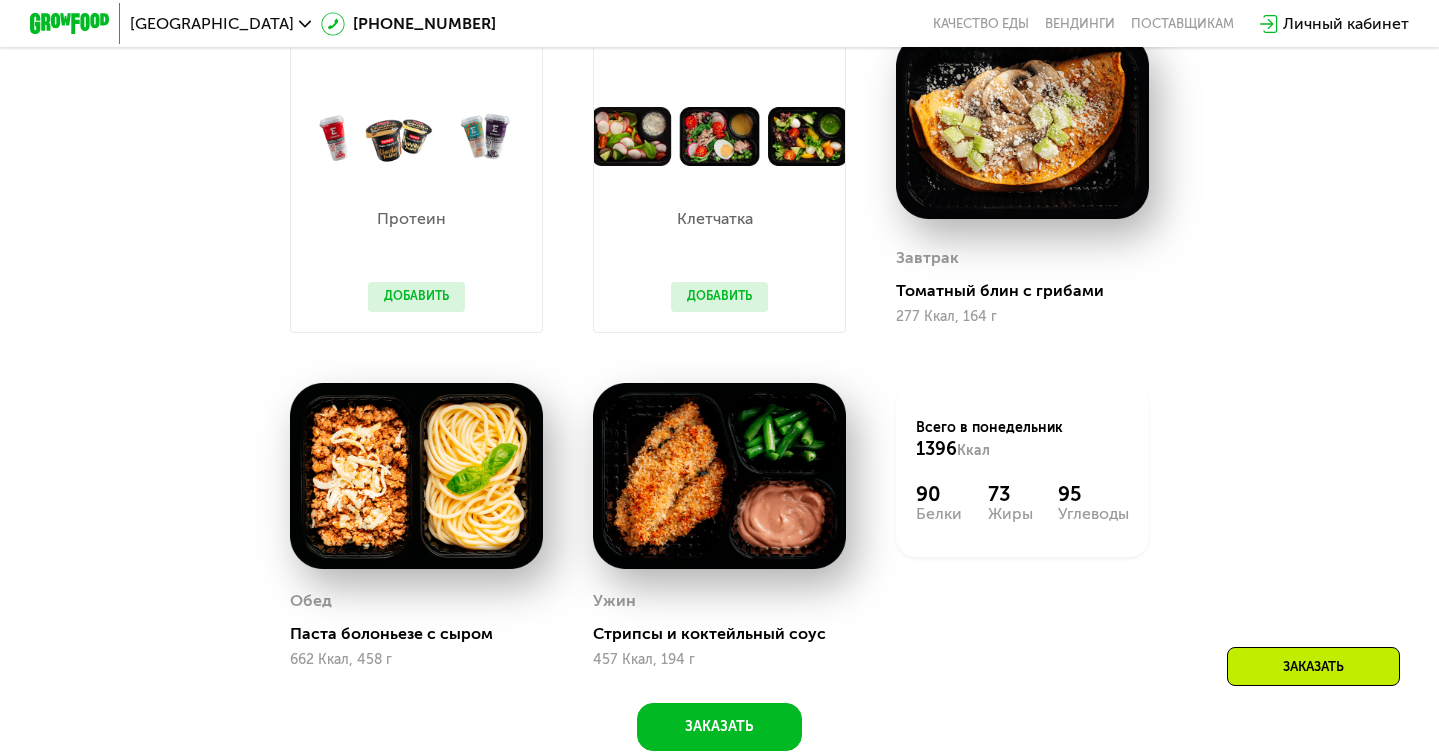 scroll, scrollTop: 1134, scrollLeft: 0, axis: vertical 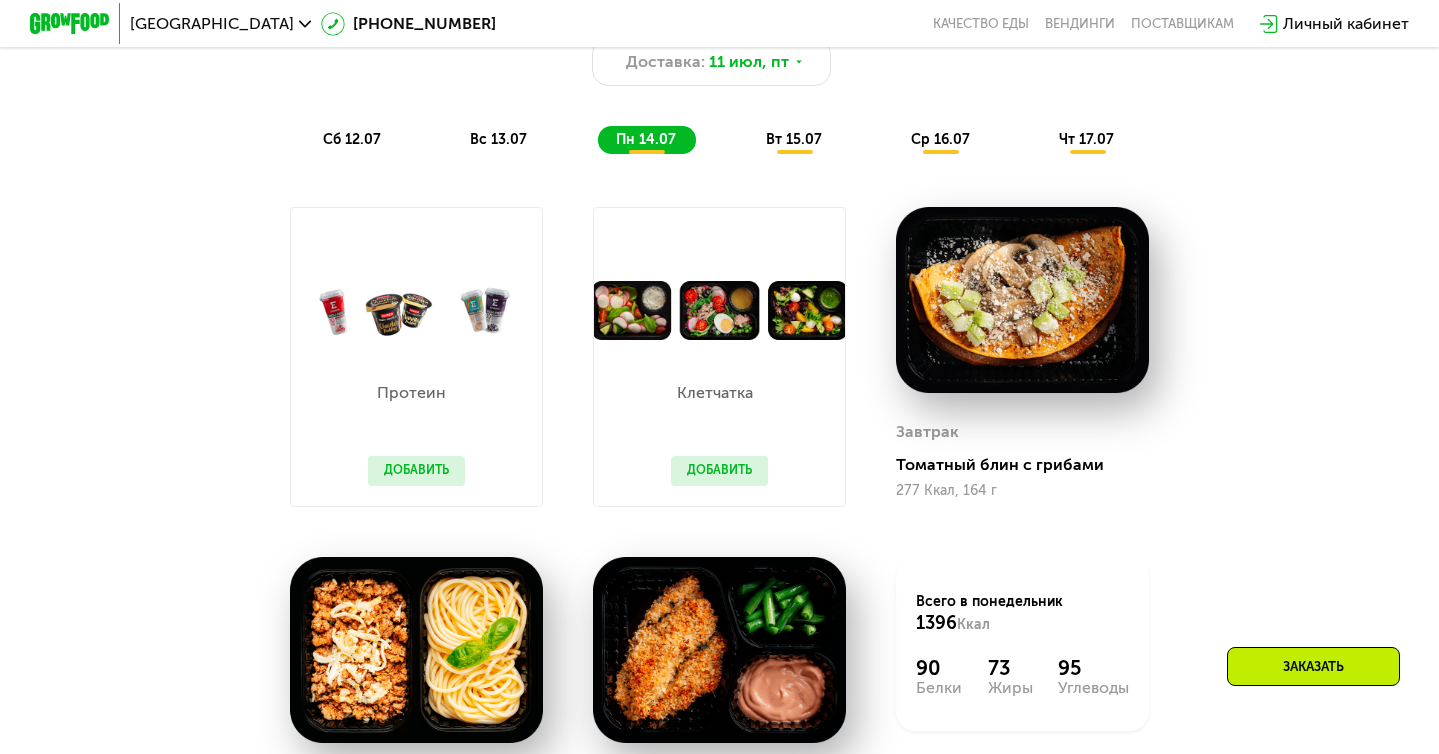 click on "Добавить" at bounding box center [719, 471] 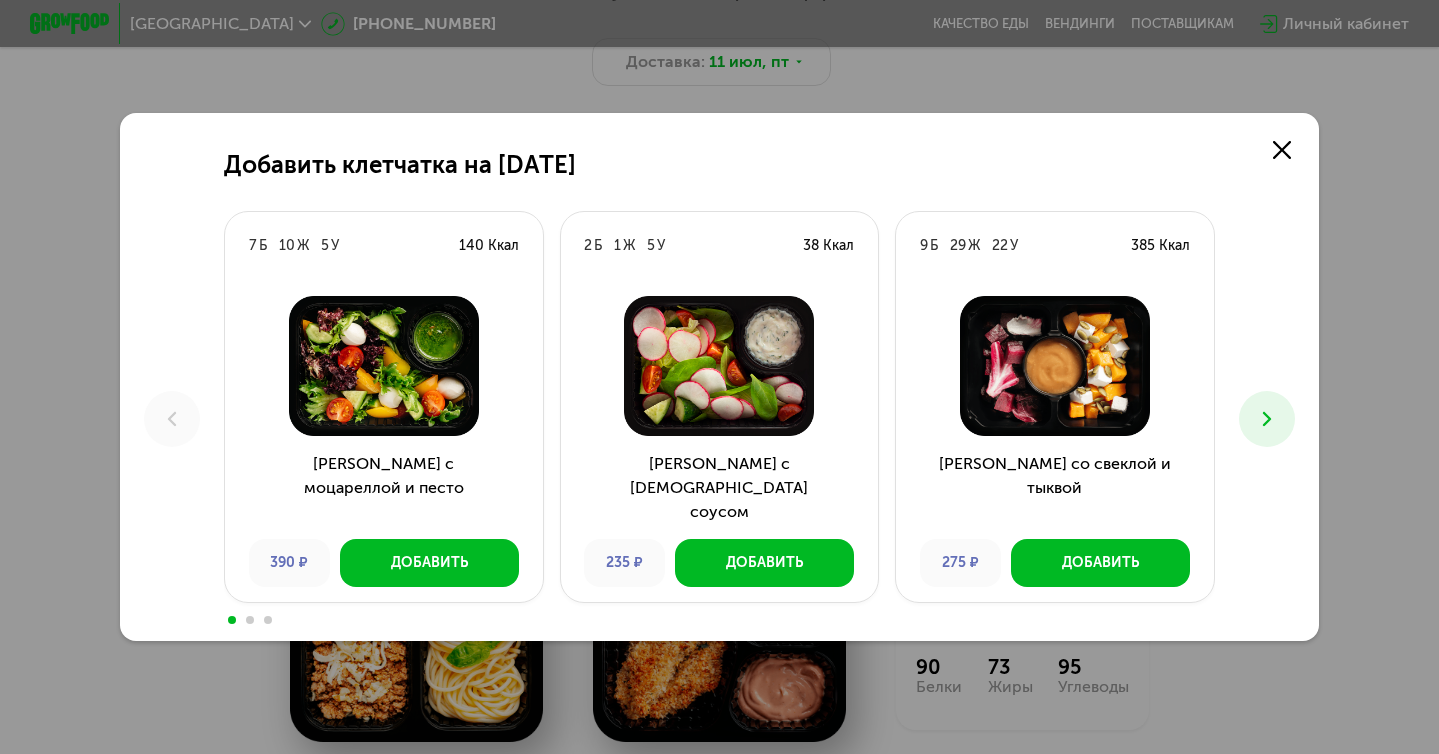 scroll, scrollTop: 0, scrollLeft: 0, axis: both 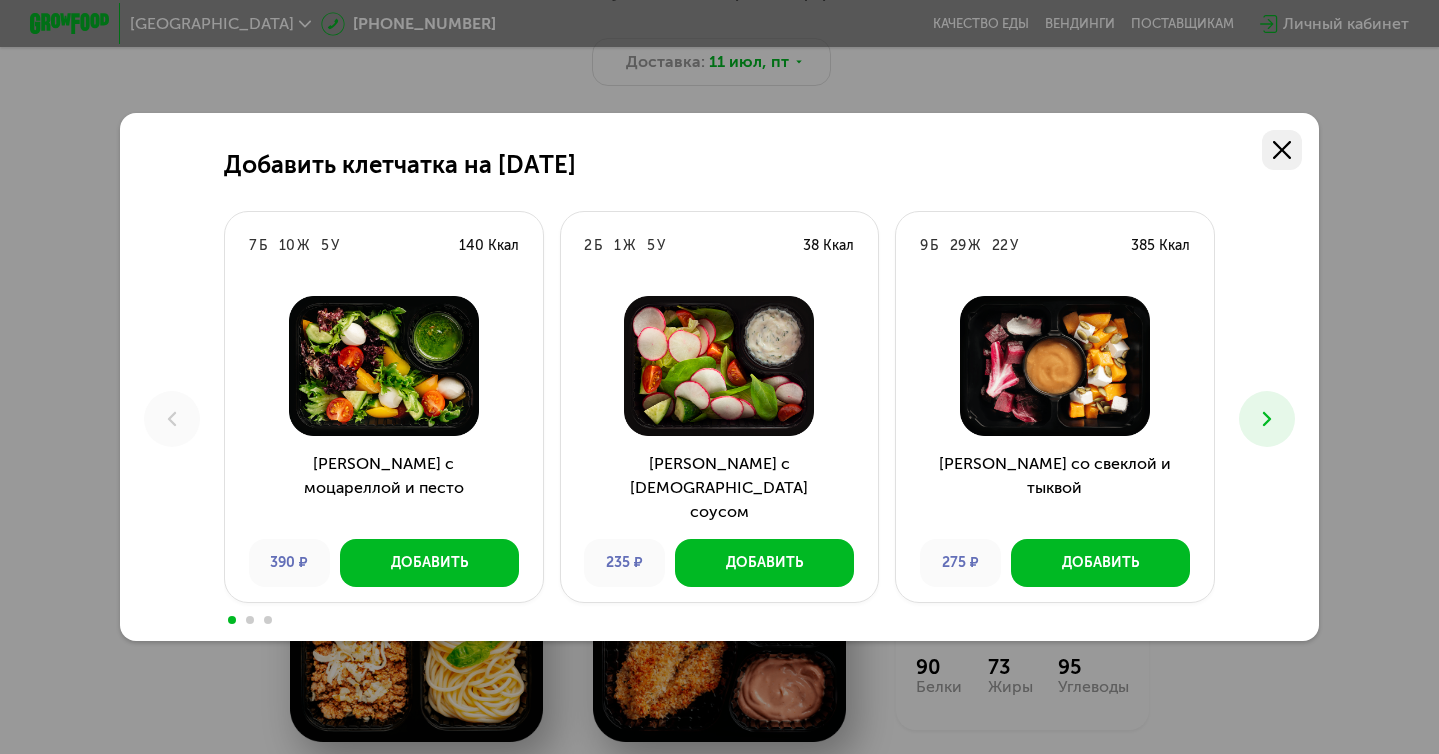 click at bounding box center [1282, 150] 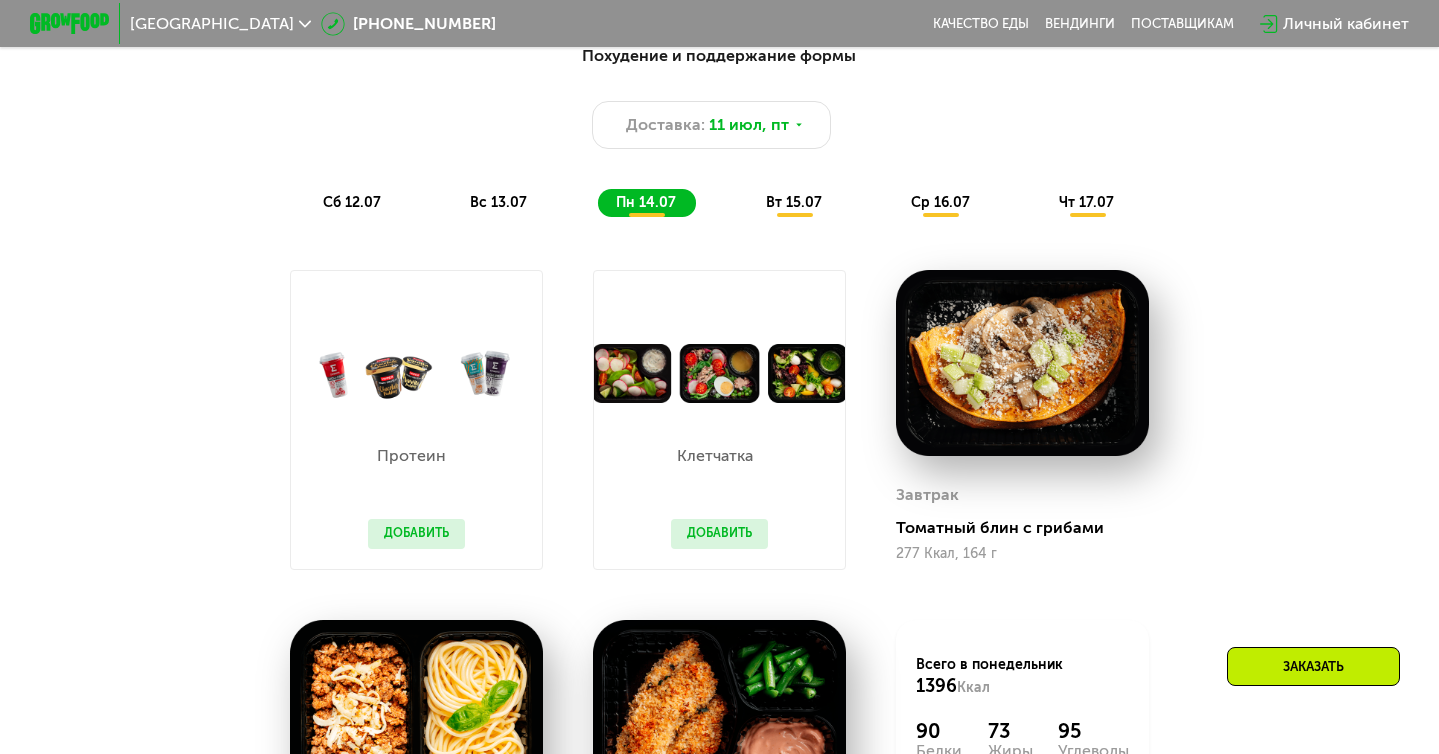 scroll, scrollTop: 1134, scrollLeft: 0, axis: vertical 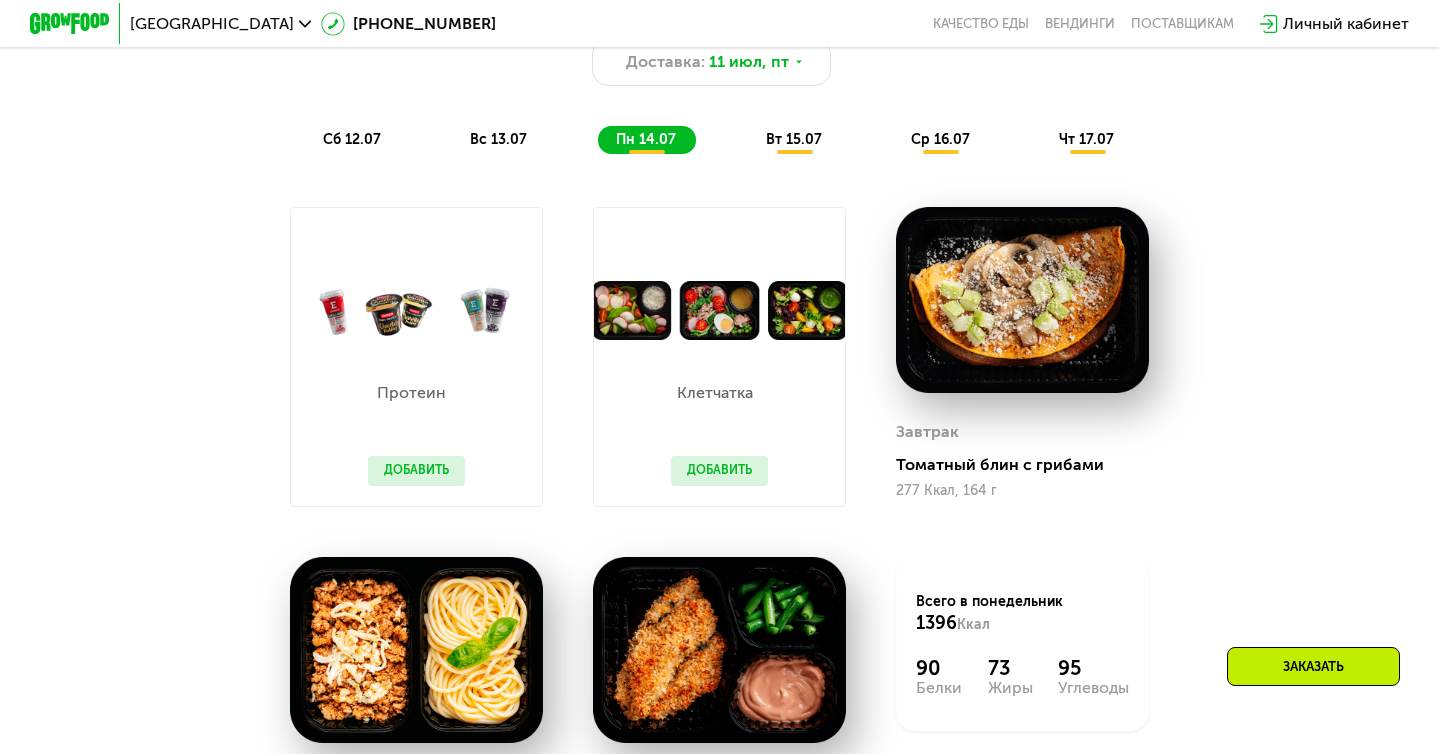 click on "ср 16.07" 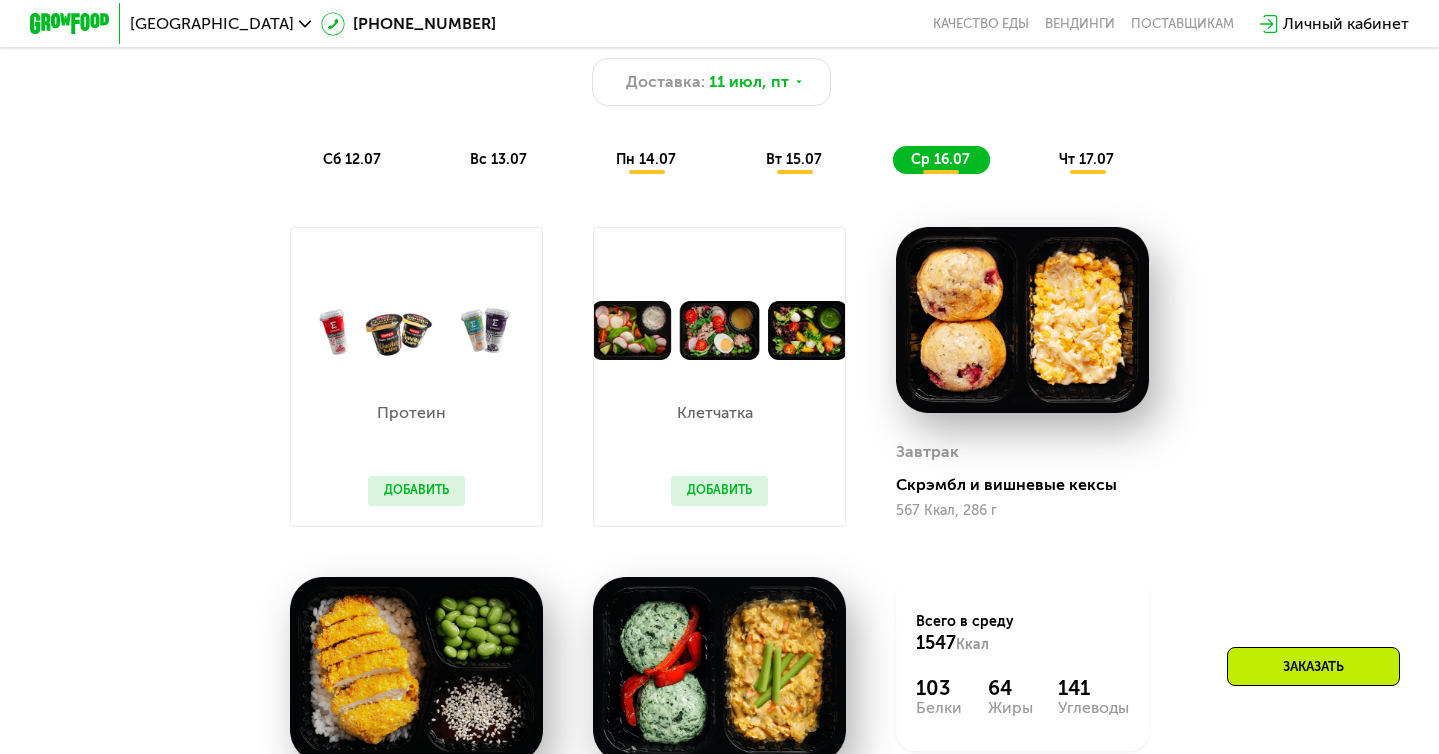 scroll, scrollTop: 989, scrollLeft: 0, axis: vertical 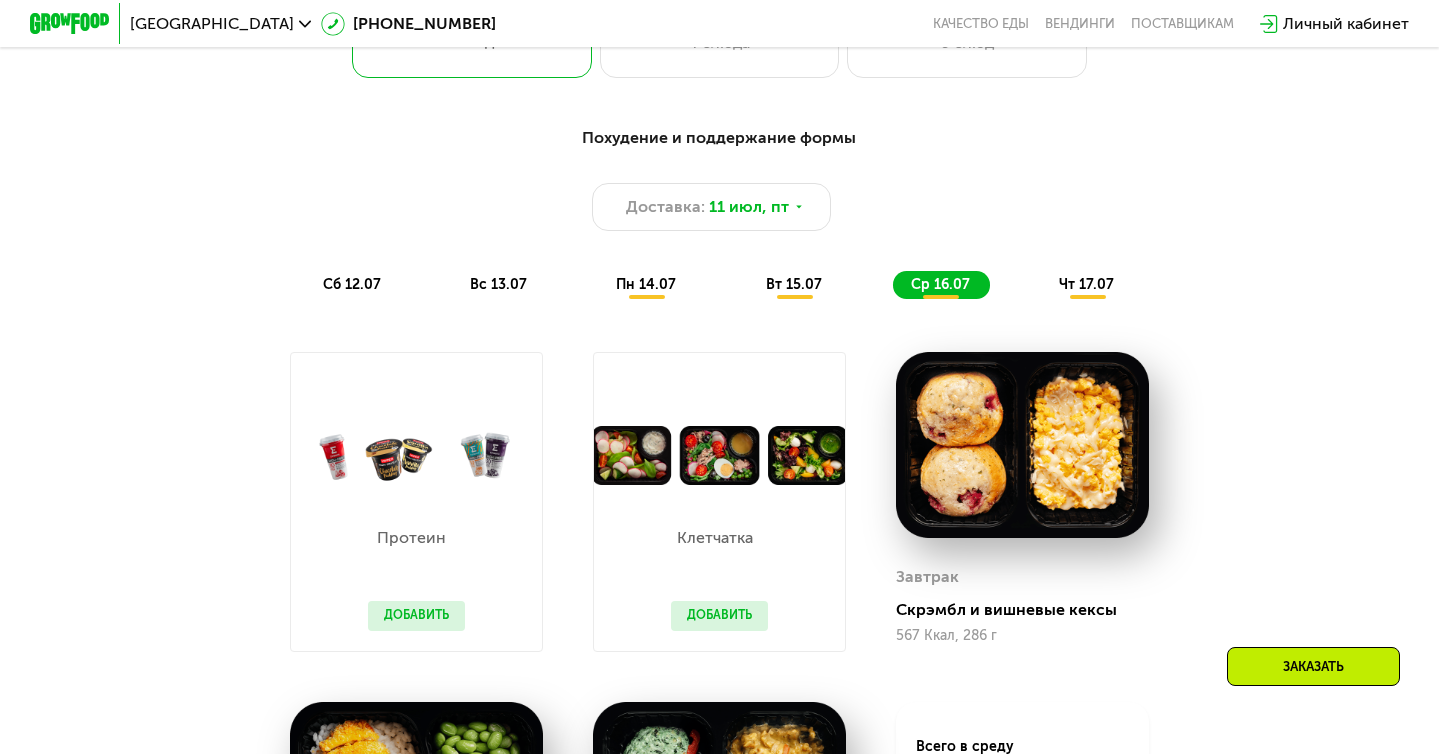 click on "вт 15.07" at bounding box center (794, 284) 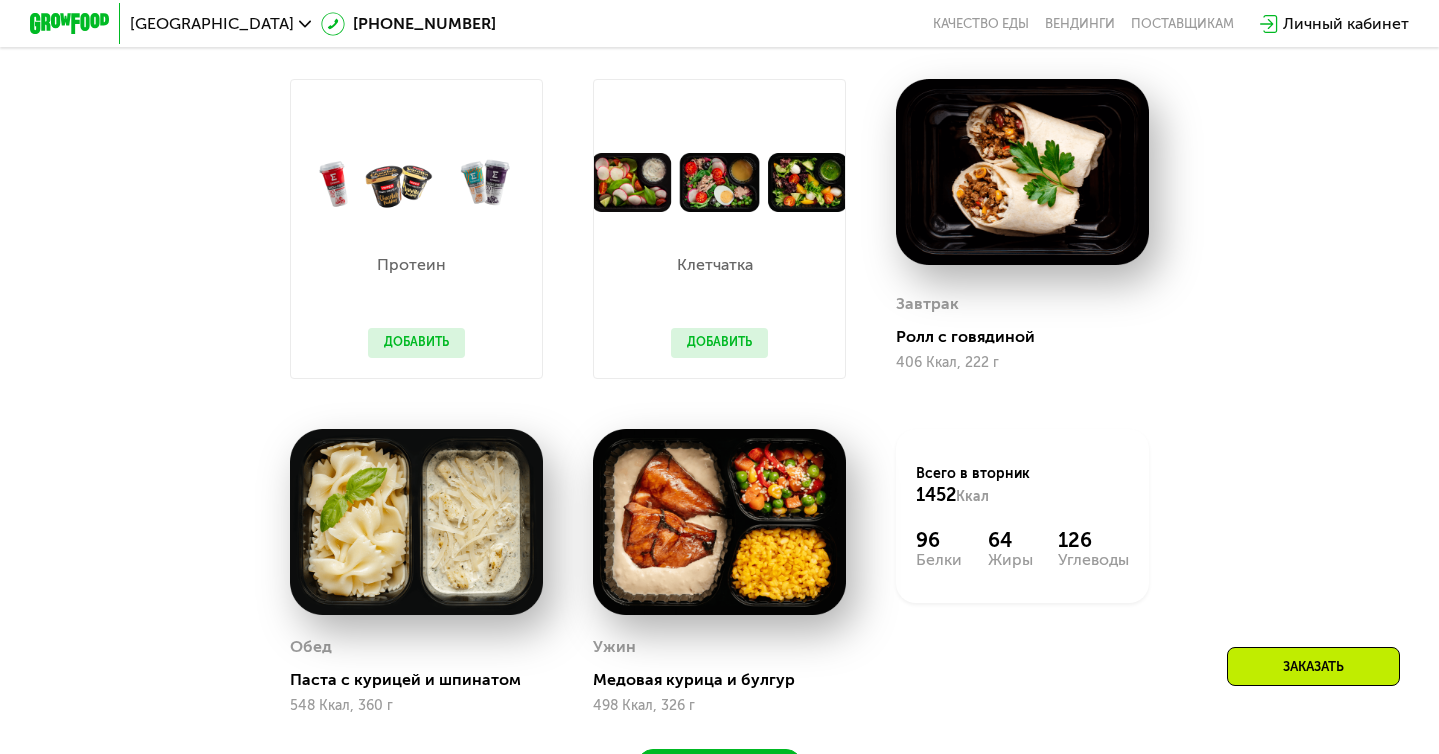 scroll, scrollTop: 948, scrollLeft: 0, axis: vertical 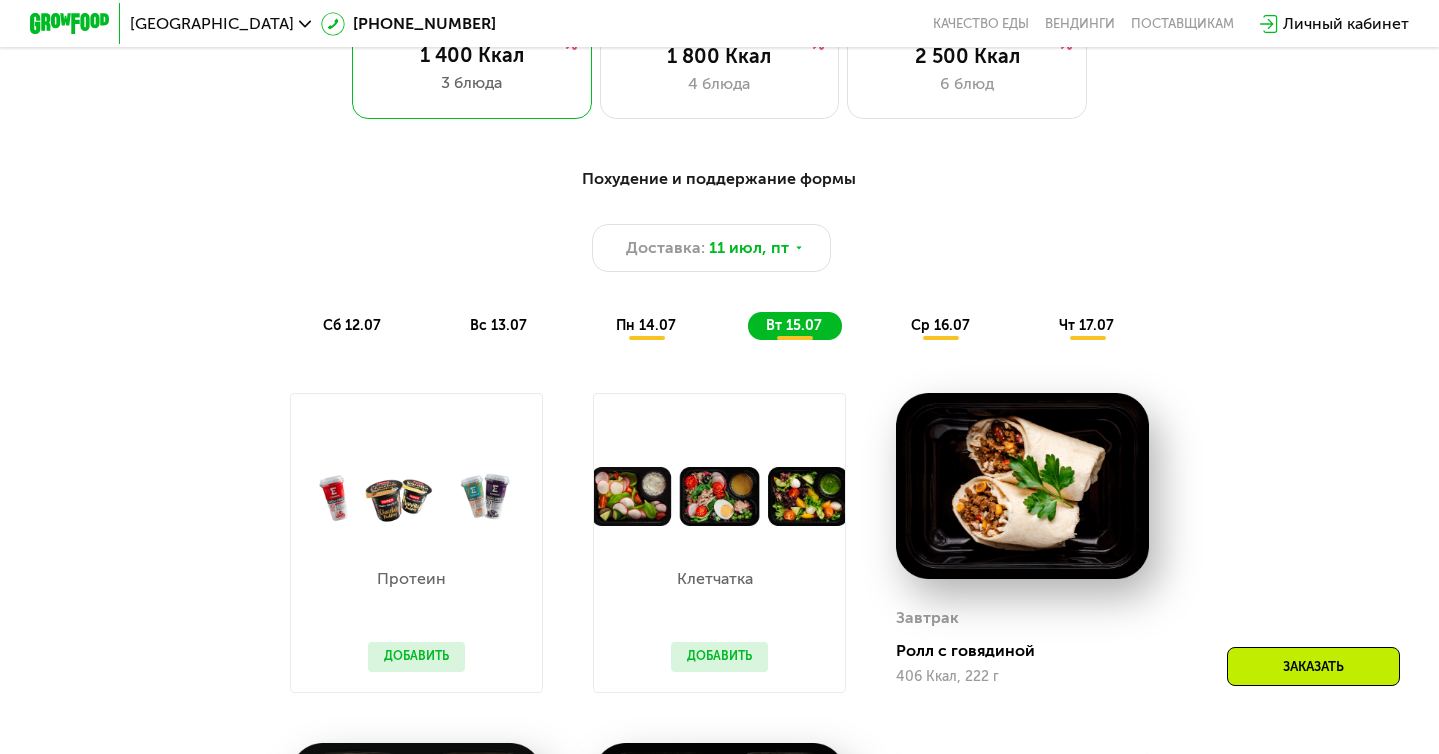 click on "чт 17.07" at bounding box center [1086, 325] 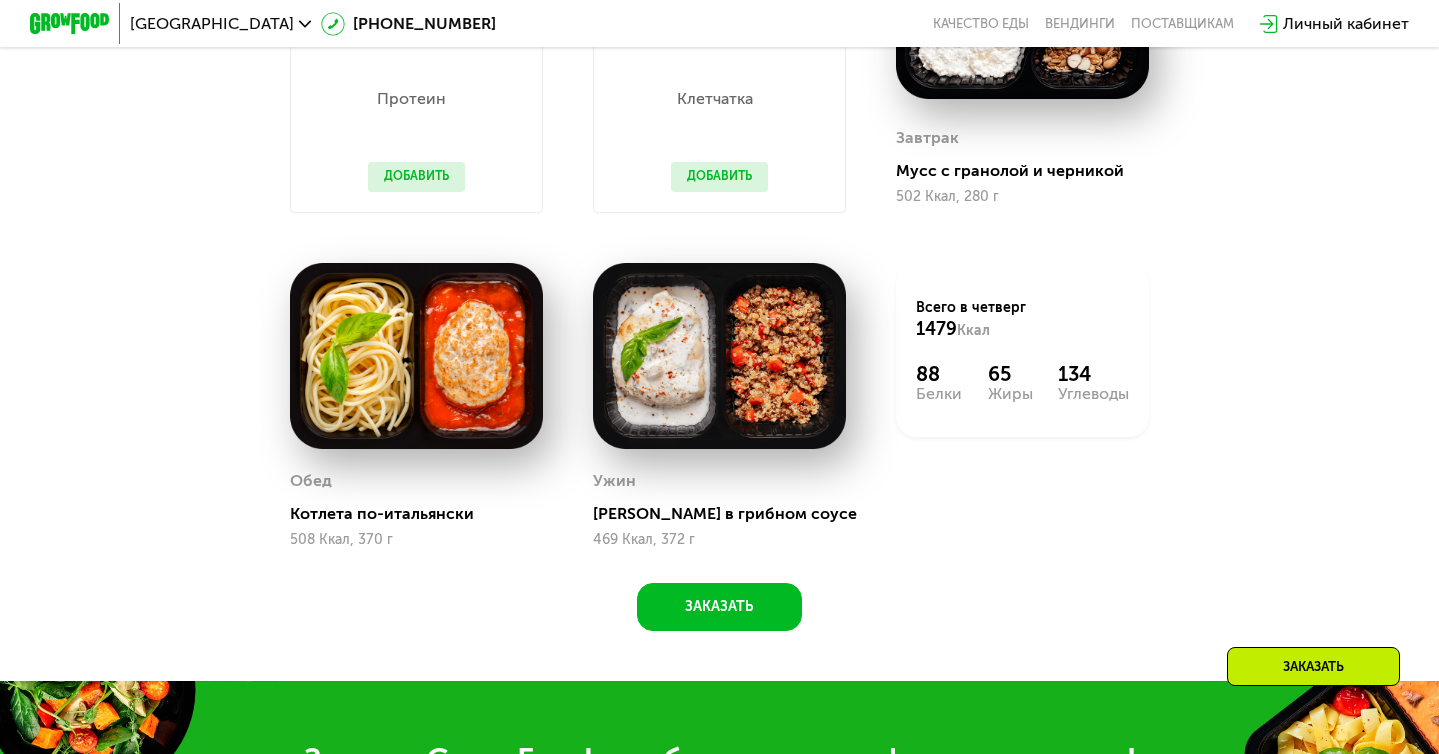 scroll, scrollTop: 1599, scrollLeft: 0, axis: vertical 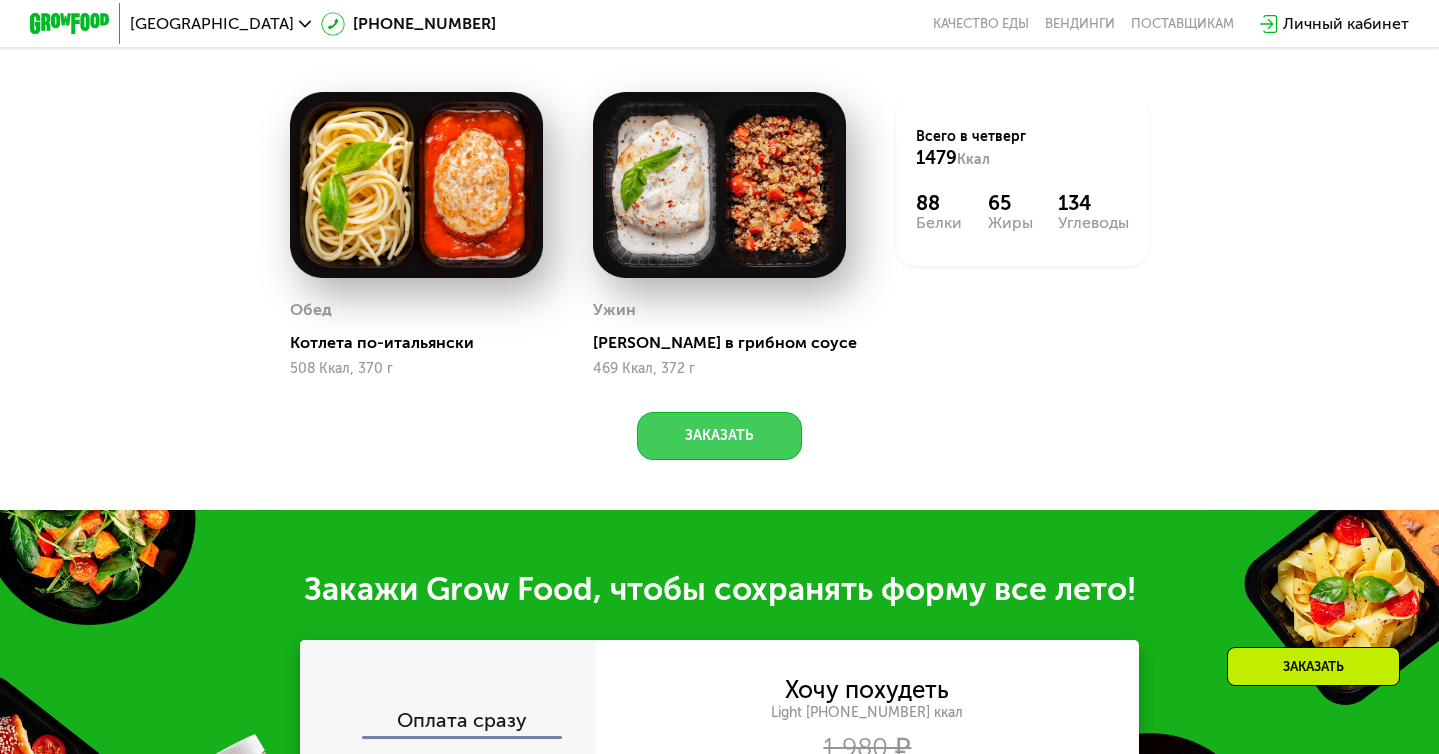click on "Заказать" 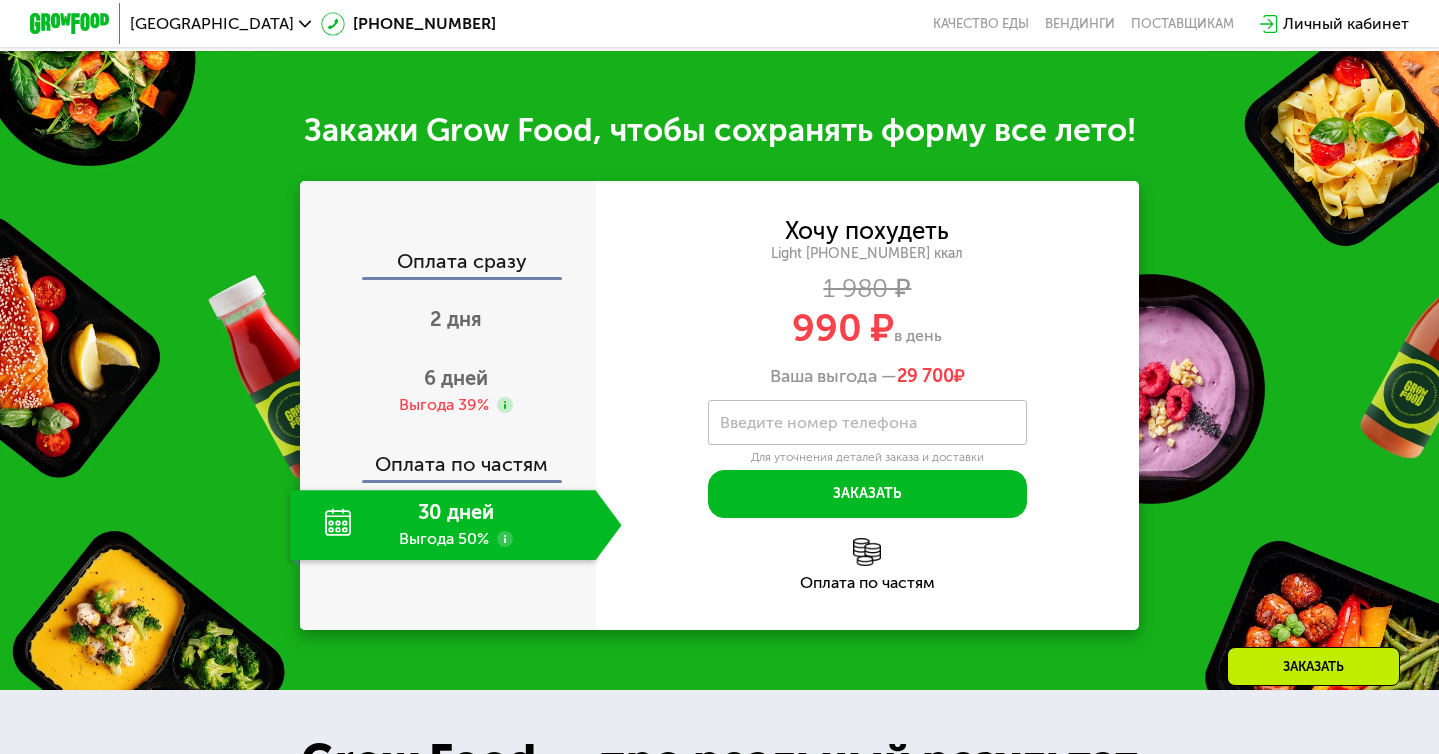 scroll, scrollTop: 2108, scrollLeft: 0, axis: vertical 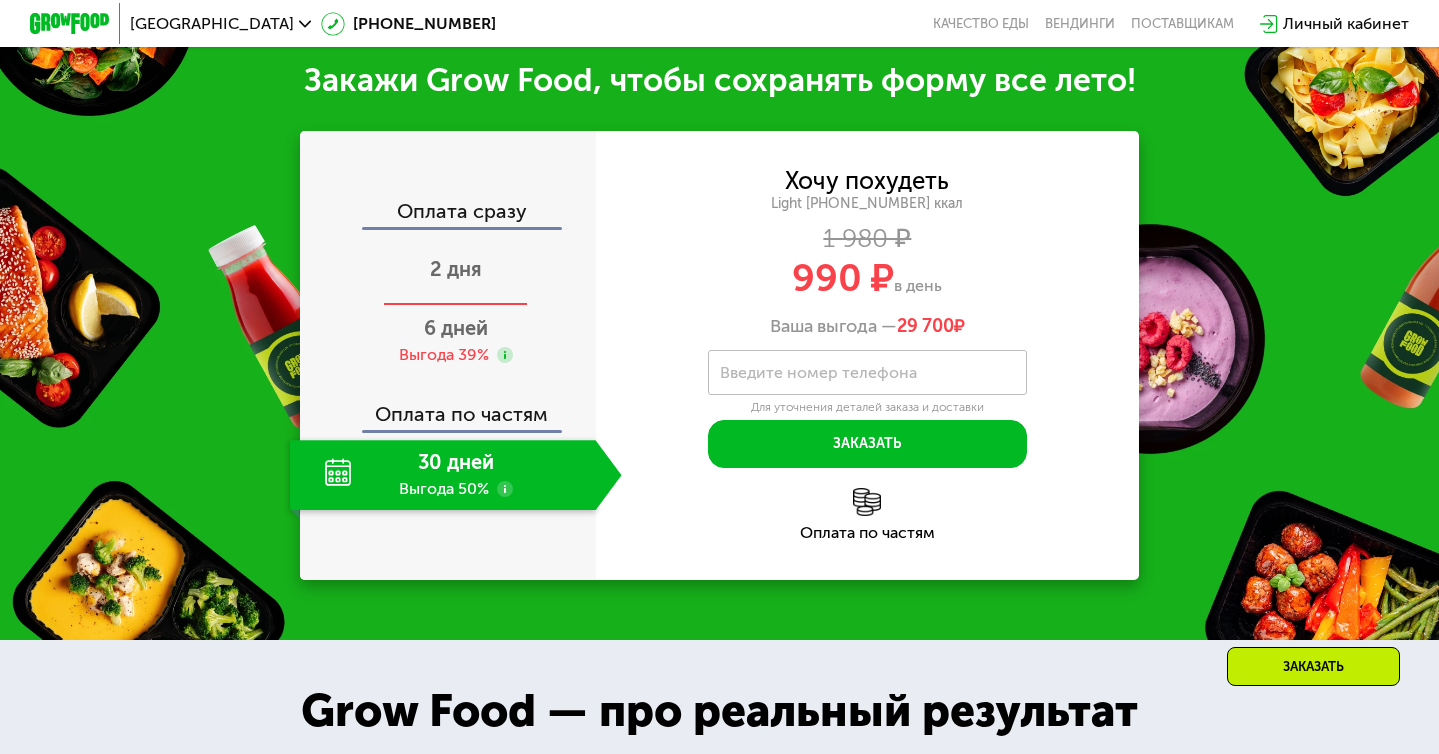 click on "2 дня" at bounding box center [456, 269] 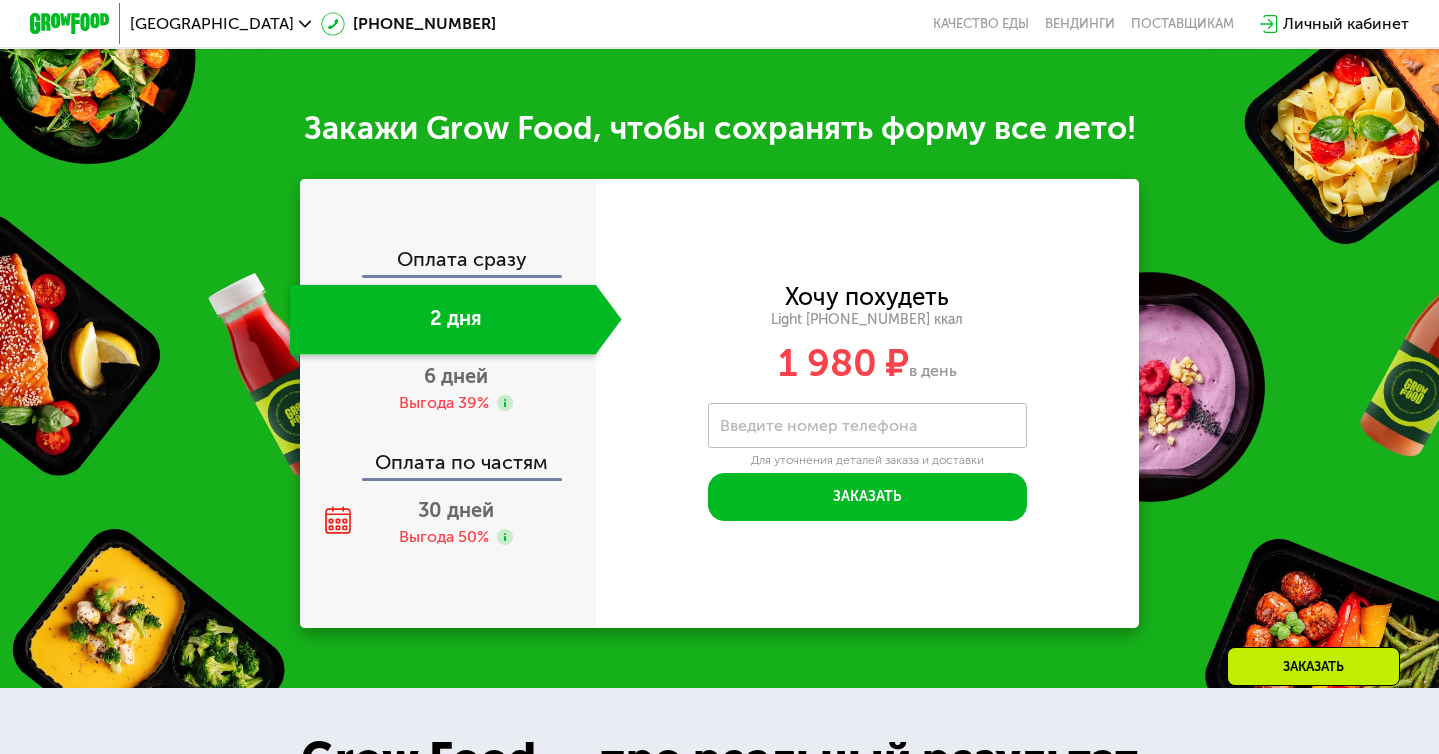 scroll, scrollTop: 1982, scrollLeft: 0, axis: vertical 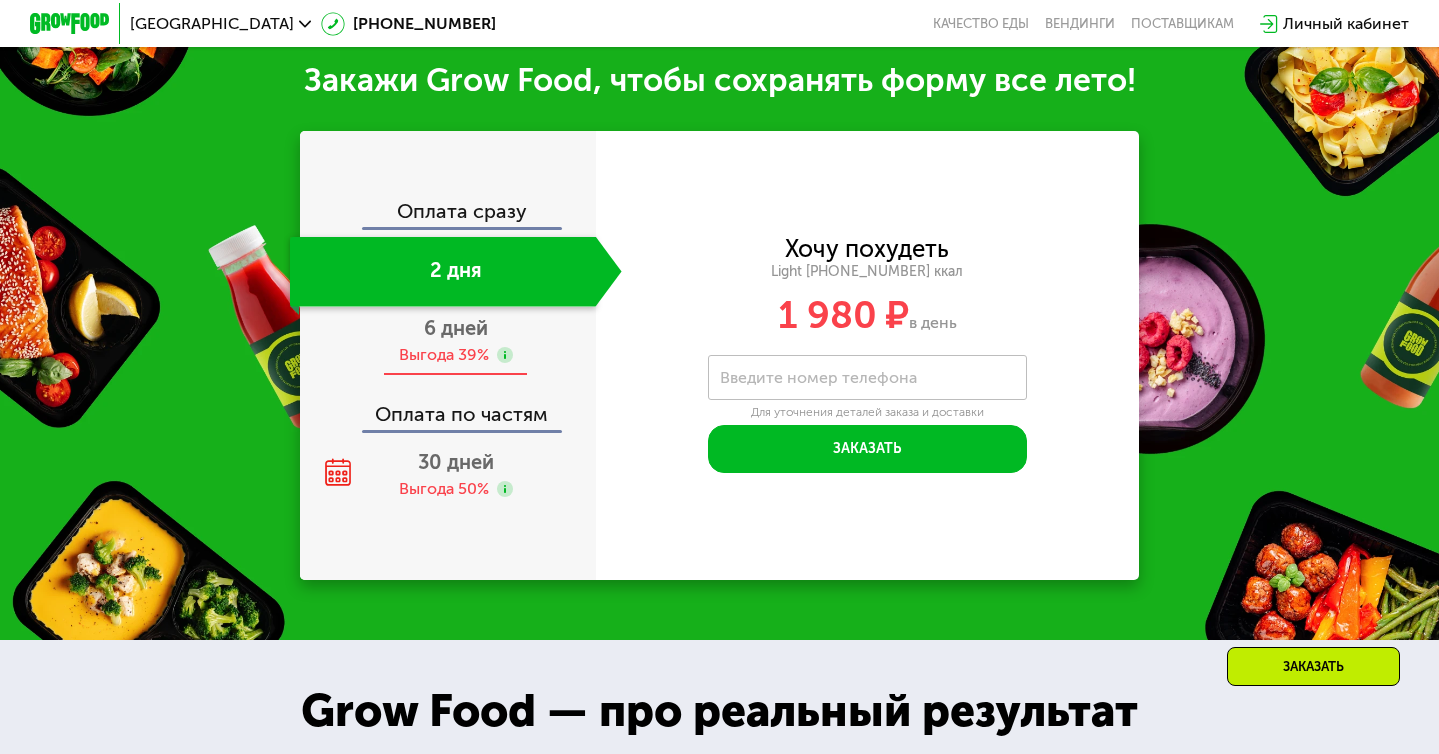click on "Выгода 39%" at bounding box center [444, 355] 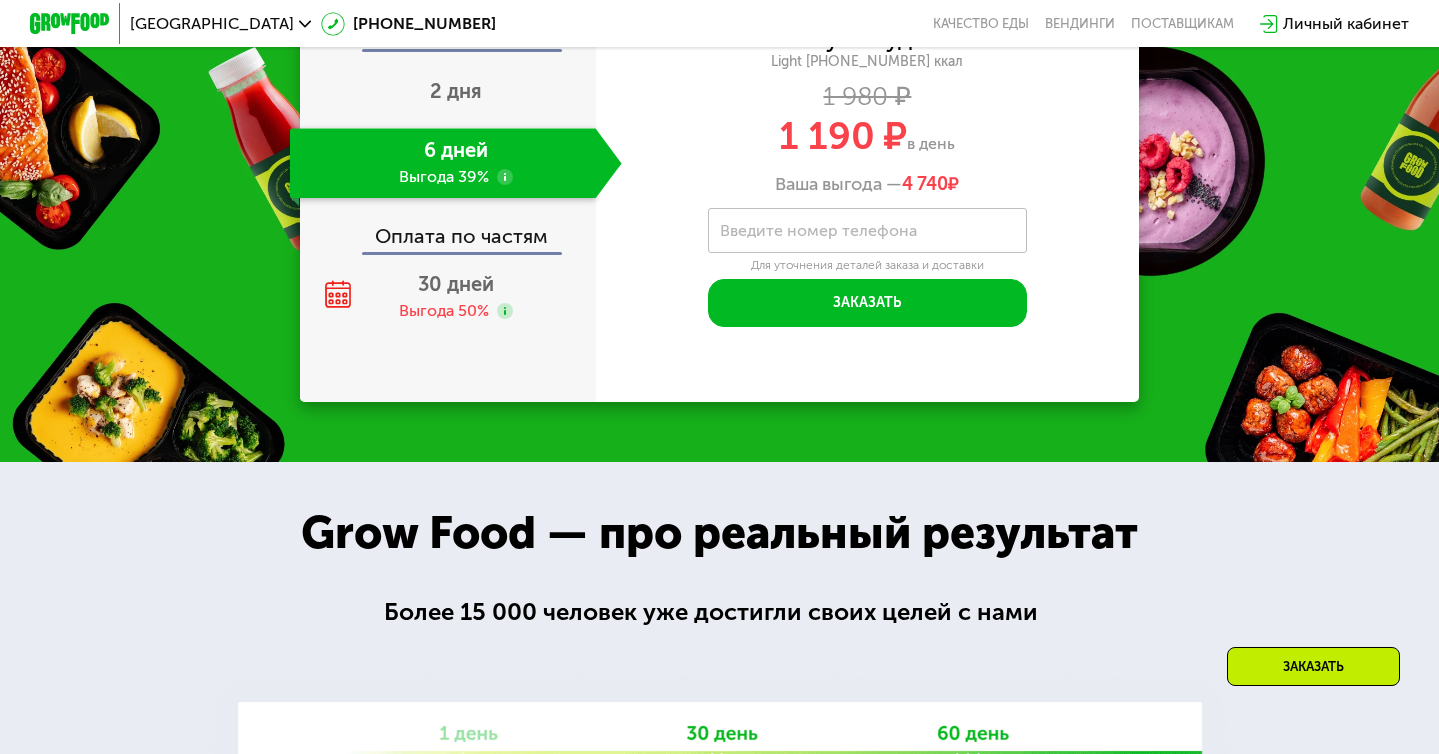 scroll, scrollTop: 2108, scrollLeft: 0, axis: vertical 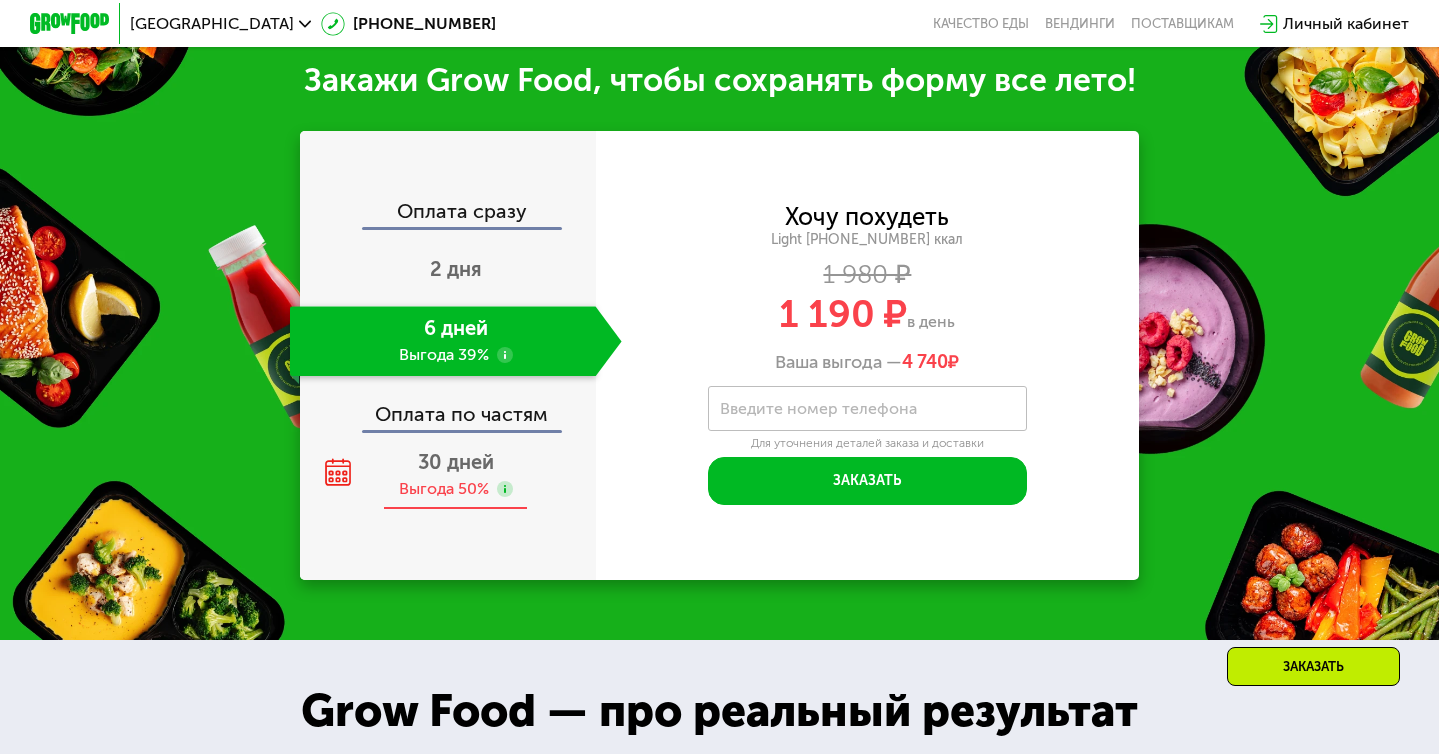 click on "30 дней Выгода 50%" at bounding box center (456, 475) 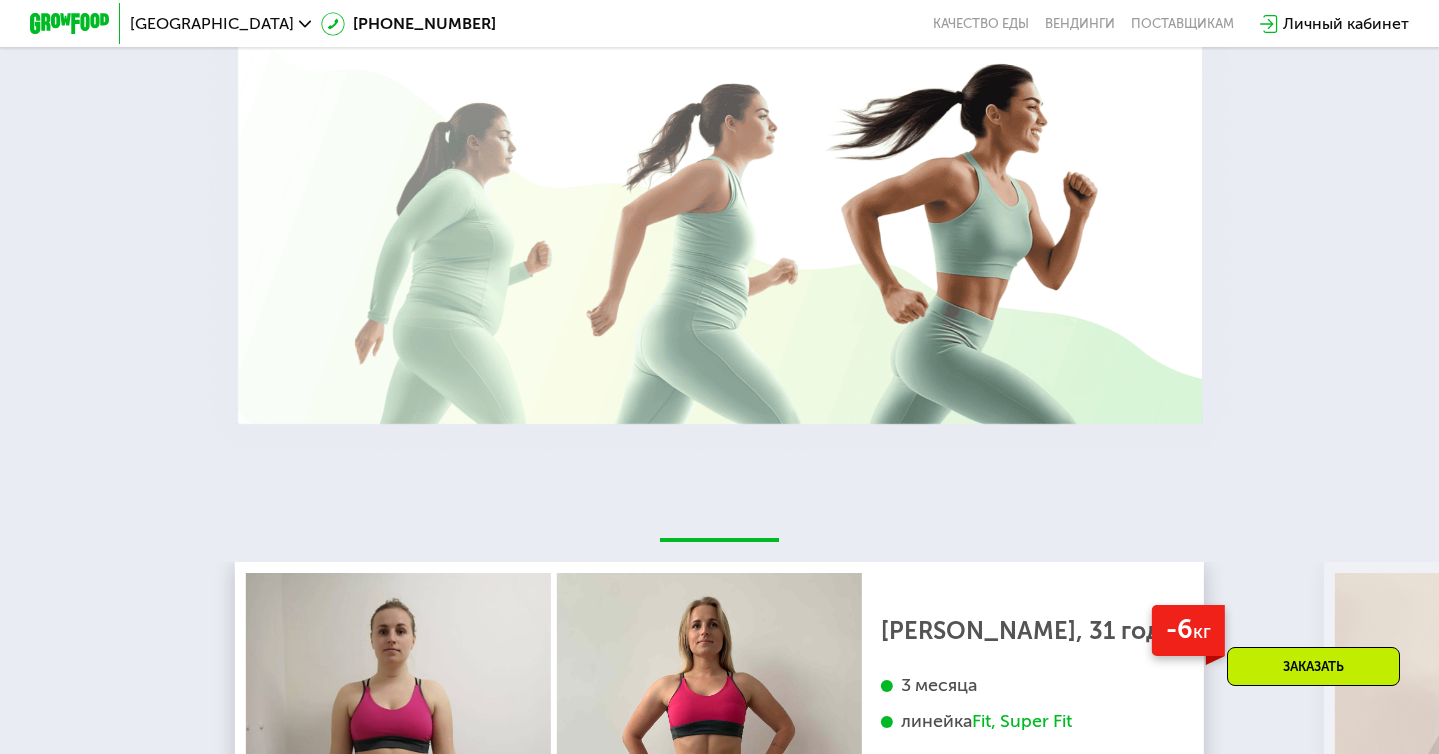 scroll, scrollTop: 3269, scrollLeft: 0, axis: vertical 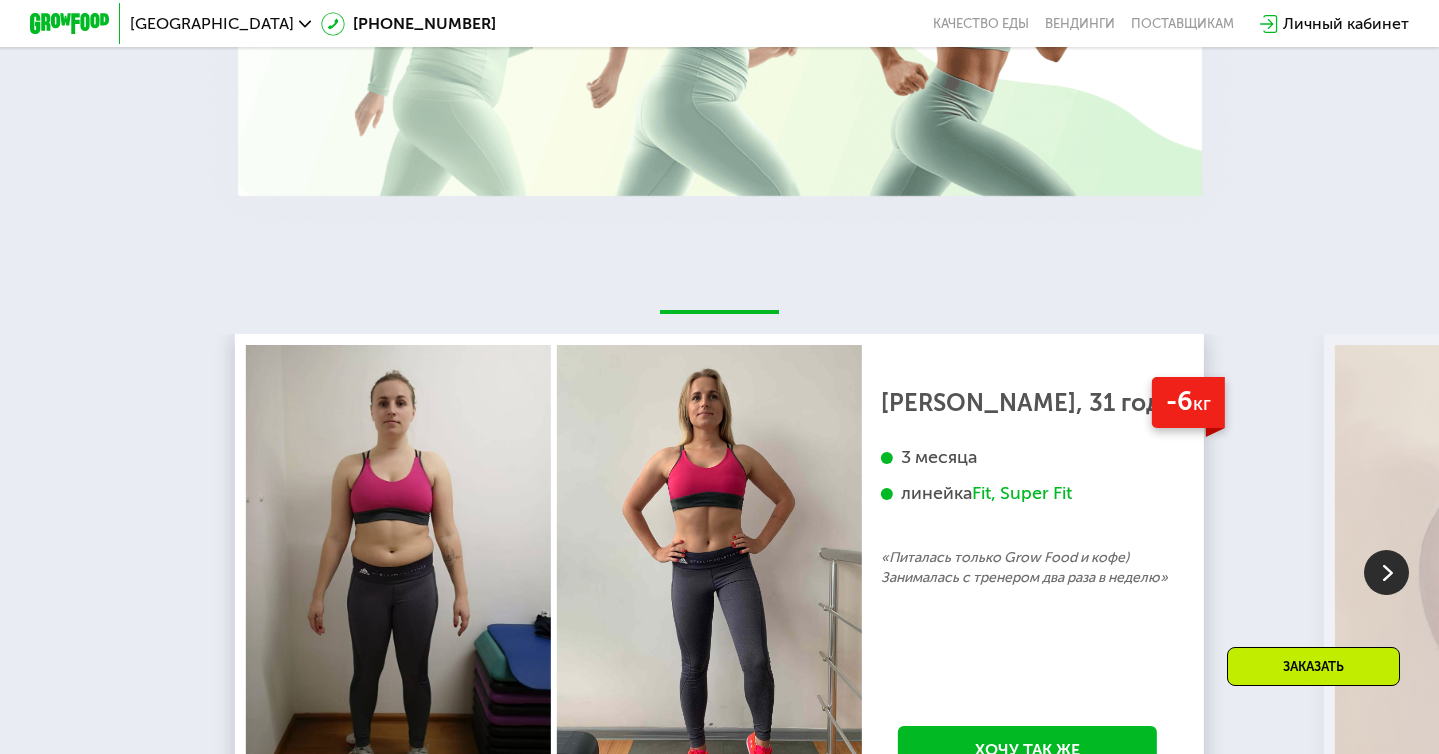 click on "Fit, Super Fit" at bounding box center [1022, 493] 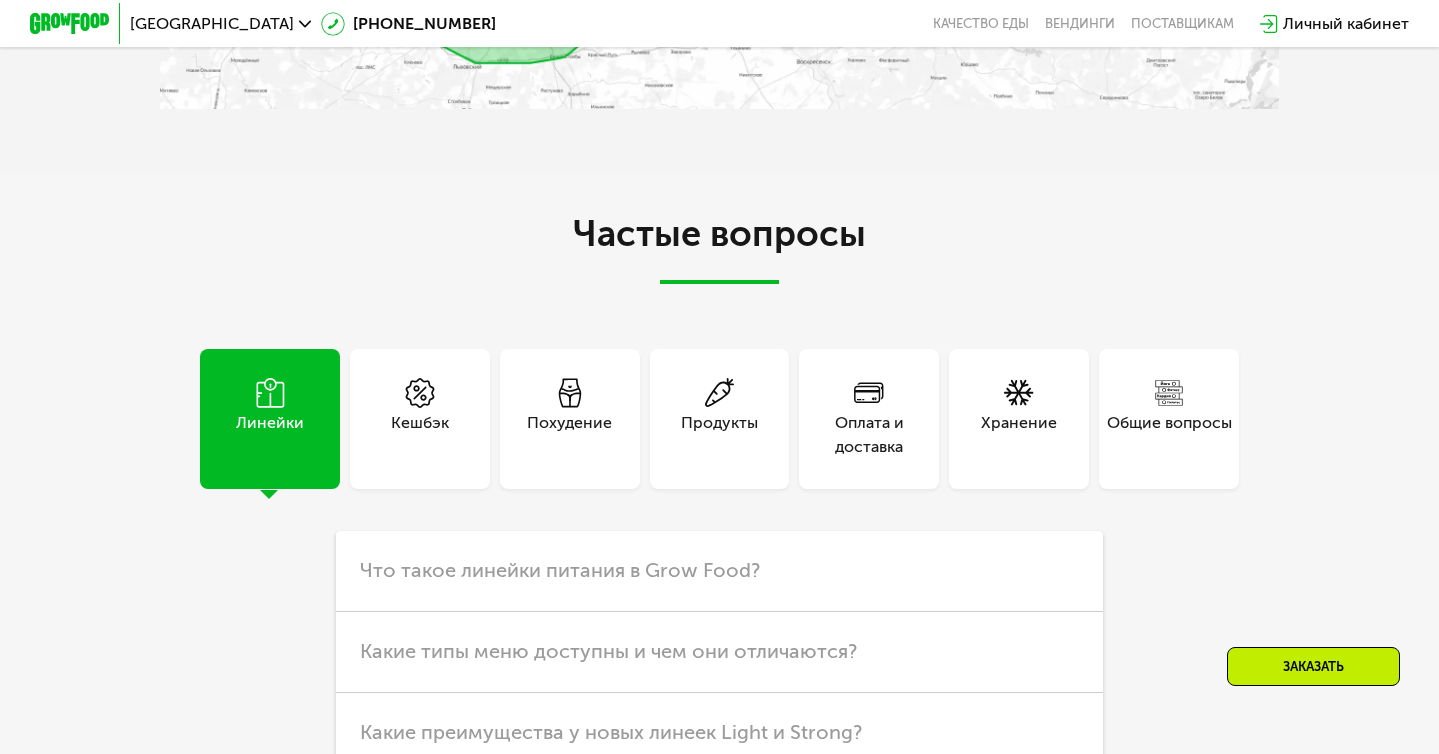 scroll, scrollTop: 4907, scrollLeft: 0, axis: vertical 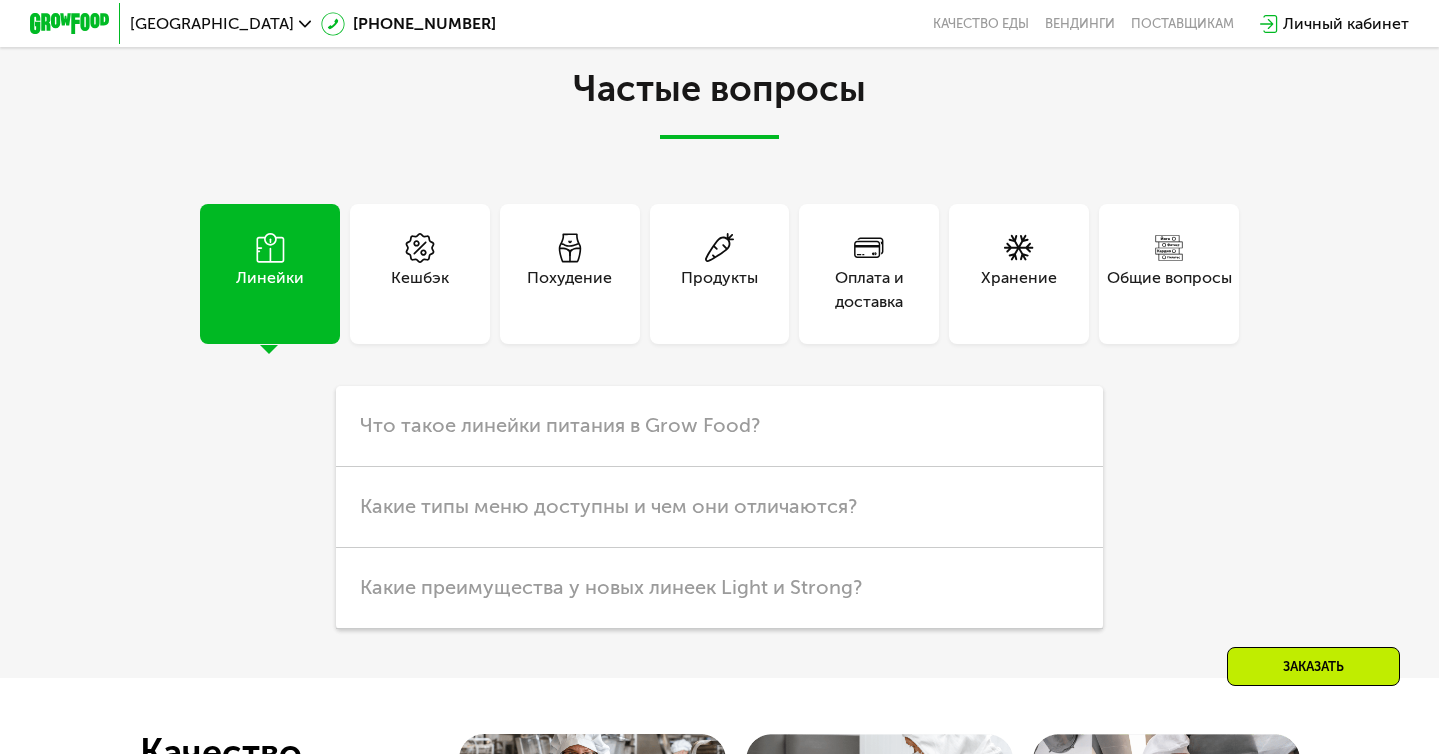 click on "Кешбэк" at bounding box center (420, 290) 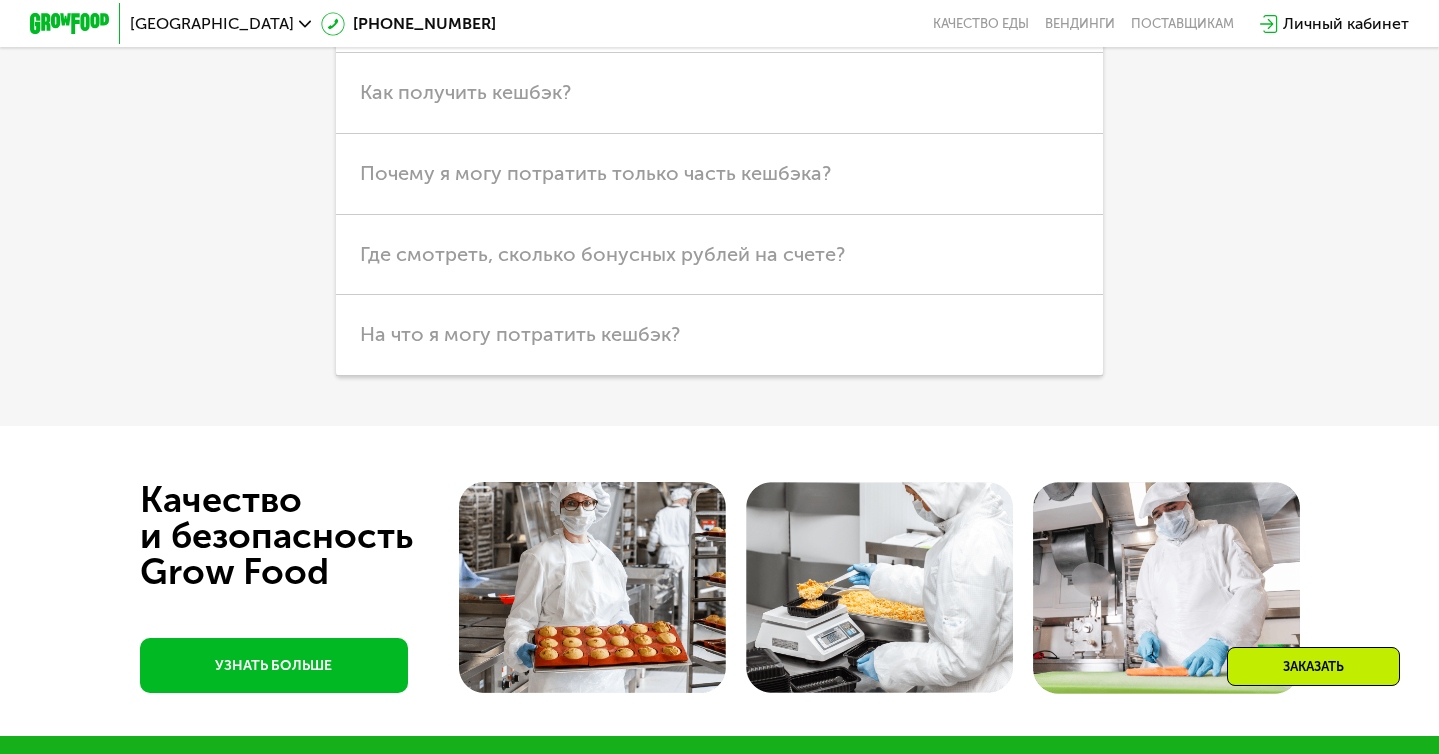 scroll, scrollTop: 4846, scrollLeft: 0, axis: vertical 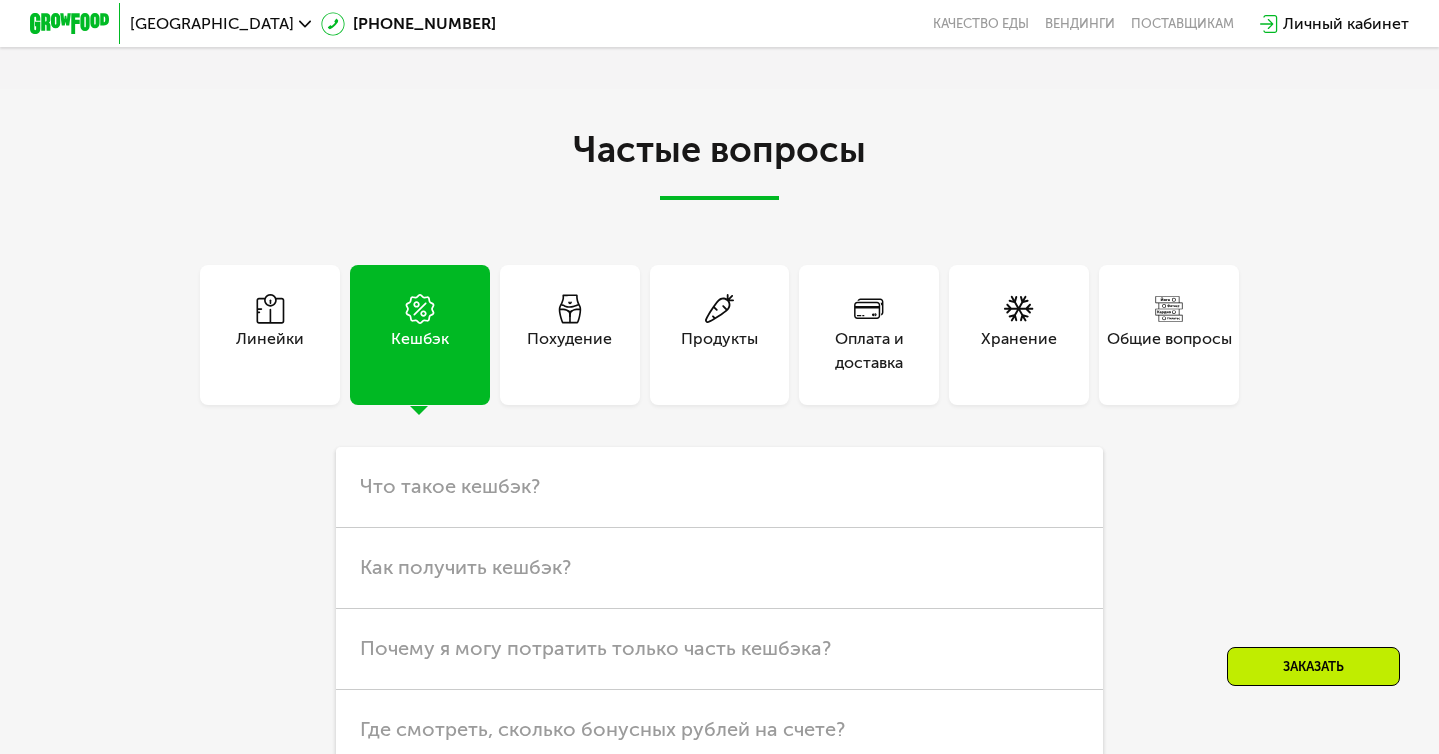 click on "Похудение" at bounding box center (569, 351) 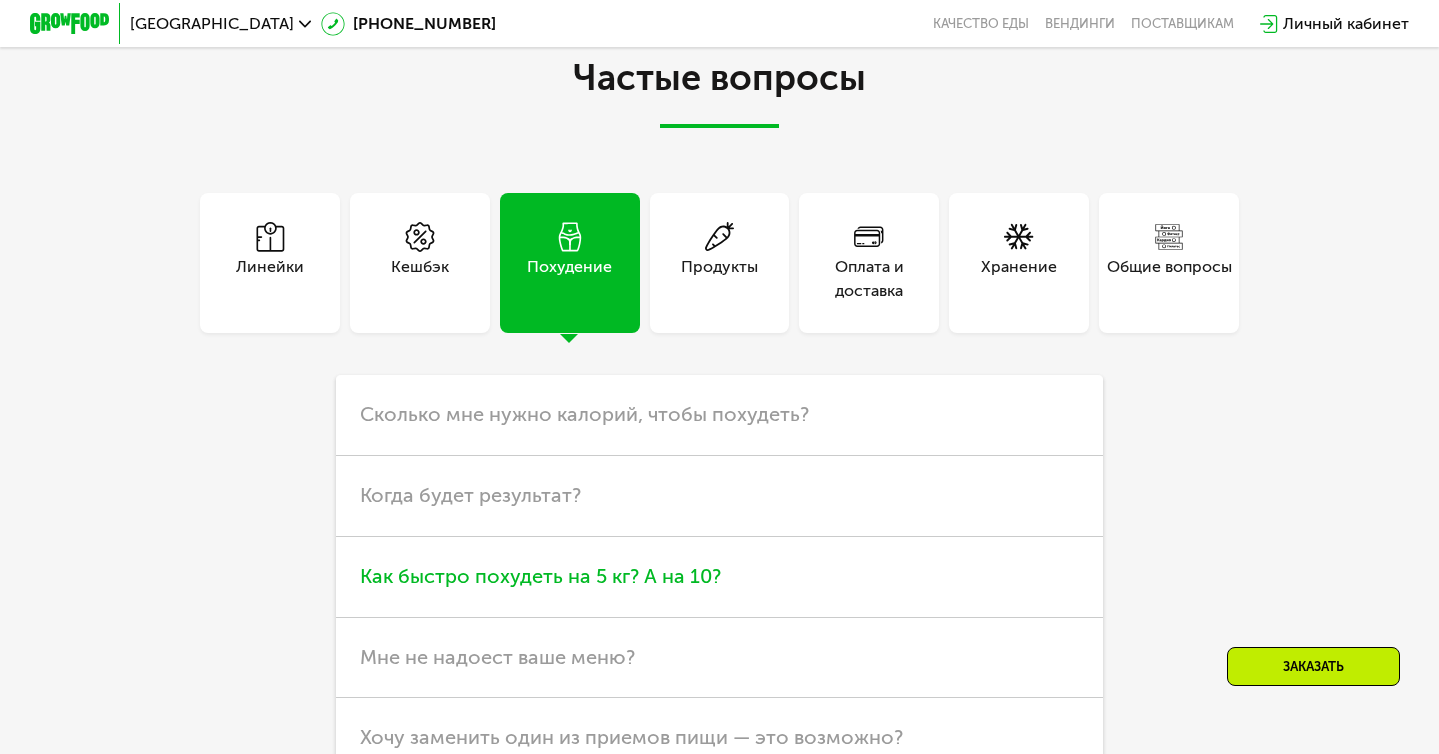 scroll, scrollTop: 5104, scrollLeft: 0, axis: vertical 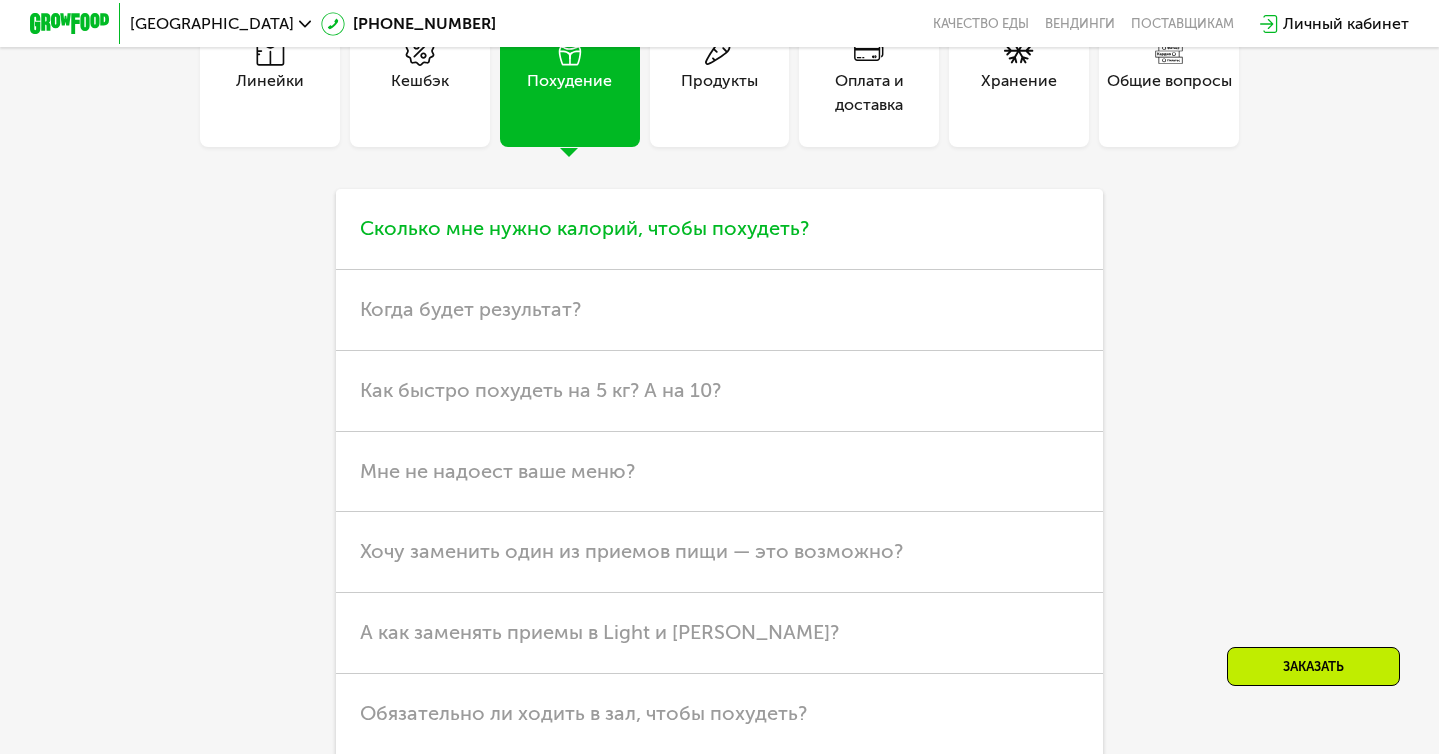 click on "Сколько мне нужно калорий, чтобы похудеть?" at bounding box center (584, 228) 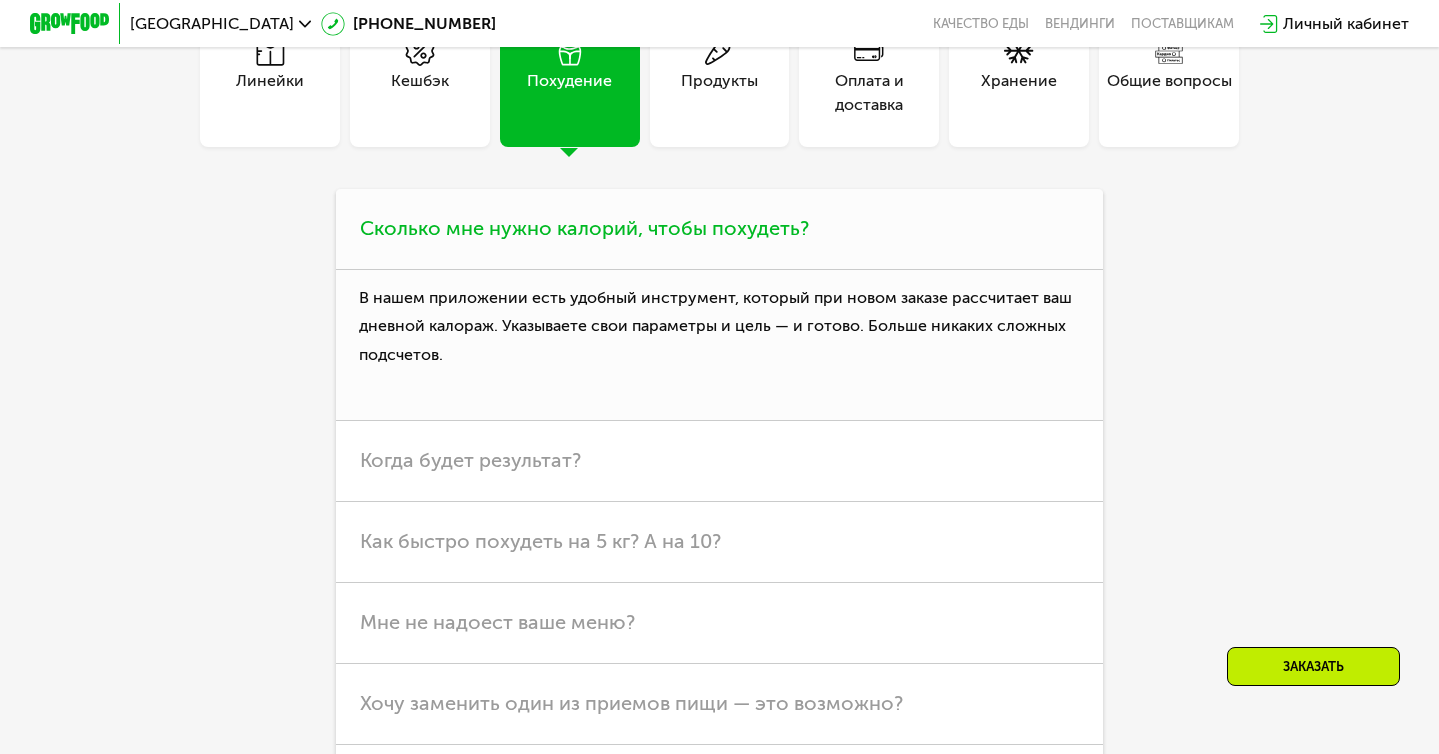 click on "Сколько мне нужно калорий, чтобы похудеть?" at bounding box center [584, 228] 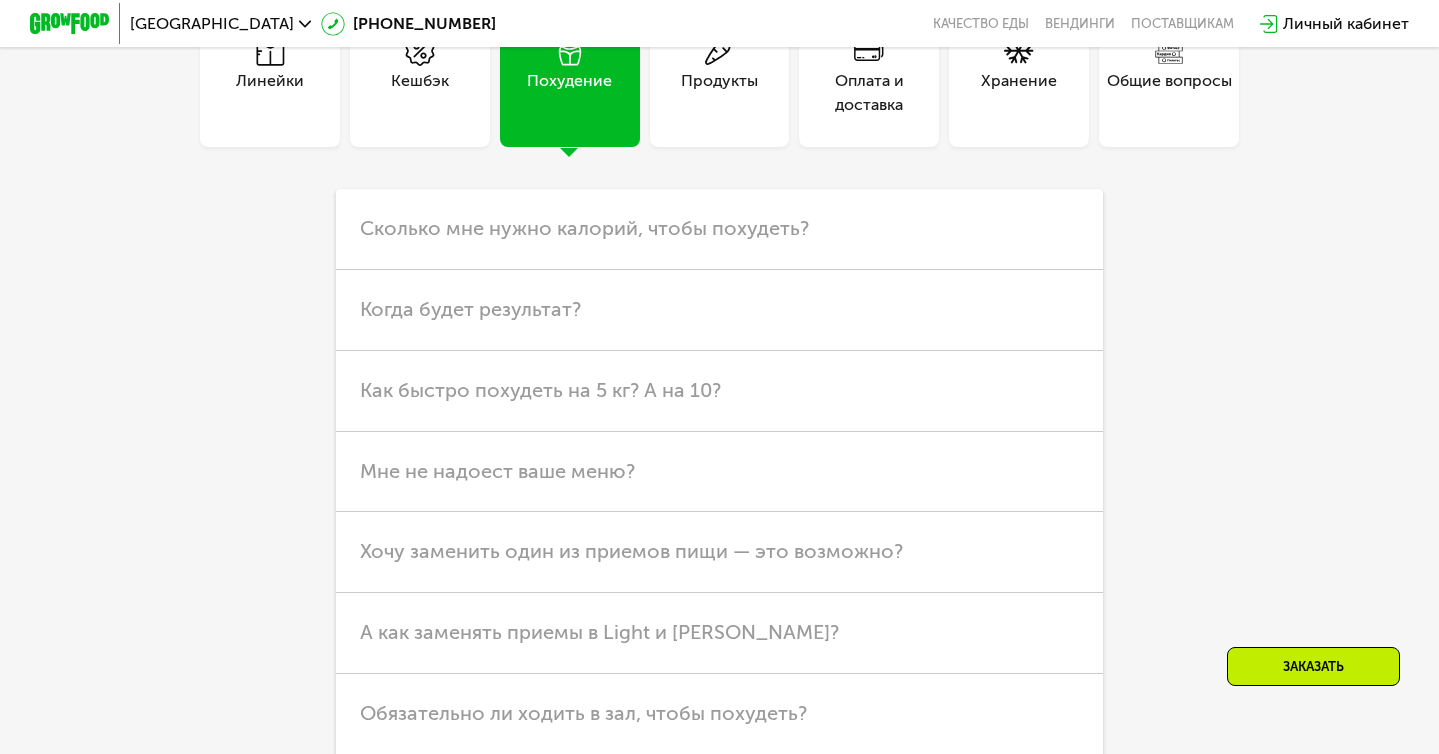 click on "Общие вопросы" at bounding box center [1169, 77] 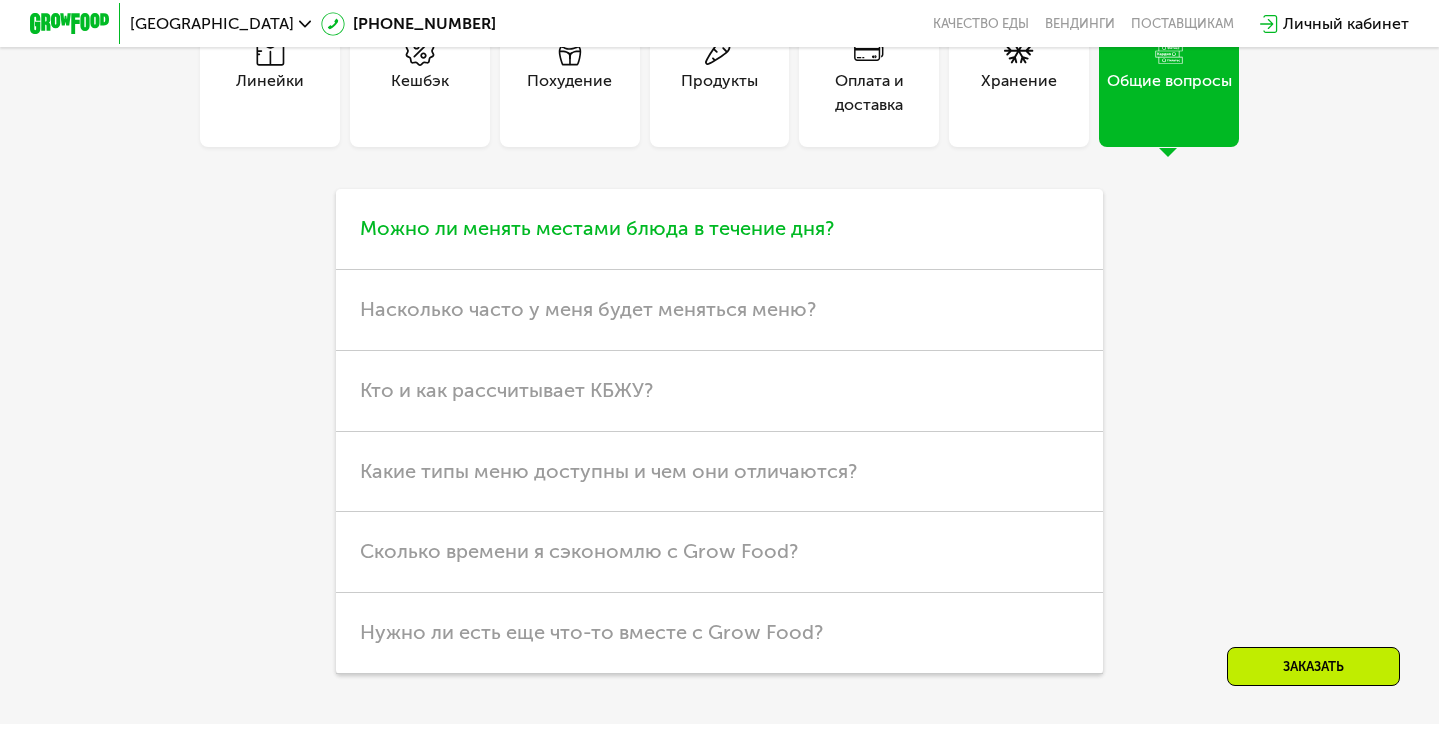 click on "Можно ли менять местами блюда в течение дня?" at bounding box center (597, 228) 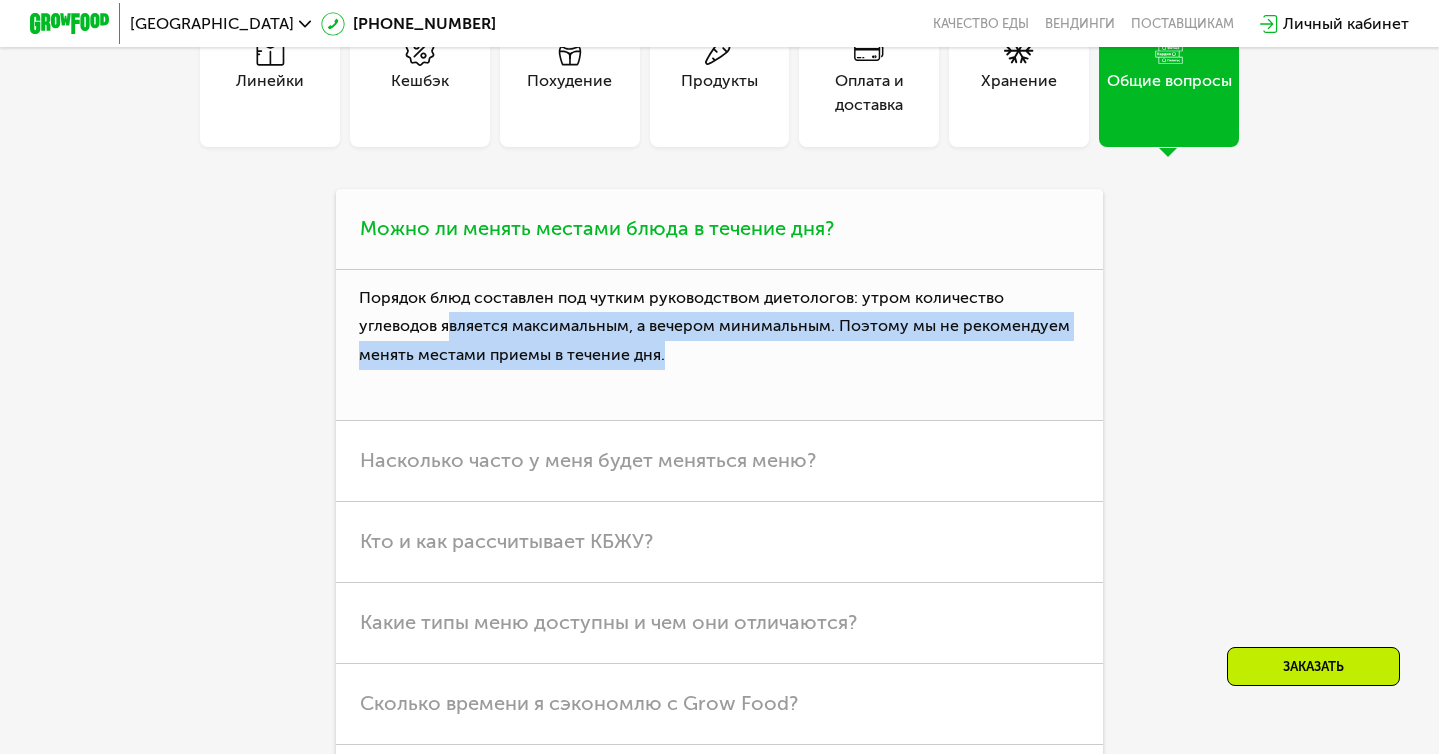 drag, startPoint x: 451, startPoint y: 326, endPoint x: 913, endPoint y: 339, distance: 462.18286 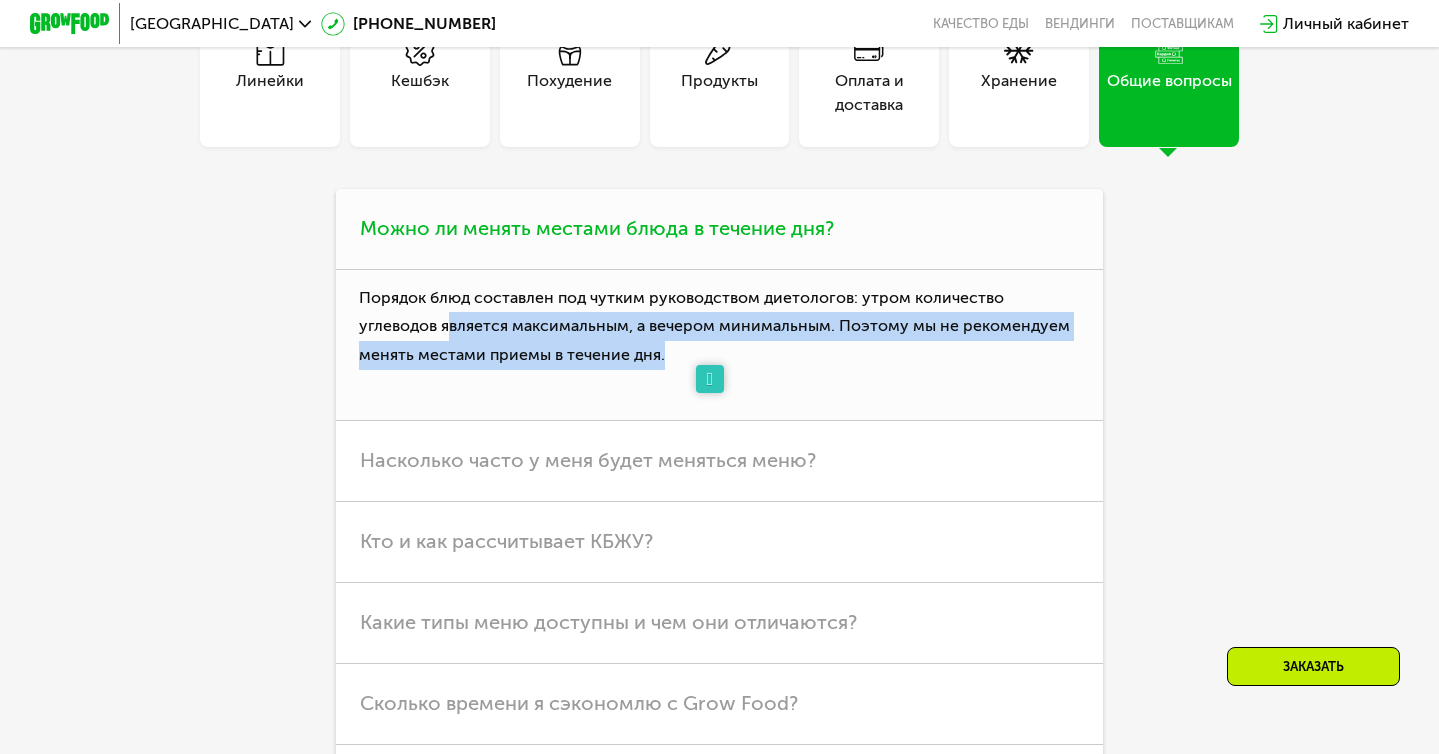 click on "Порядок блюд составлен под чутким руководством диетологов: утром количество углеводов является максимальным, а вечером минимальным. Поэтому мы не рекомендуем менять местами приемы в течение дня." at bounding box center (719, 345) 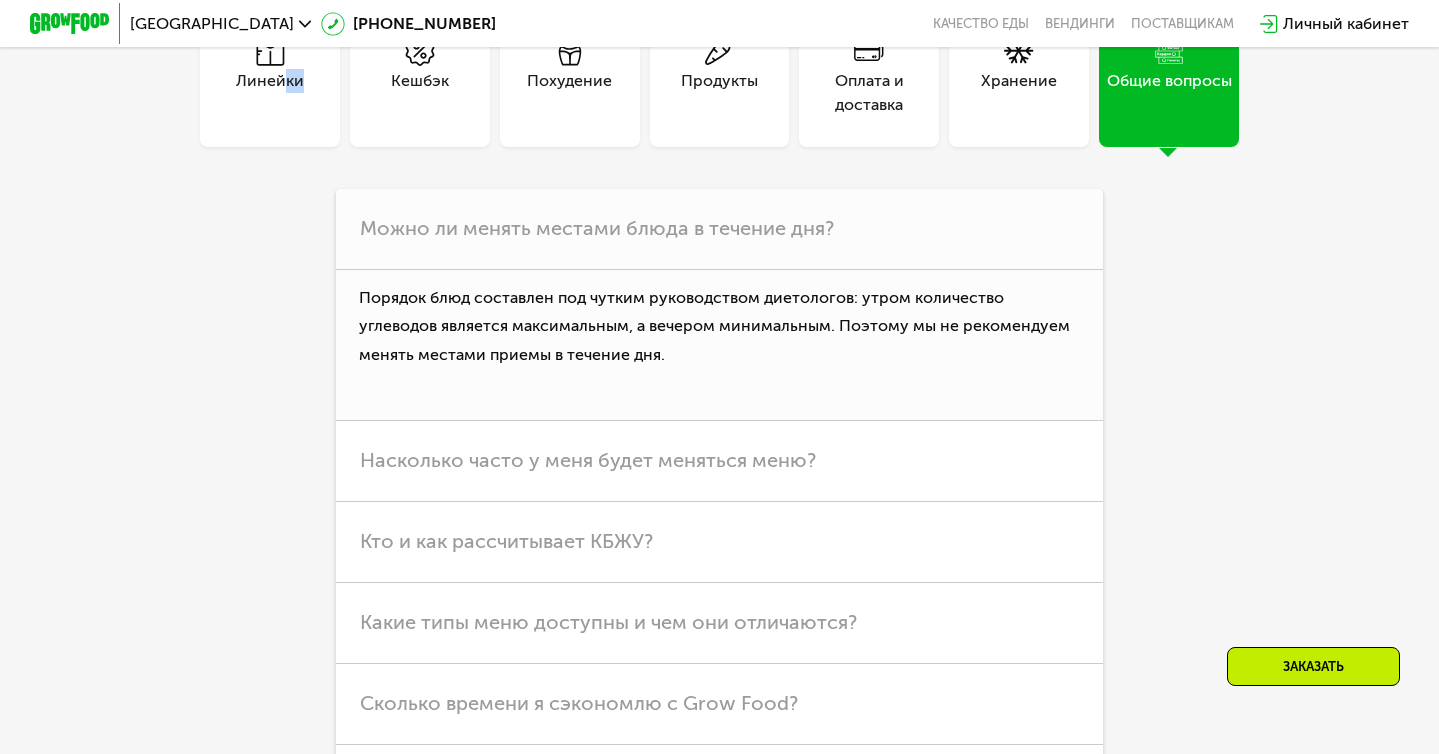 click on "Линейки" at bounding box center (270, 93) 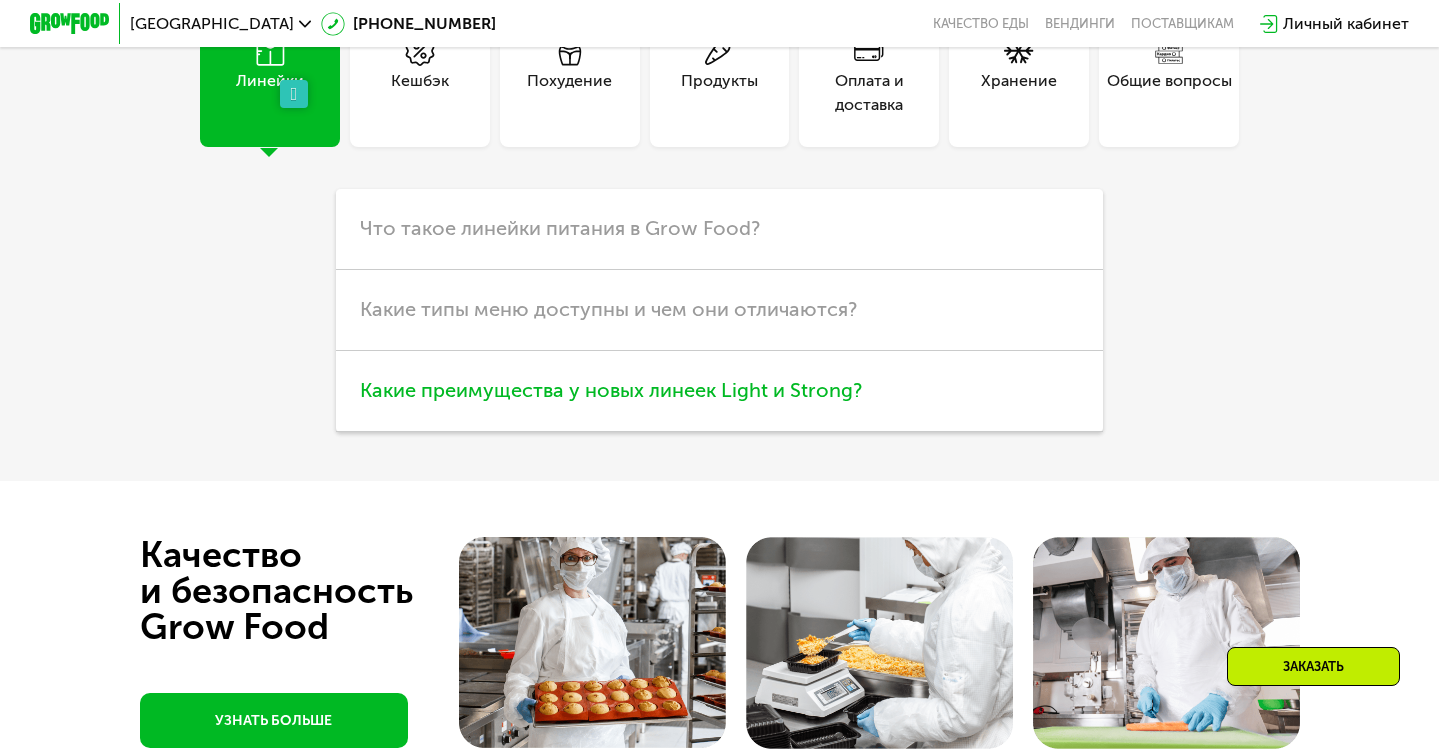 click on "Какие преимущества у новых линеек Light и Strong?" at bounding box center (719, 391) 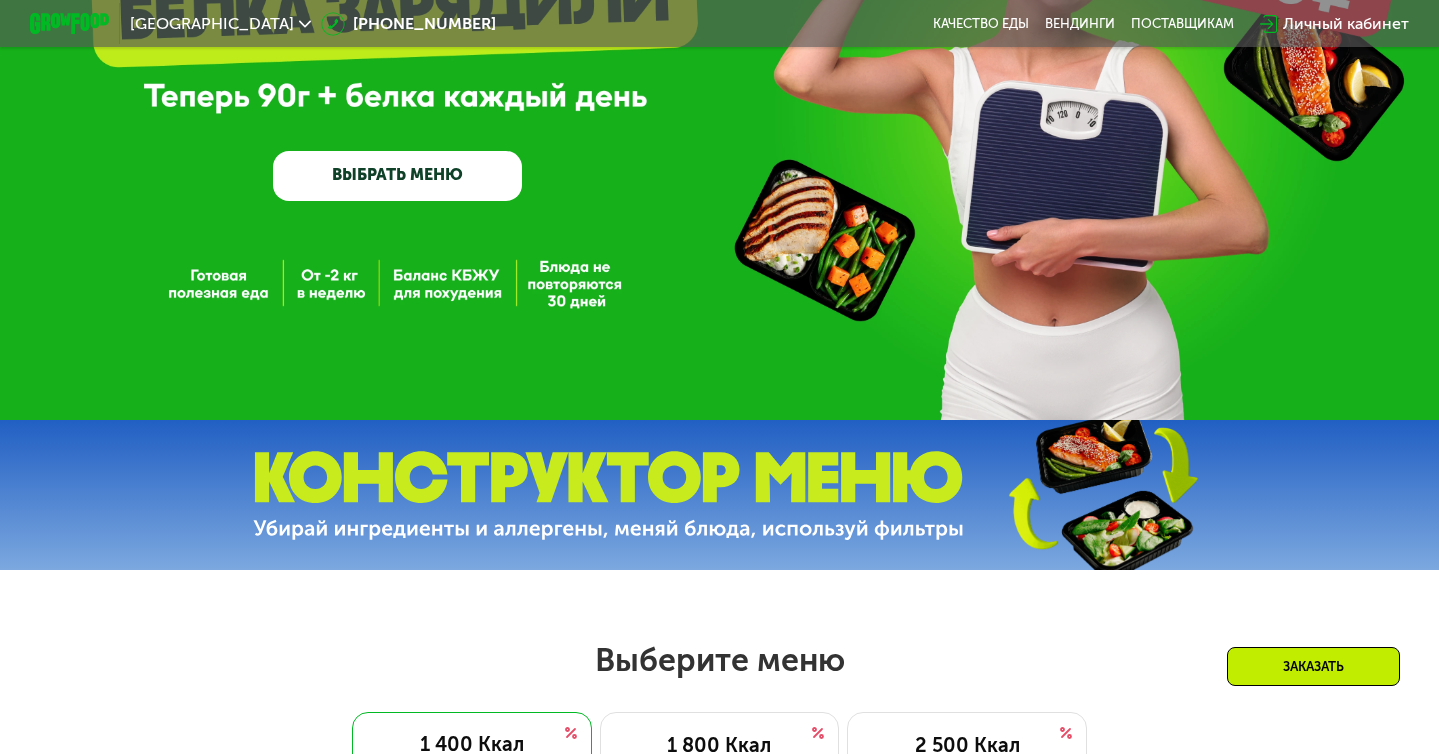 scroll, scrollTop: 795, scrollLeft: 0, axis: vertical 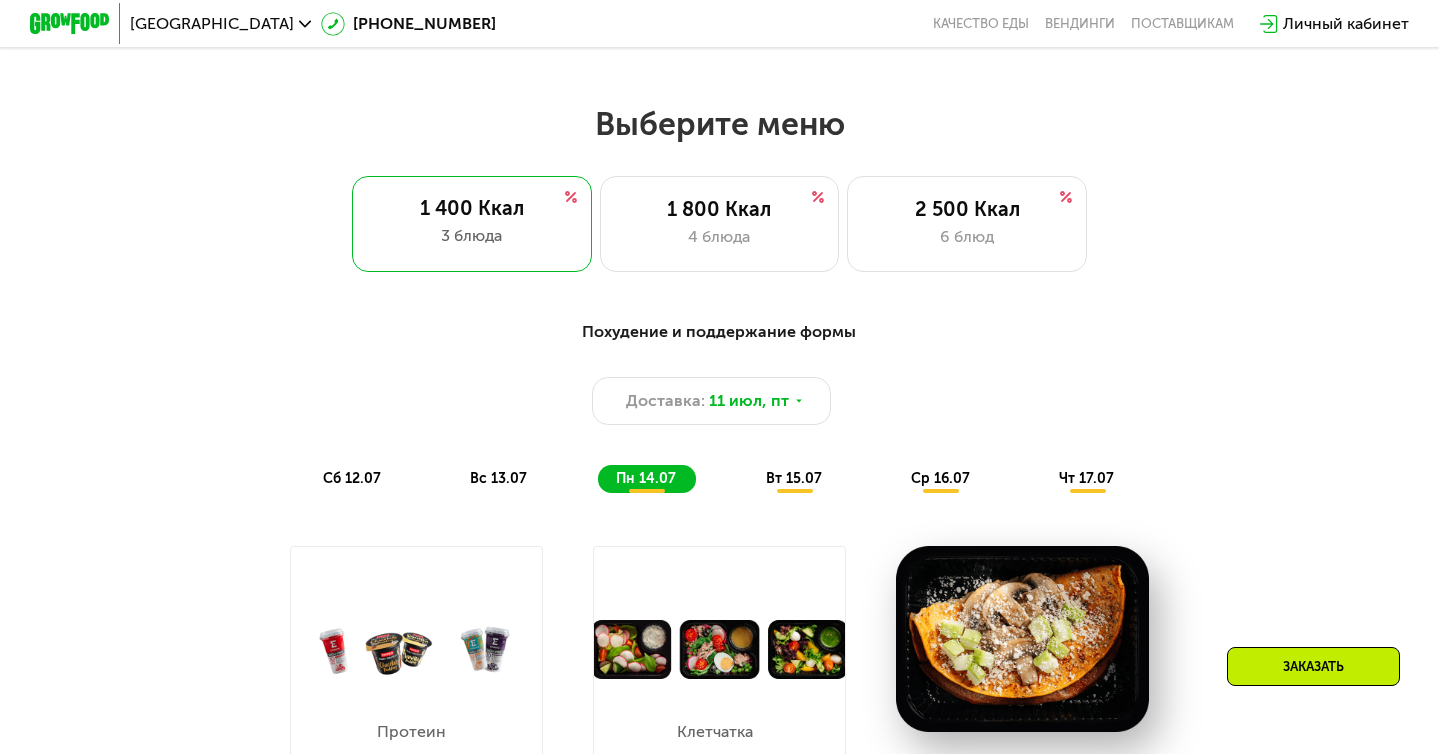 click on "Похудение и поддержание формы" at bounding box center [719, 332] 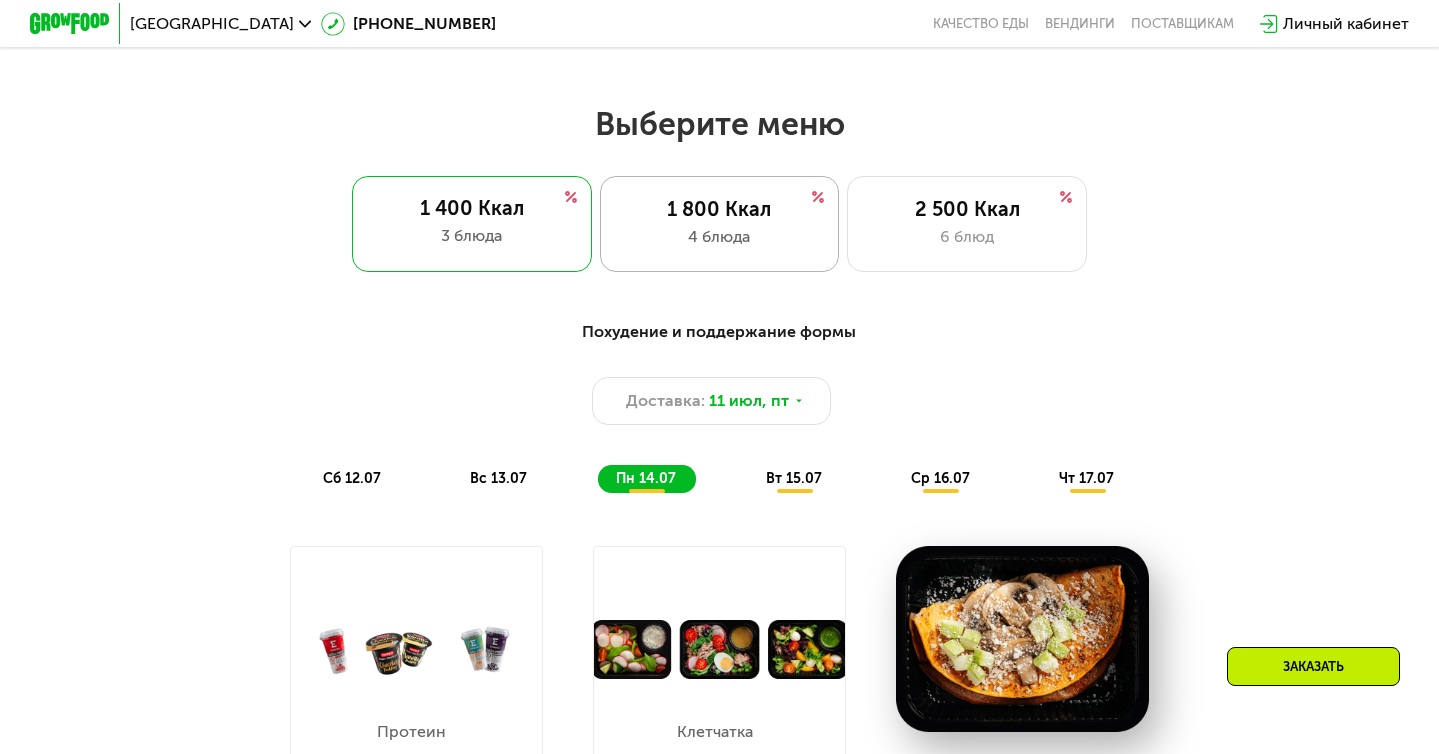 click on "1 800 Ккал" at bounding box center (720, 209) 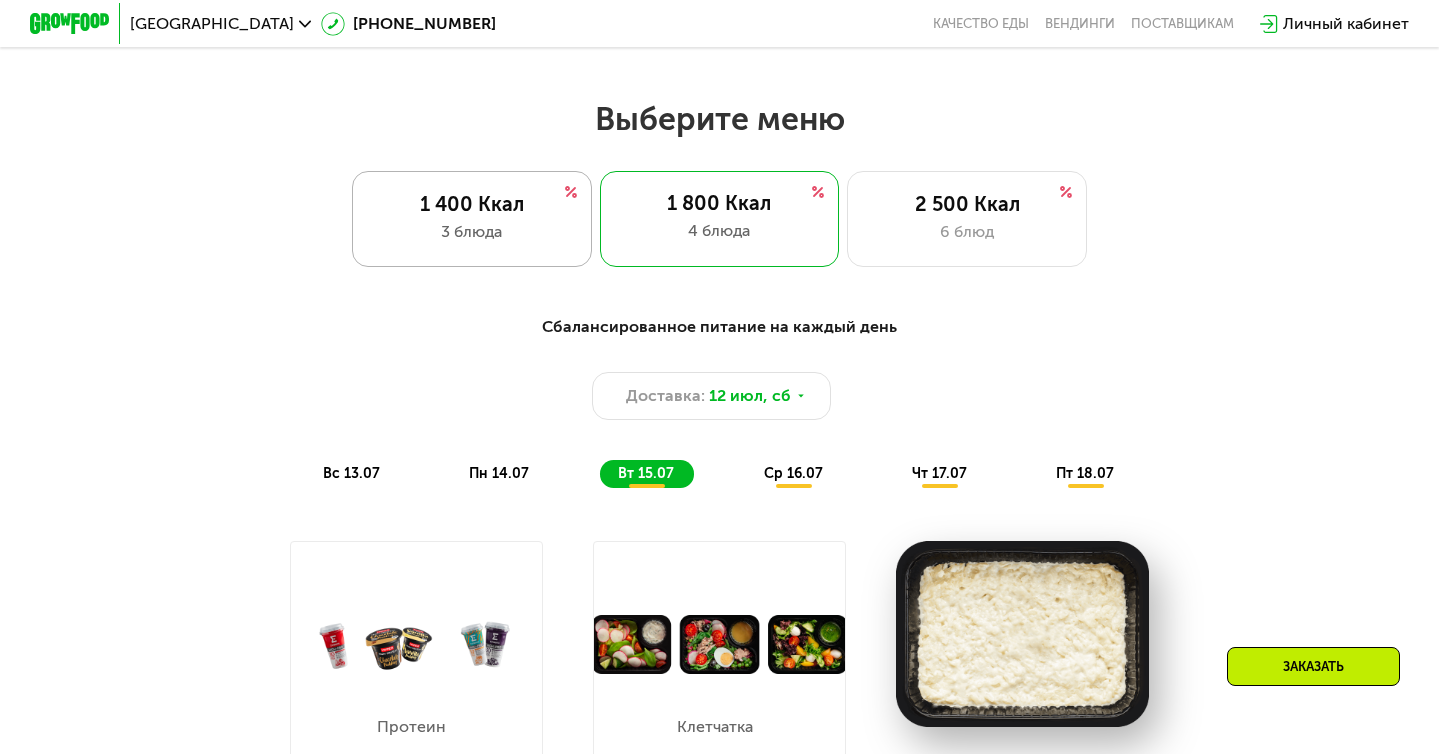 scroll, scrollTop: 798, scrollLeft: 0, axis: vertical 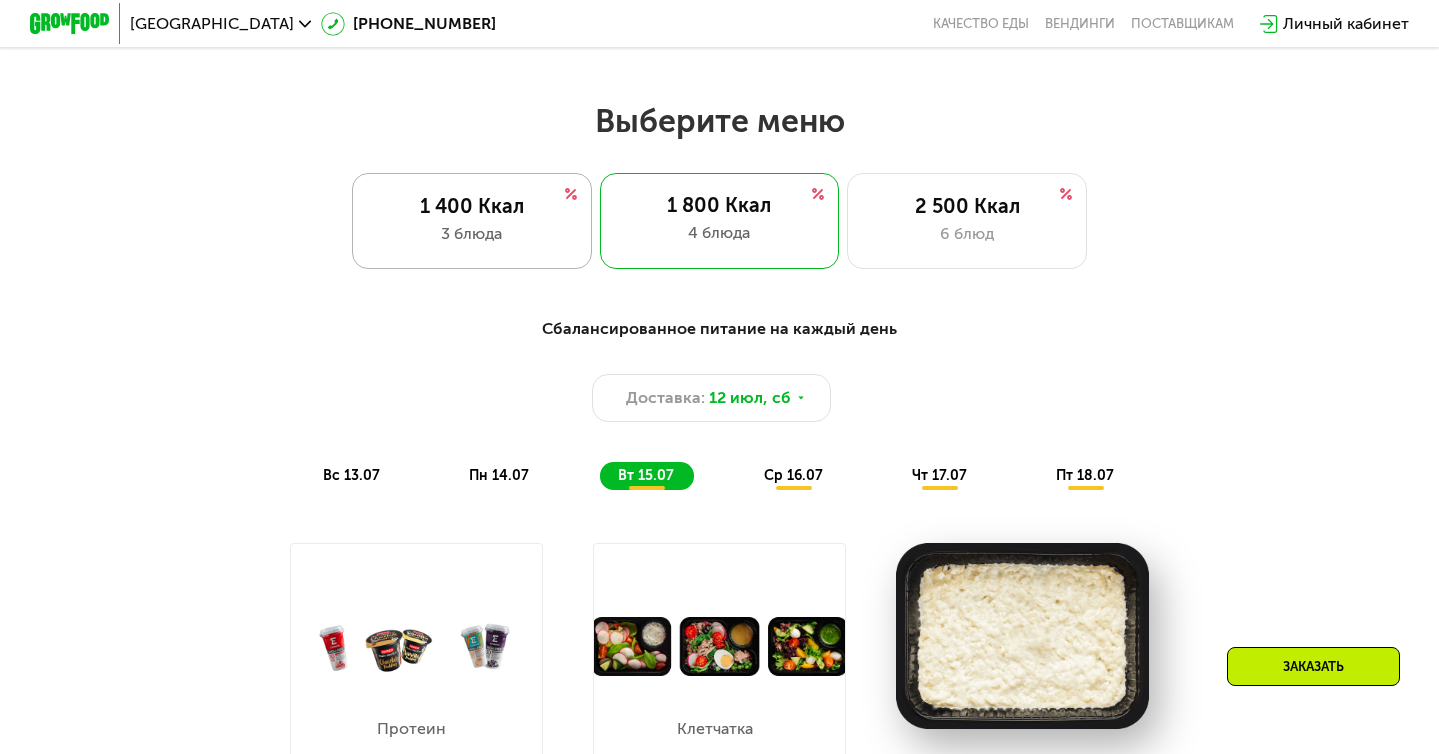click on "1 400 Ккал 3 блюда" 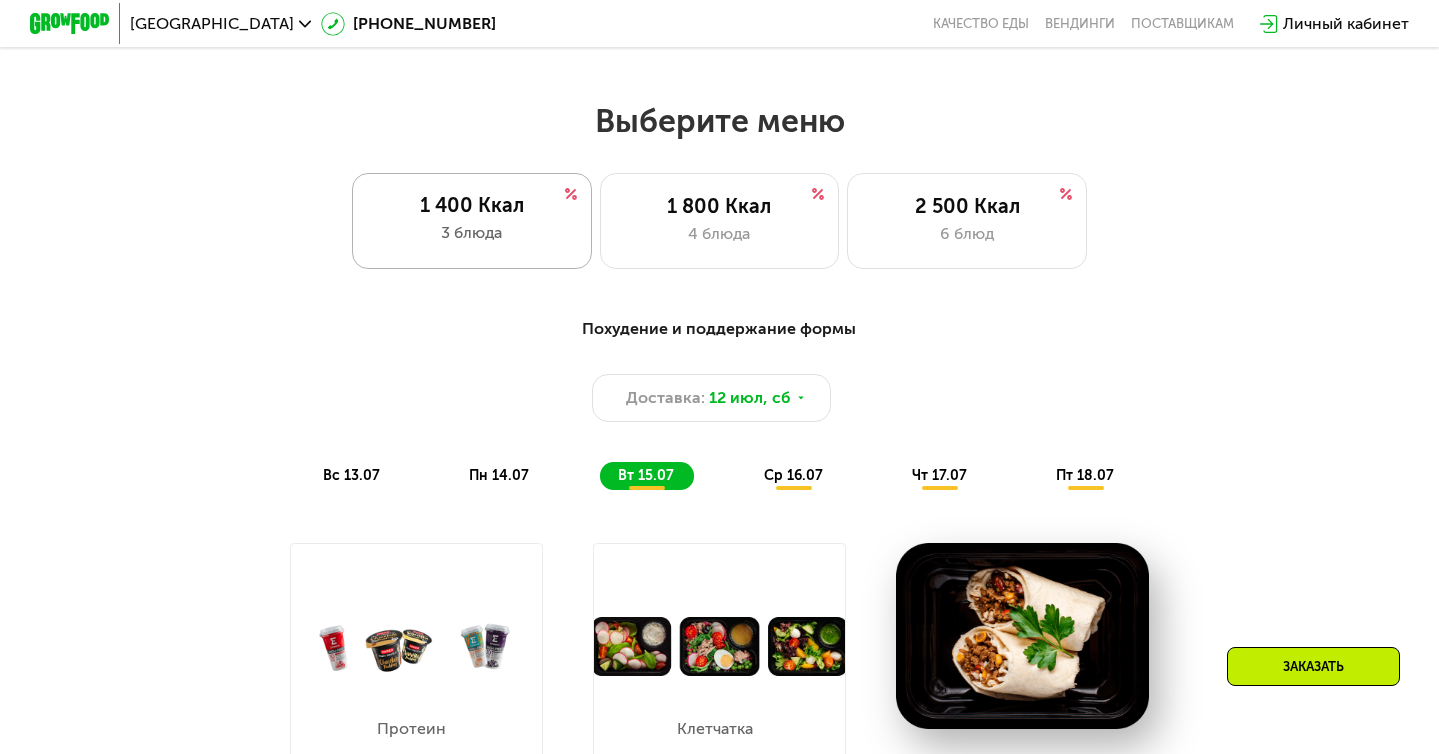 click on "1 400 Ккал" at bounding box center [472, 205] 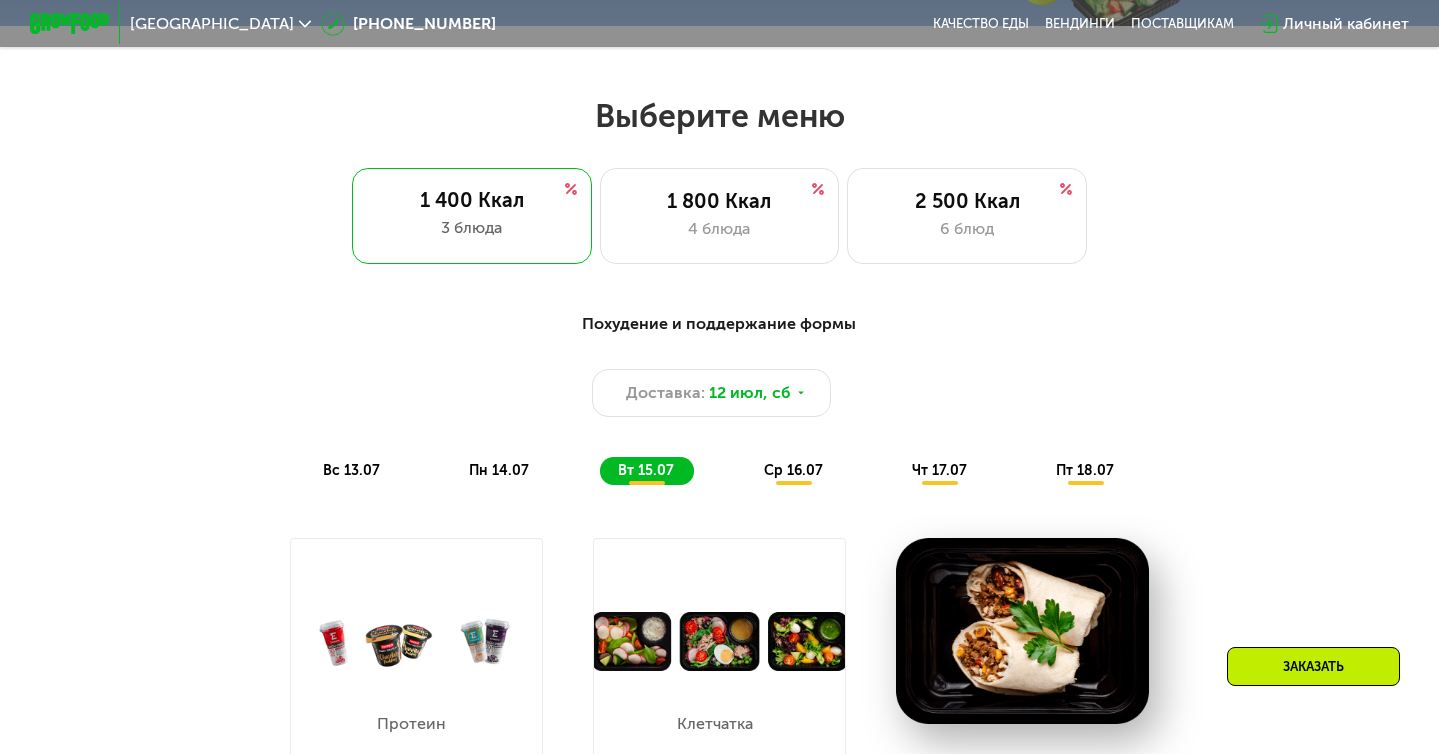 scroll, scrollTop: 1035, scrollLeft: 0, axis: vertical 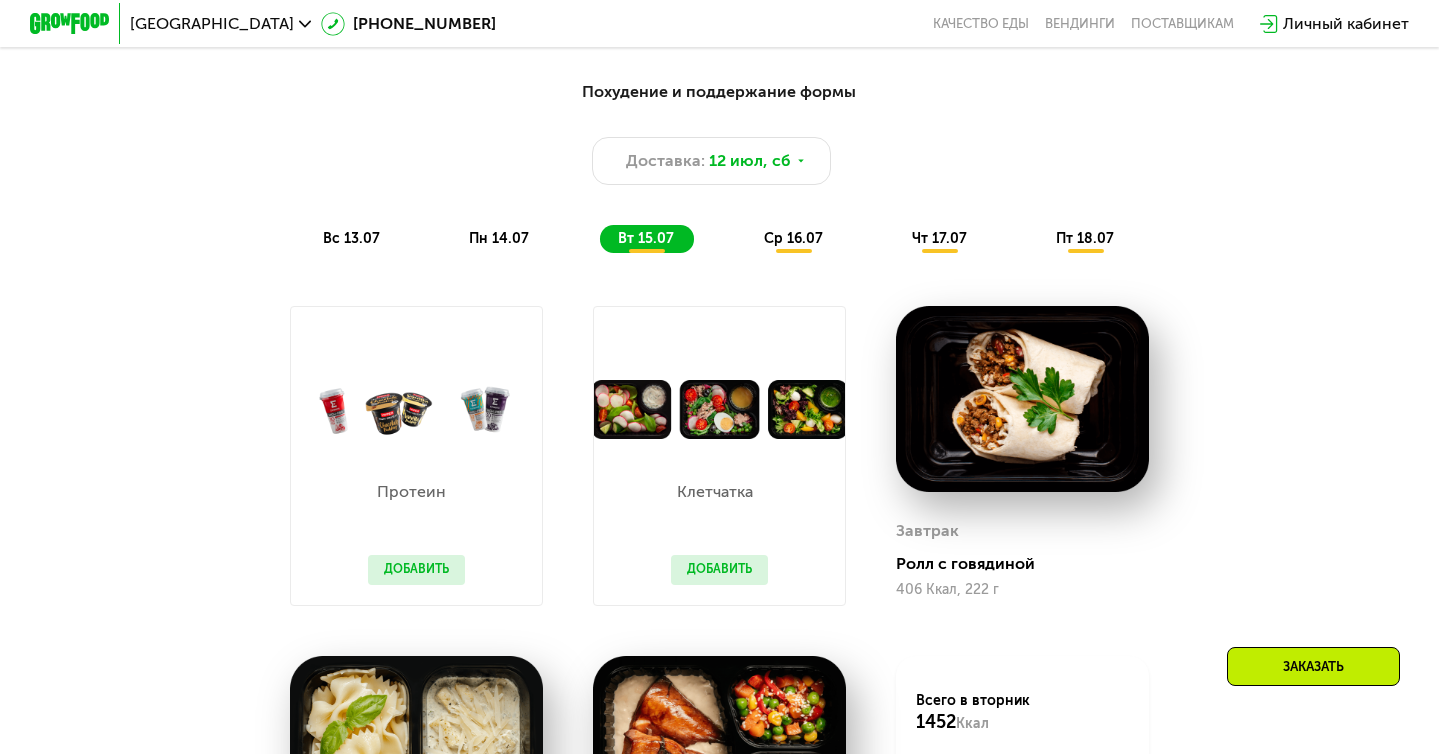 click on "пт 18.07" 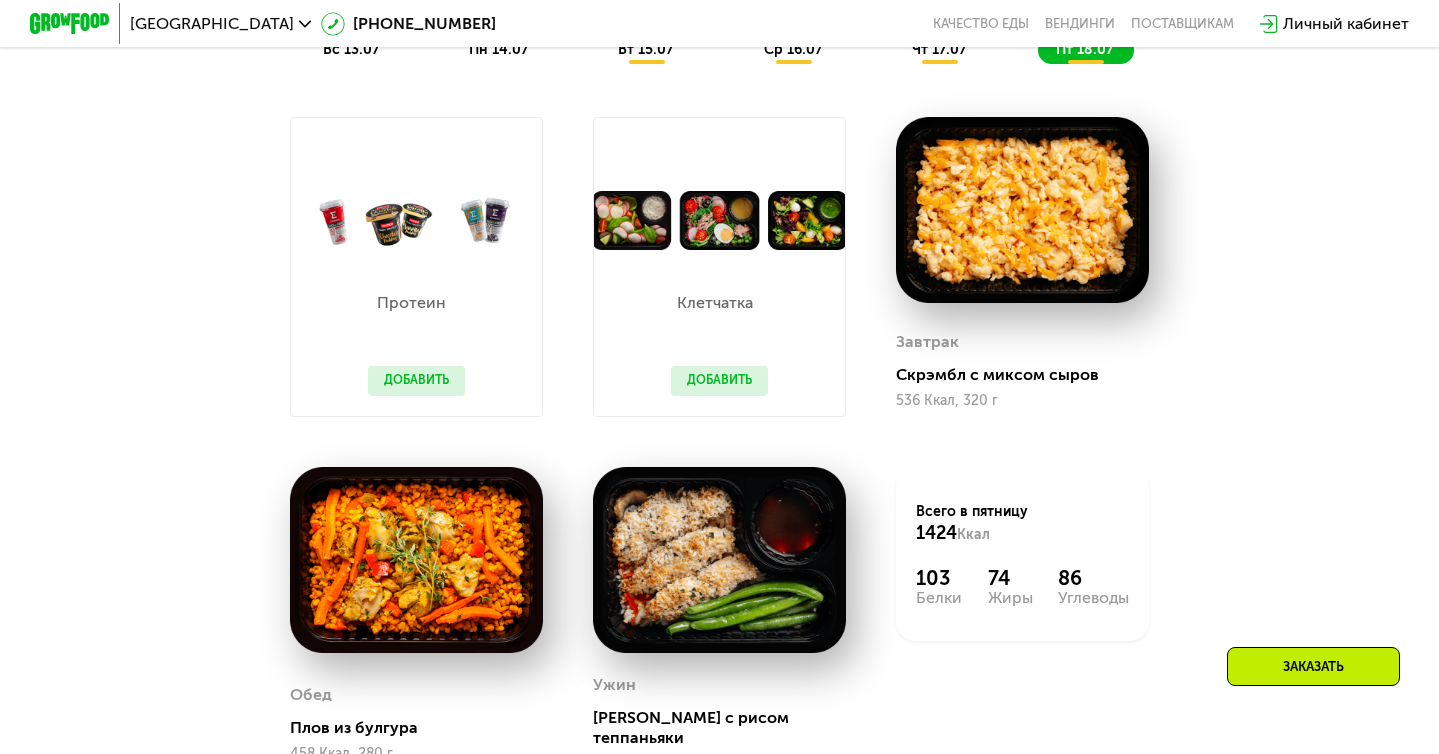 scroll, scrollTop: 1219, scrollLeft: 0, axis: vertical 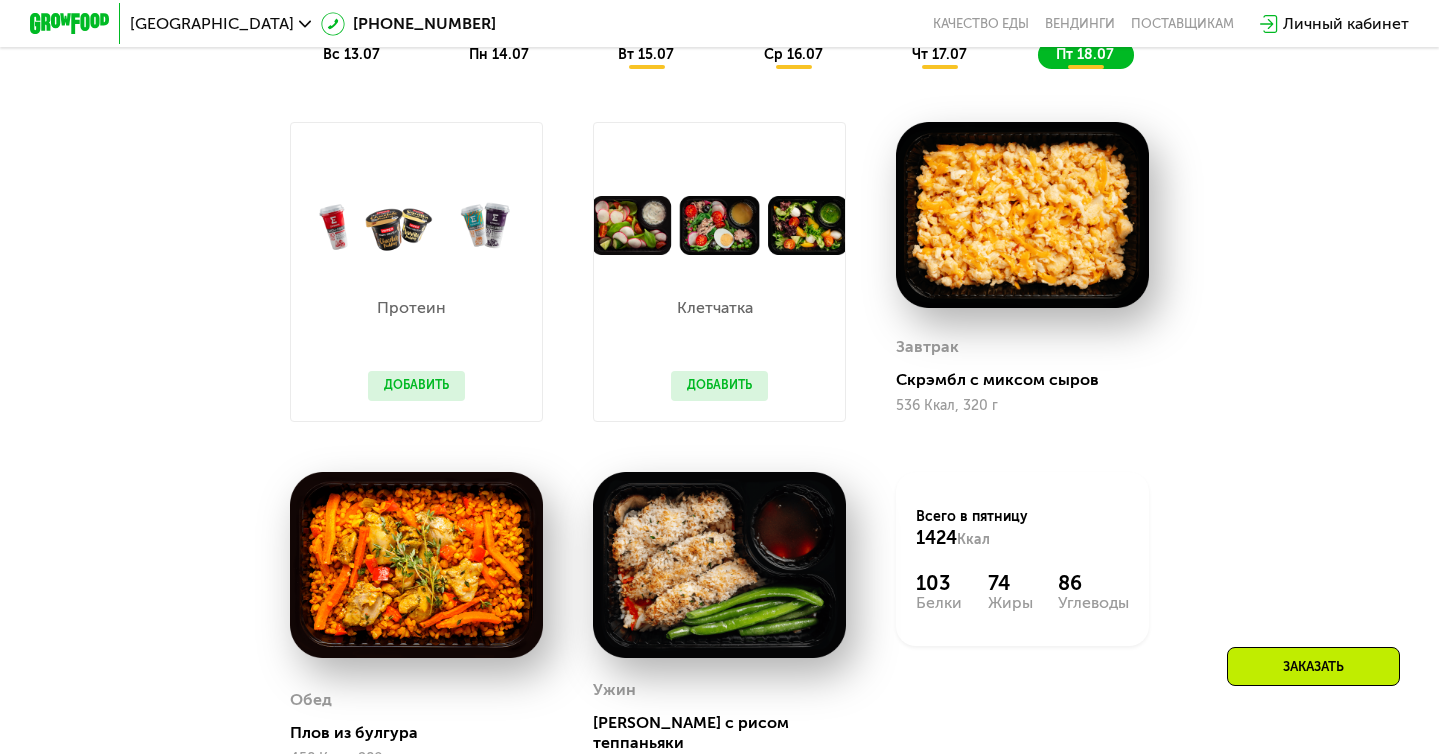 click on "Похудение и поддержание формы Доставка: 12 июл, сб вс 13.07 пн 14.07 вт 15.07 ср 16.07 чт 17.07 пт 18.07 Завтрак Круассан с форелью 409 Ккал, 175 г Обед Овощная лазанья  350 Ккал, 215 г Ужин Зеленый салат с курицей 432 Ккал, 221 г  Всего в воскресенье 1191 Ккал 51  Белки  70  Жиры  89  Углеводы  Завтрак Омлет с томатами и фетой 530 Ккал, 210 г Обед Белая рыба и пюре 274 Ккал, 220 г Ужин Курица с аджикой и рисом 356 Ккал, 230 г  Всего в понедельник 1160 Ккал 73  Белки  74  Жиры  49  Углеводы  Протеин  Добавить  Клетчатка  Добавить  Завтрак Ролл с говядиной 406 Ккал, 222 г Обед Паста с курицей и шпинатом 548 Ккал, 360 г Ужин 1452 96" at bounding box center [719, 371] 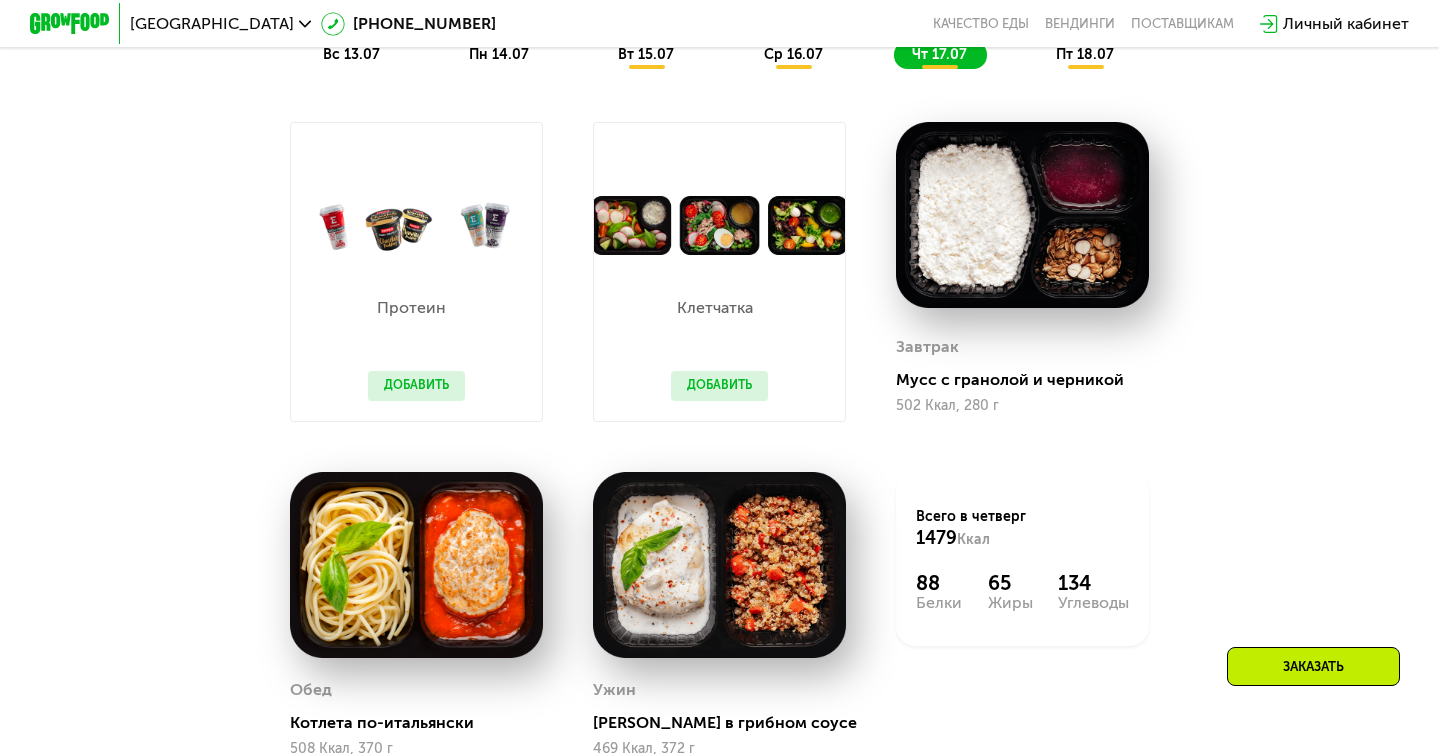 click on "Похудение и поддержание формы Доставка: 12 июл, сб вс 13.07 пн 14.07 вт 15.07 ср 16.07 чт 17.07 пт 18.07" at bounding box center [719, -18] 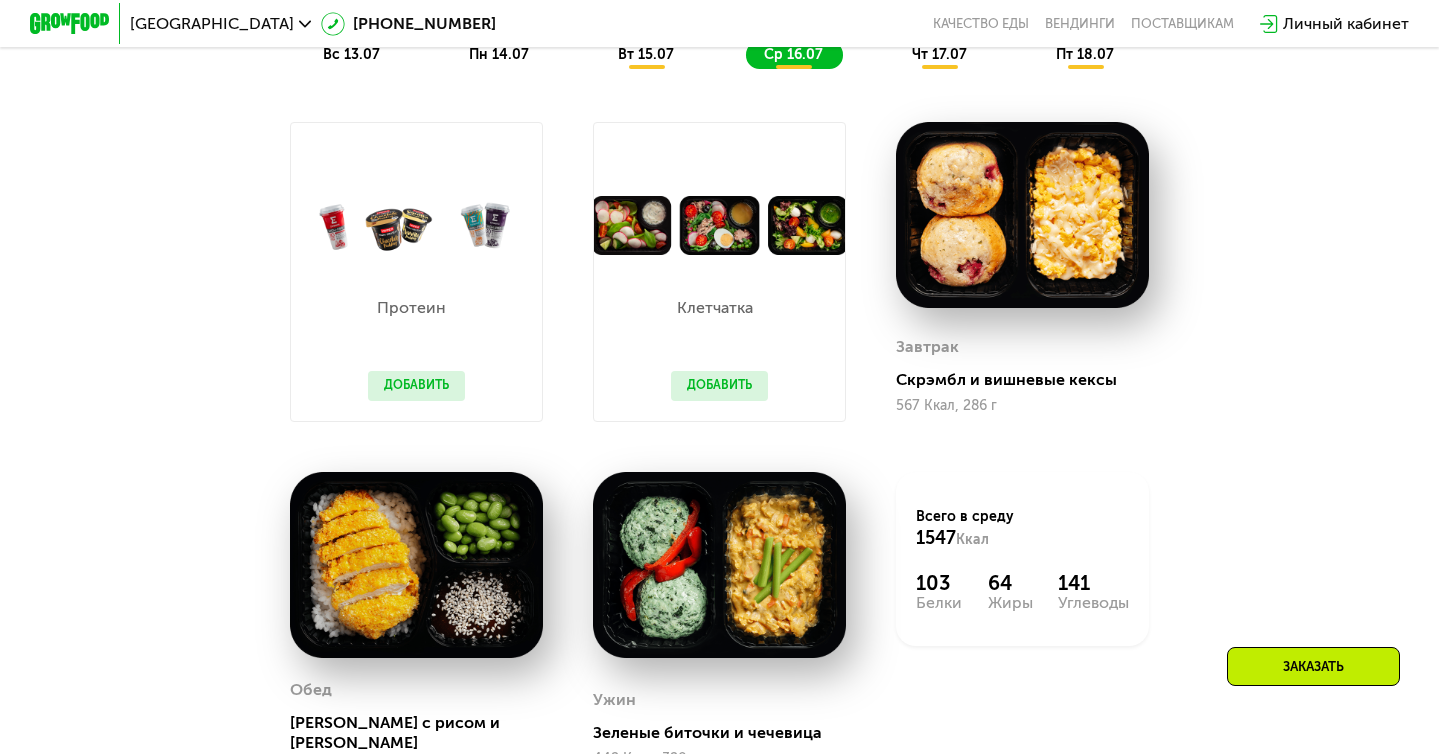 click on "вт 15.07" 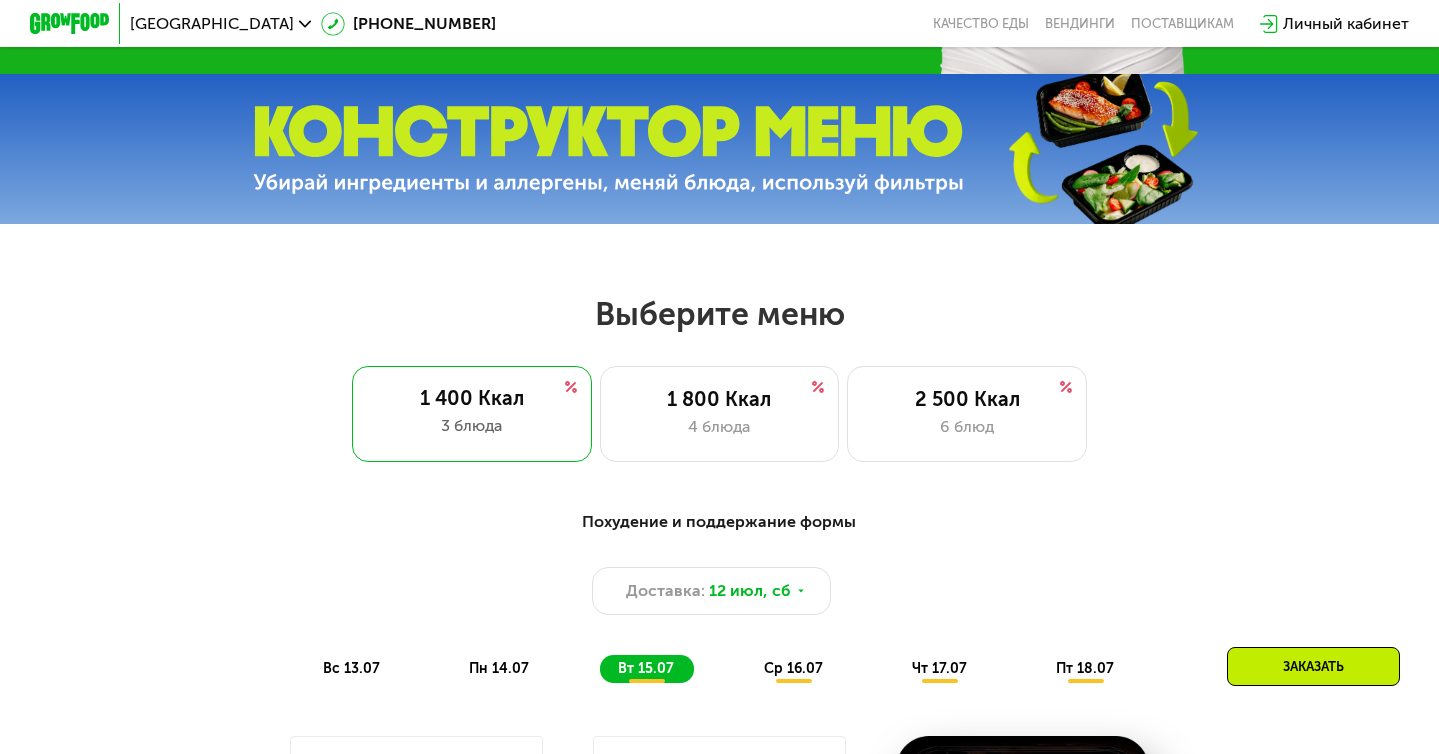 scroll, scrollTop: 509, scrollLeft: 0, axis: vertical 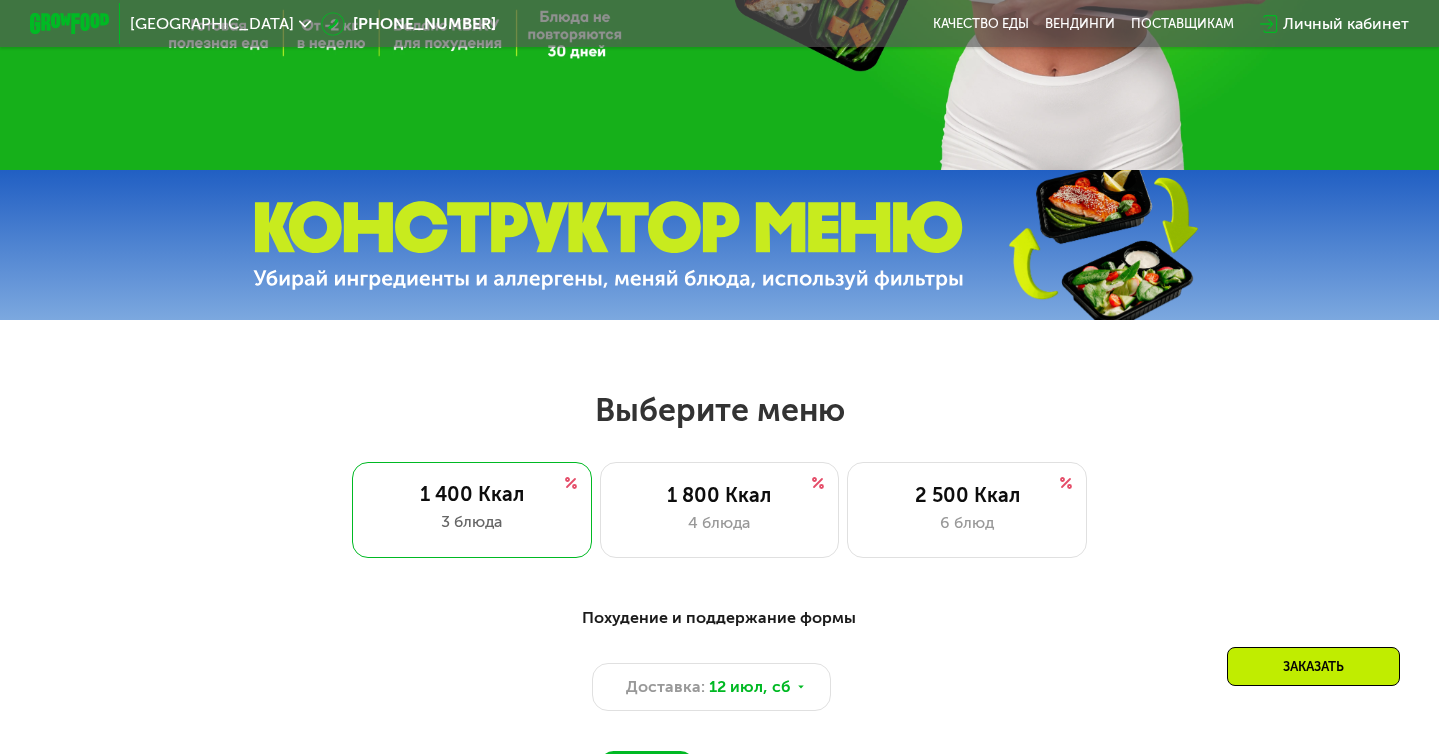 click at bounding box center [1101, 245] 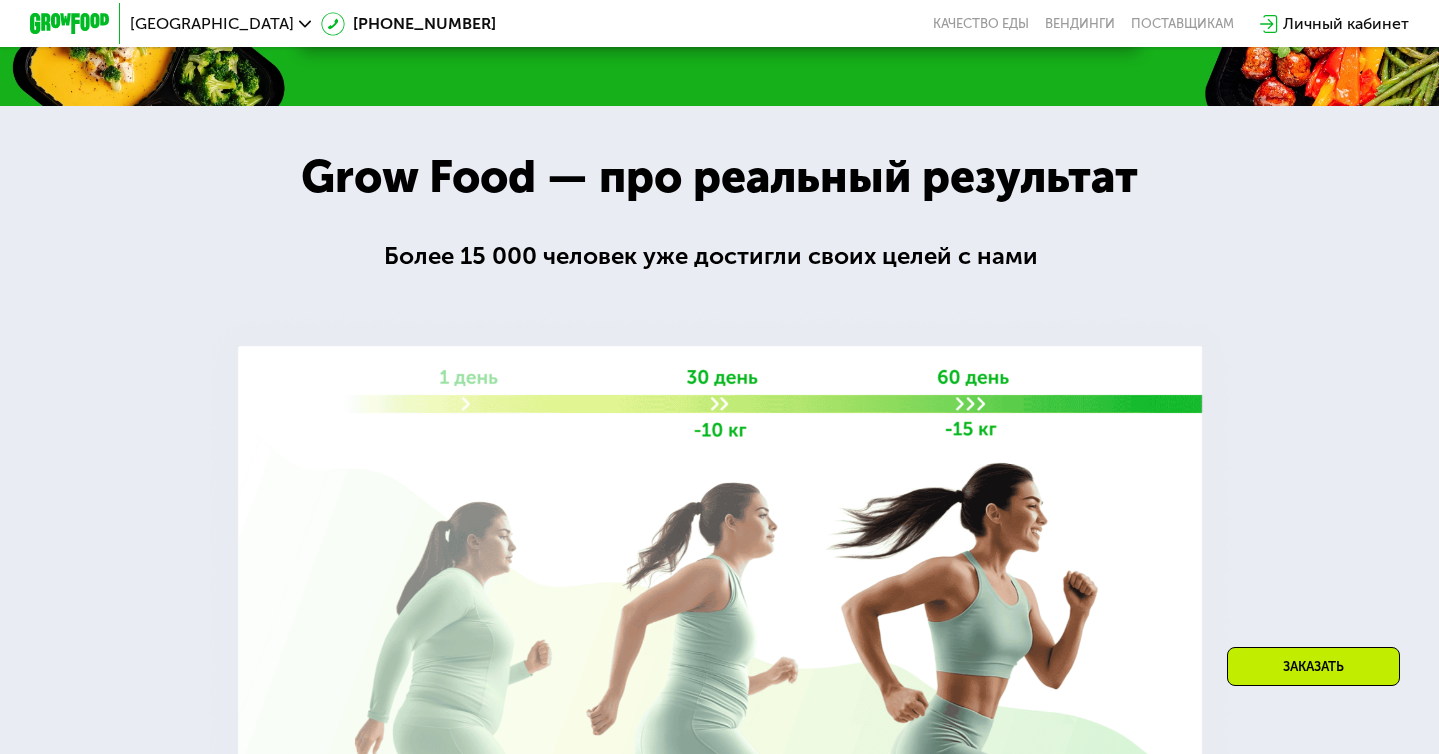 scroll, scrollTop: 3431, scrollLeft: 0, axis: vertical 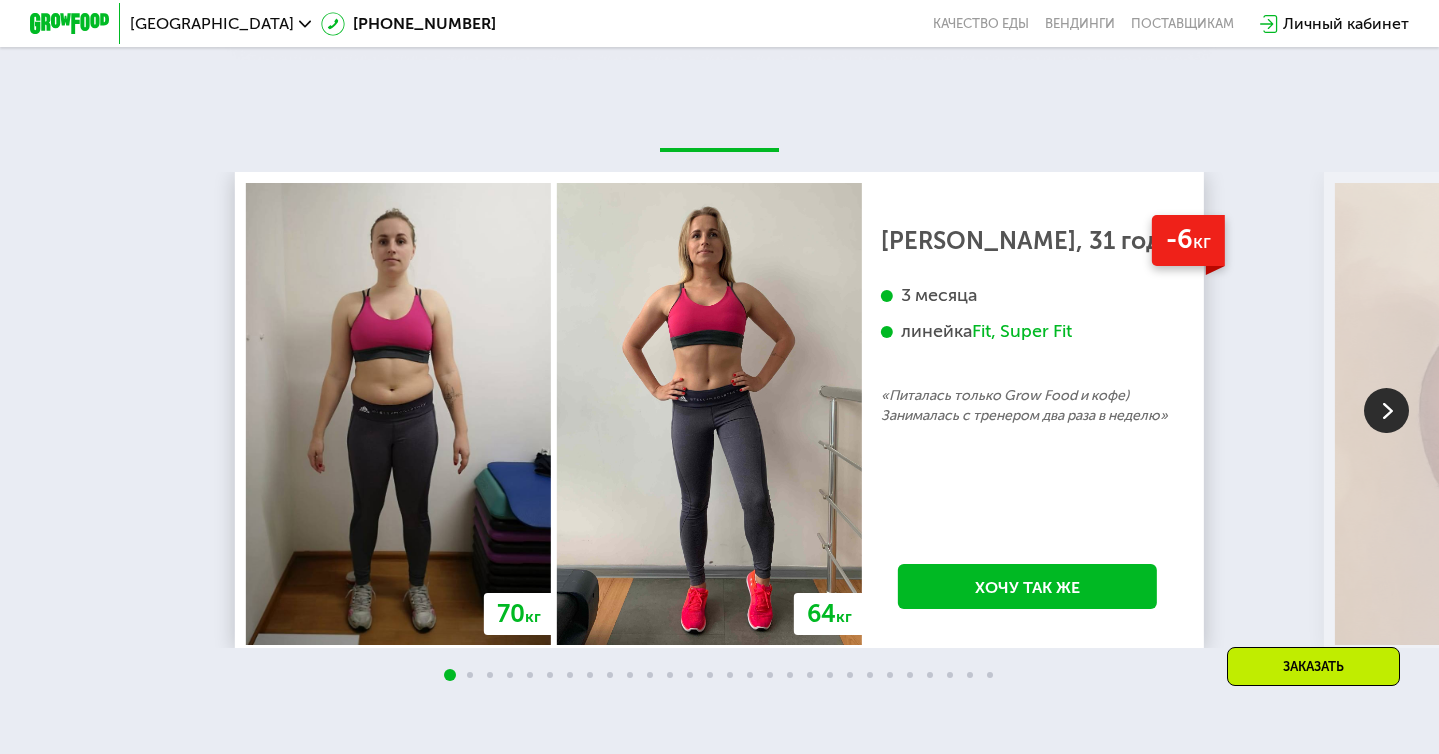 click at bounding box center [1386, 410] 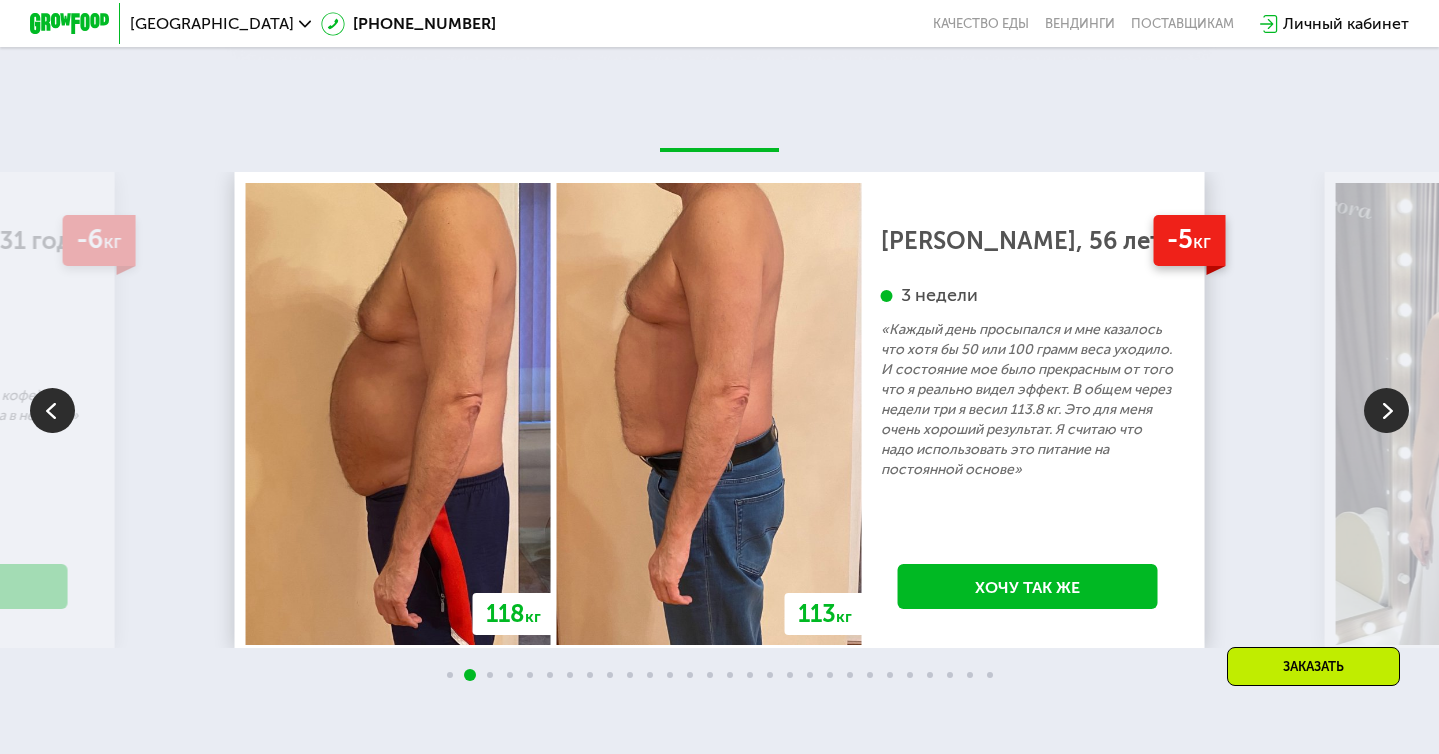 click at bounding box center [1386, 410] 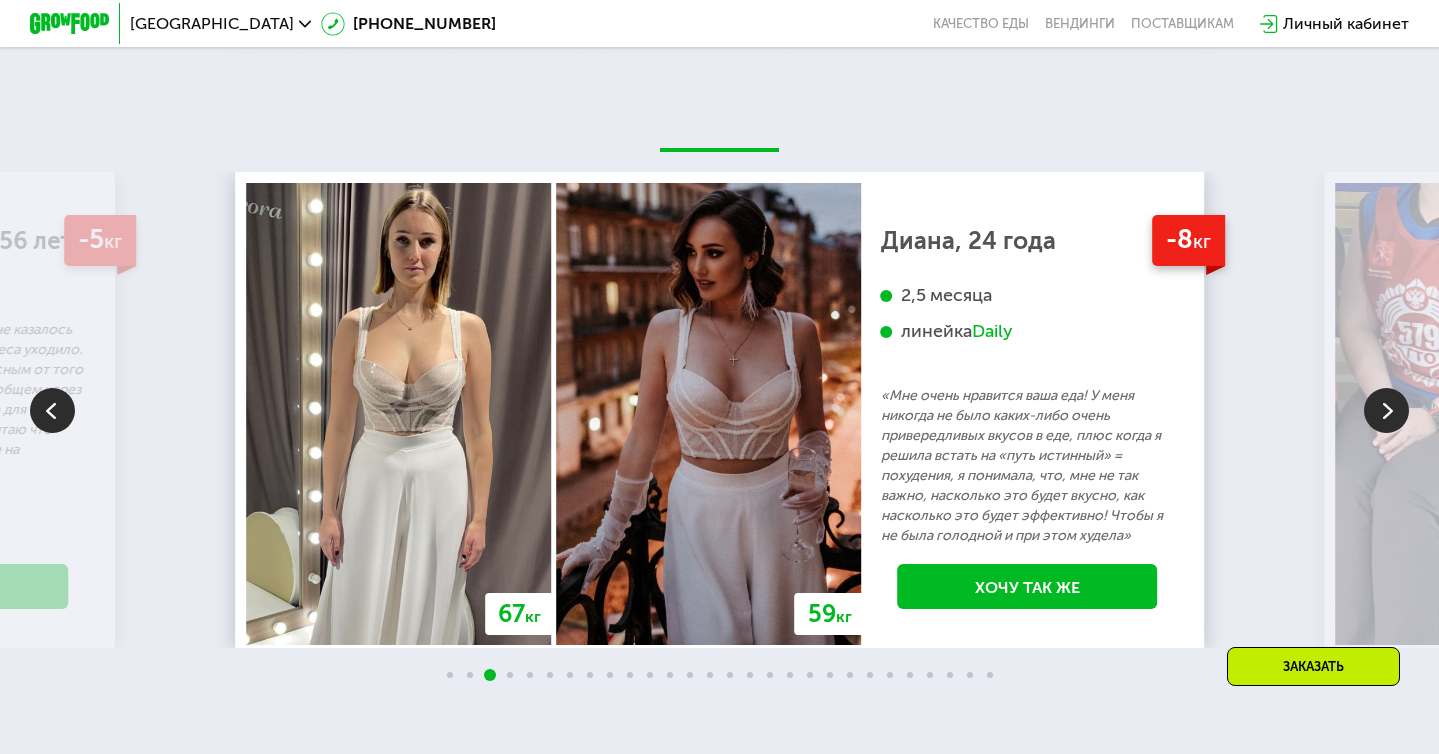 click at bounding box center [1386, 410] 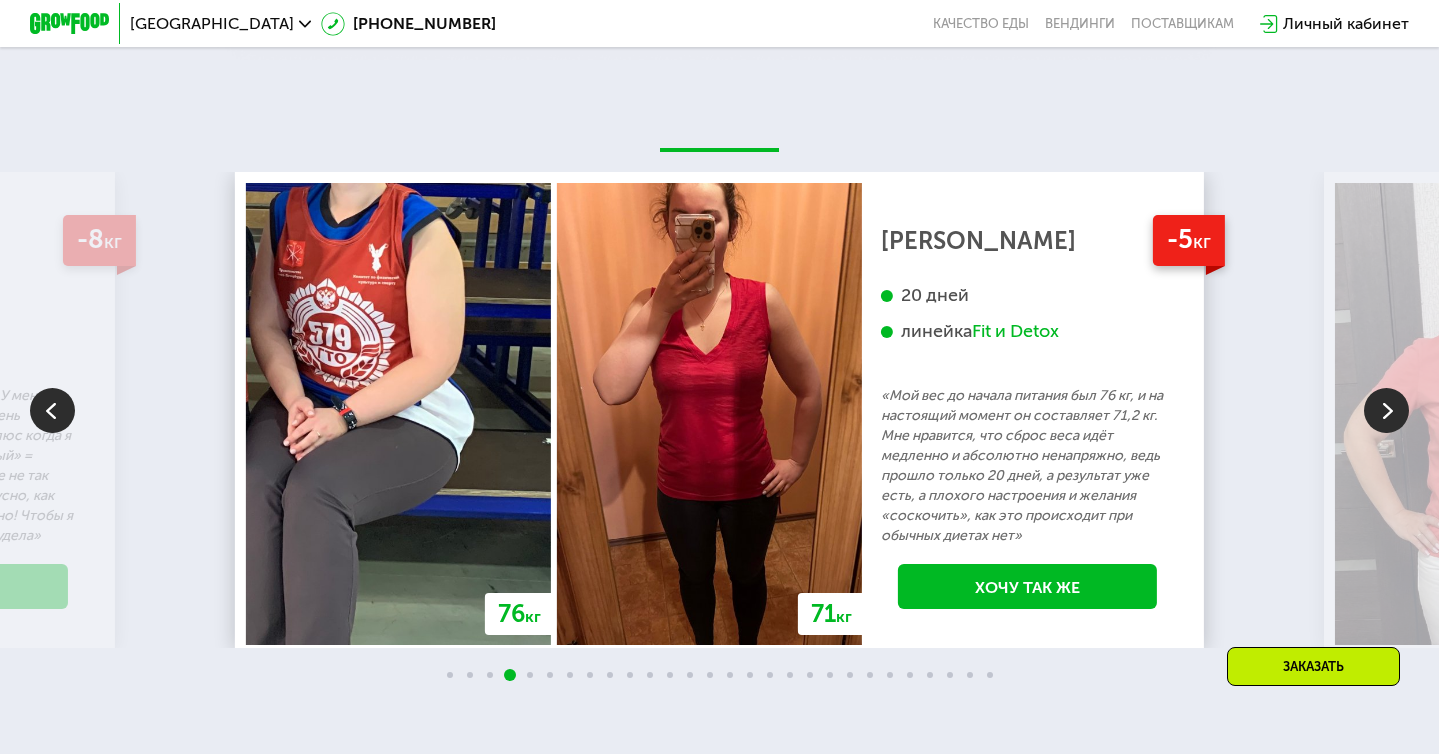 click at bounding box center [1386, 410] 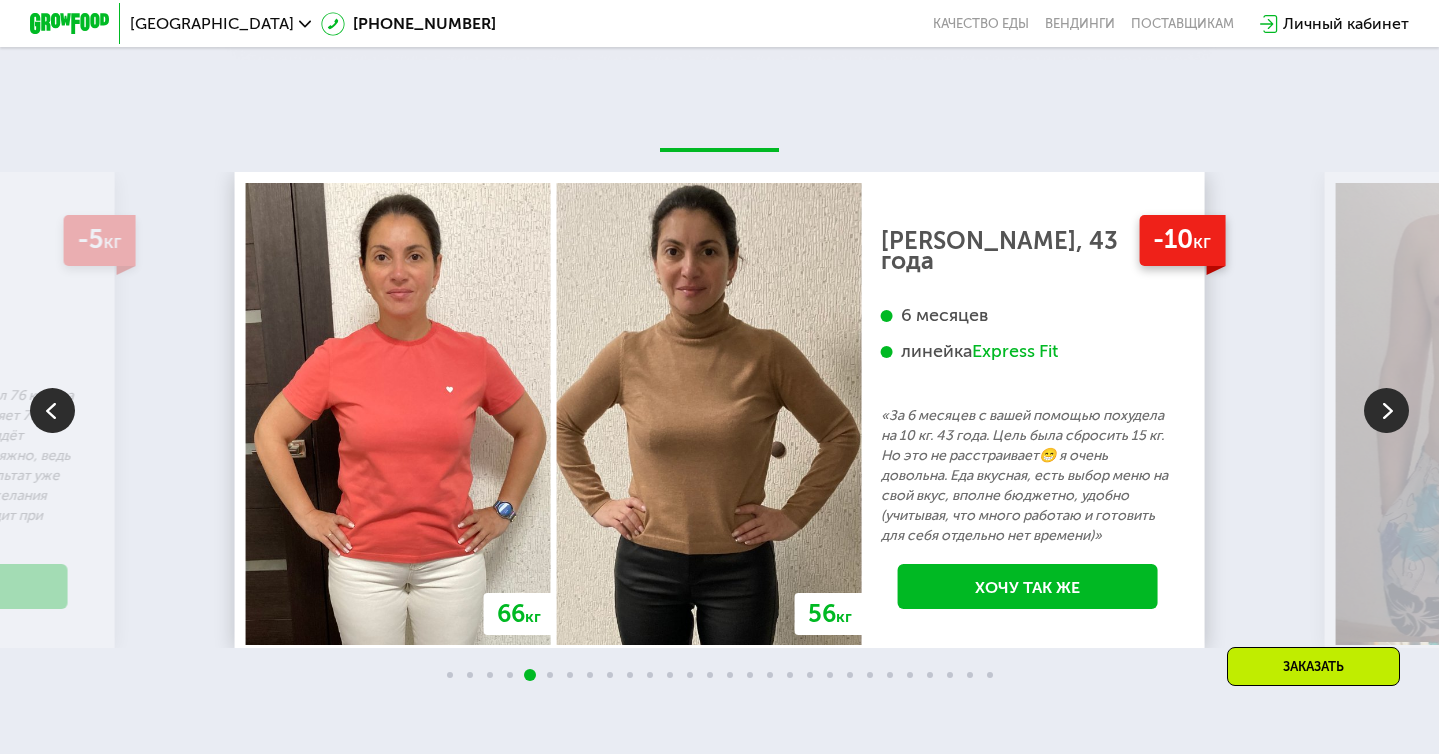 click at bounding box center [1386, 410] 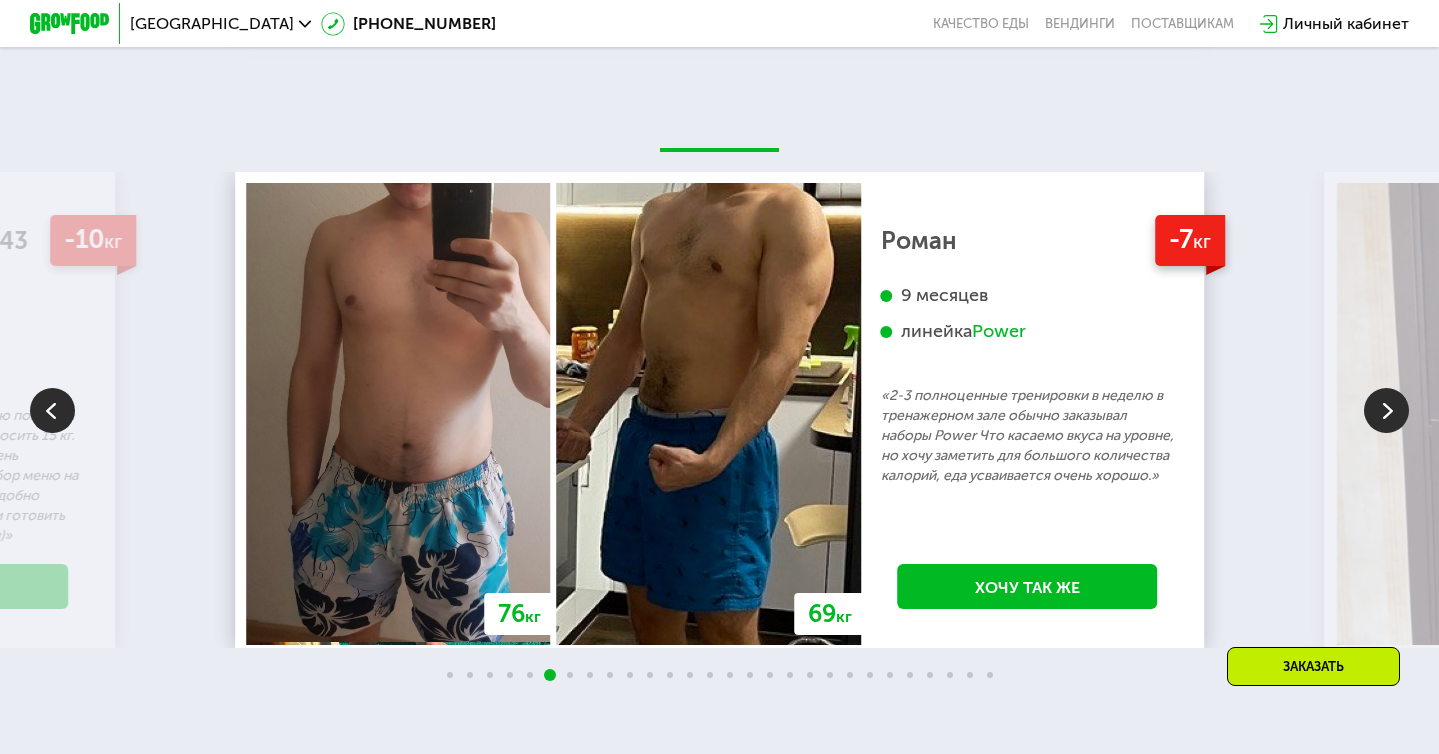 click at bounding box center (1386, 410) 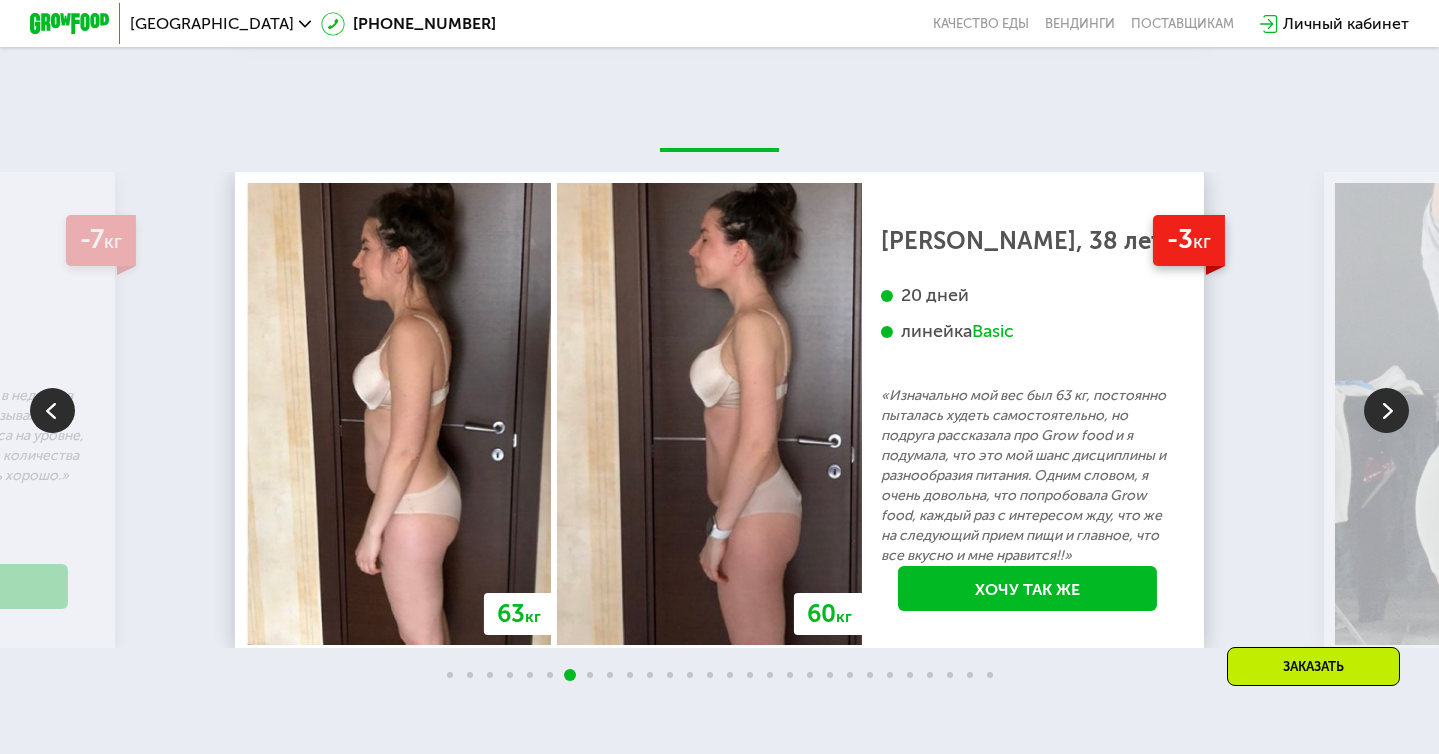 click at bounding box center (1386, 410) 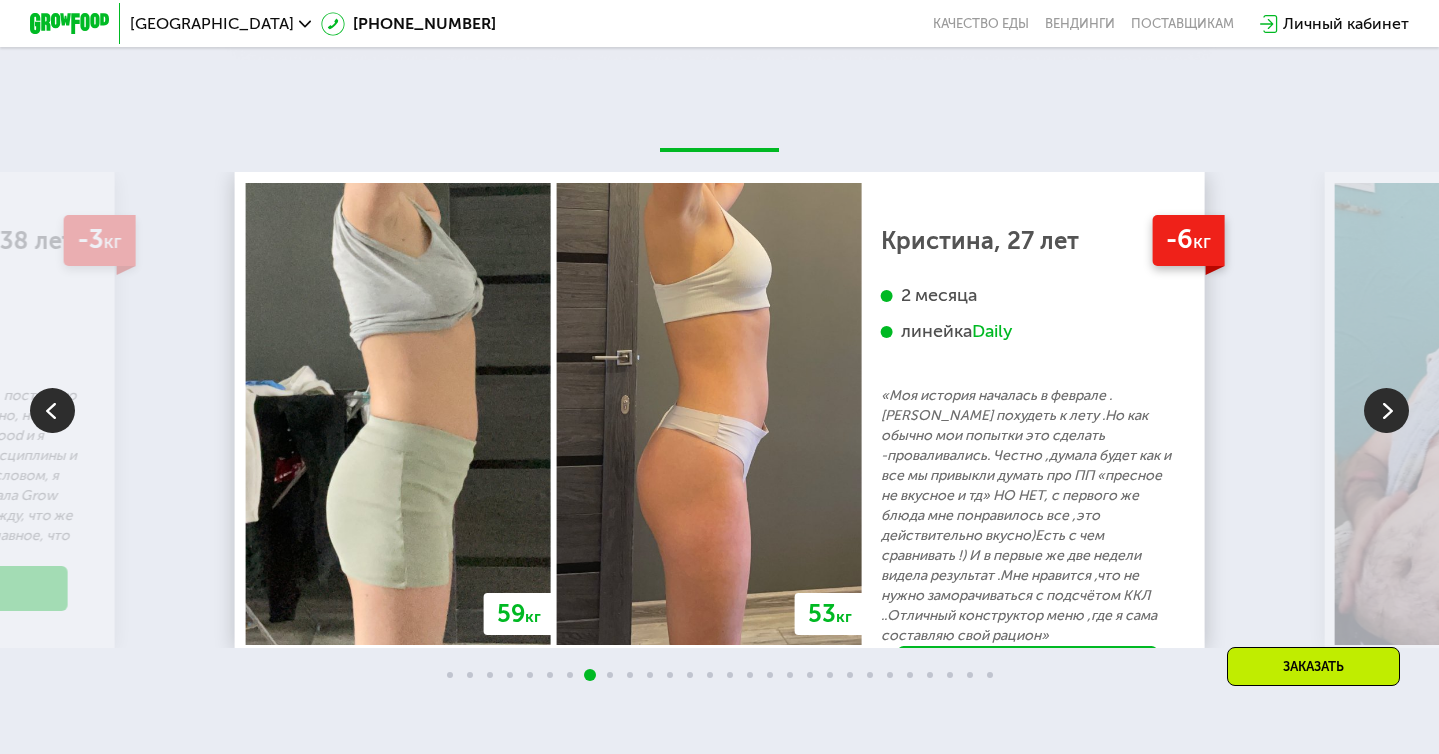 click at bounding box center (1386, 410) 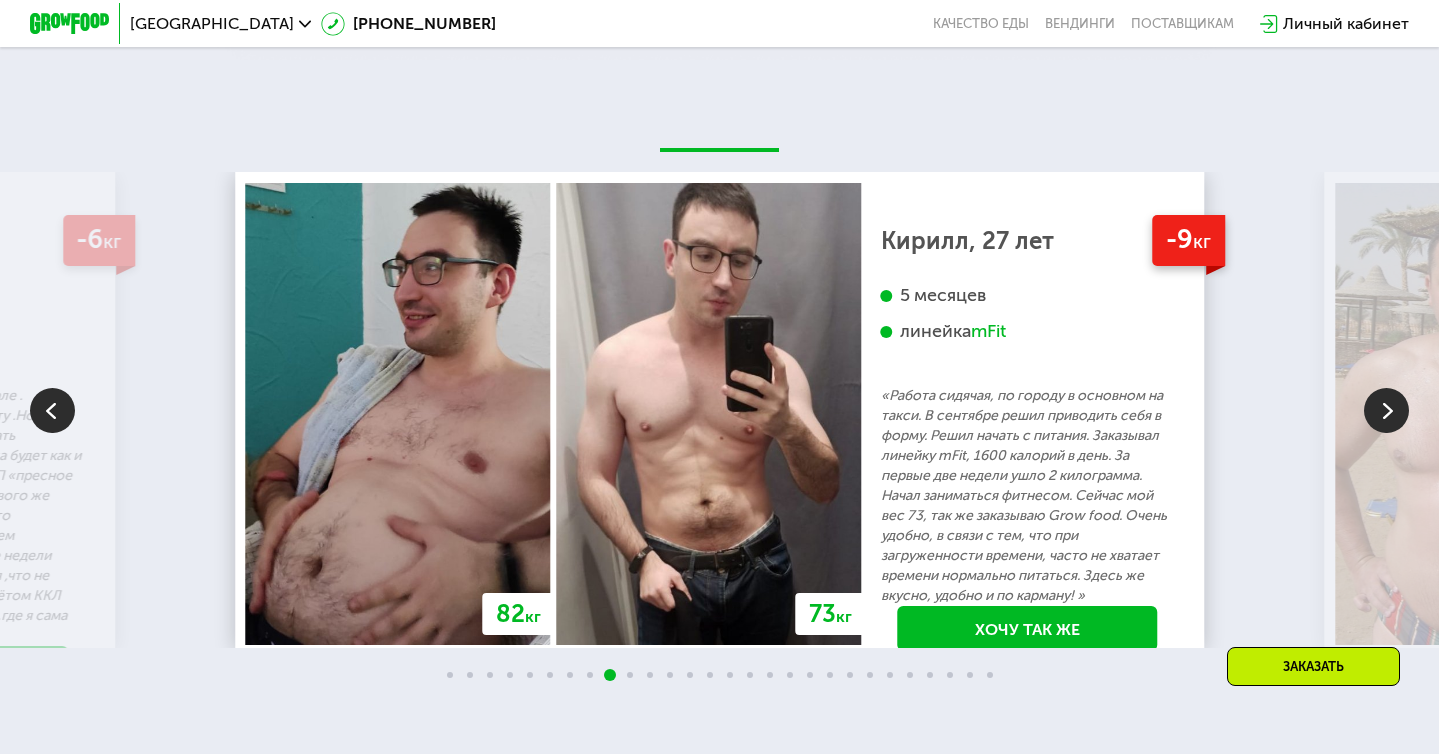 click at bounding box center (1386, 410) 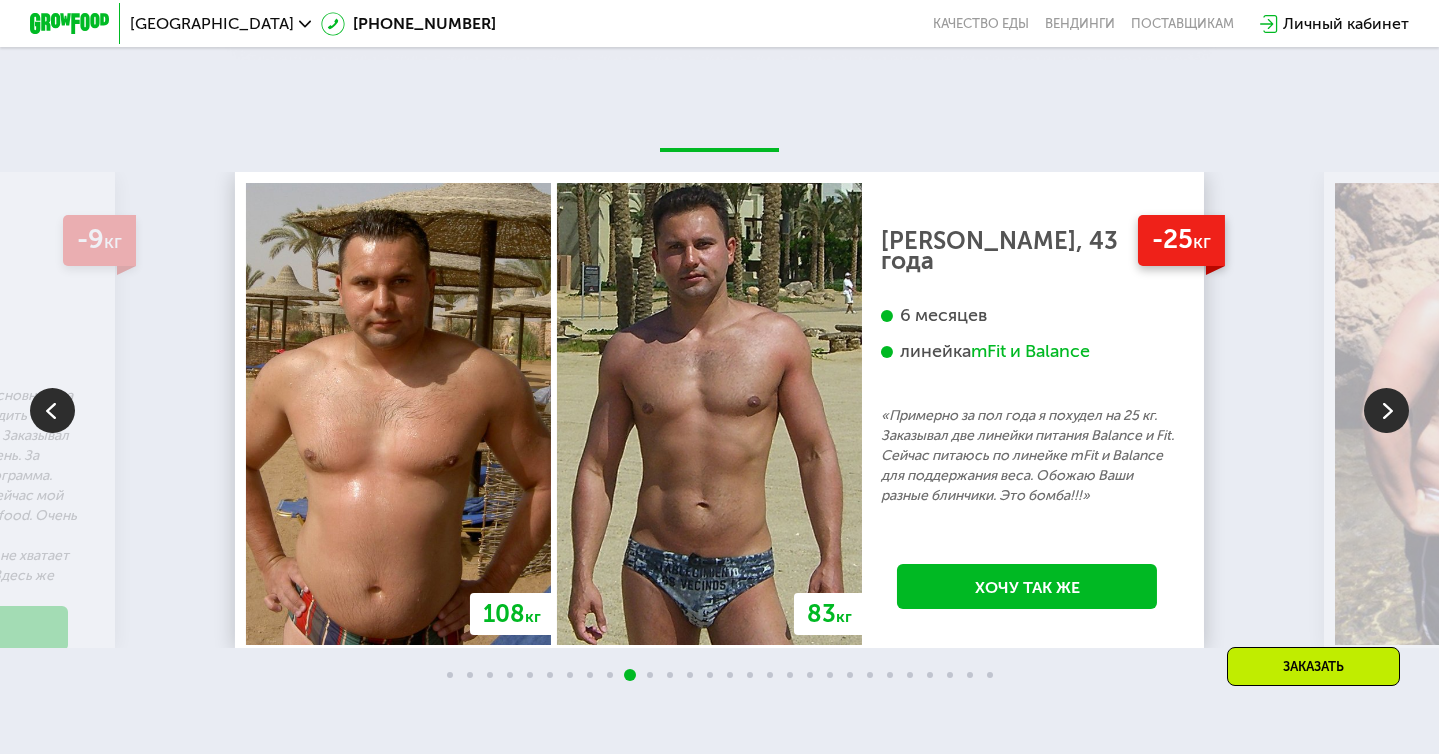 click at bounding box center [1386, 410] 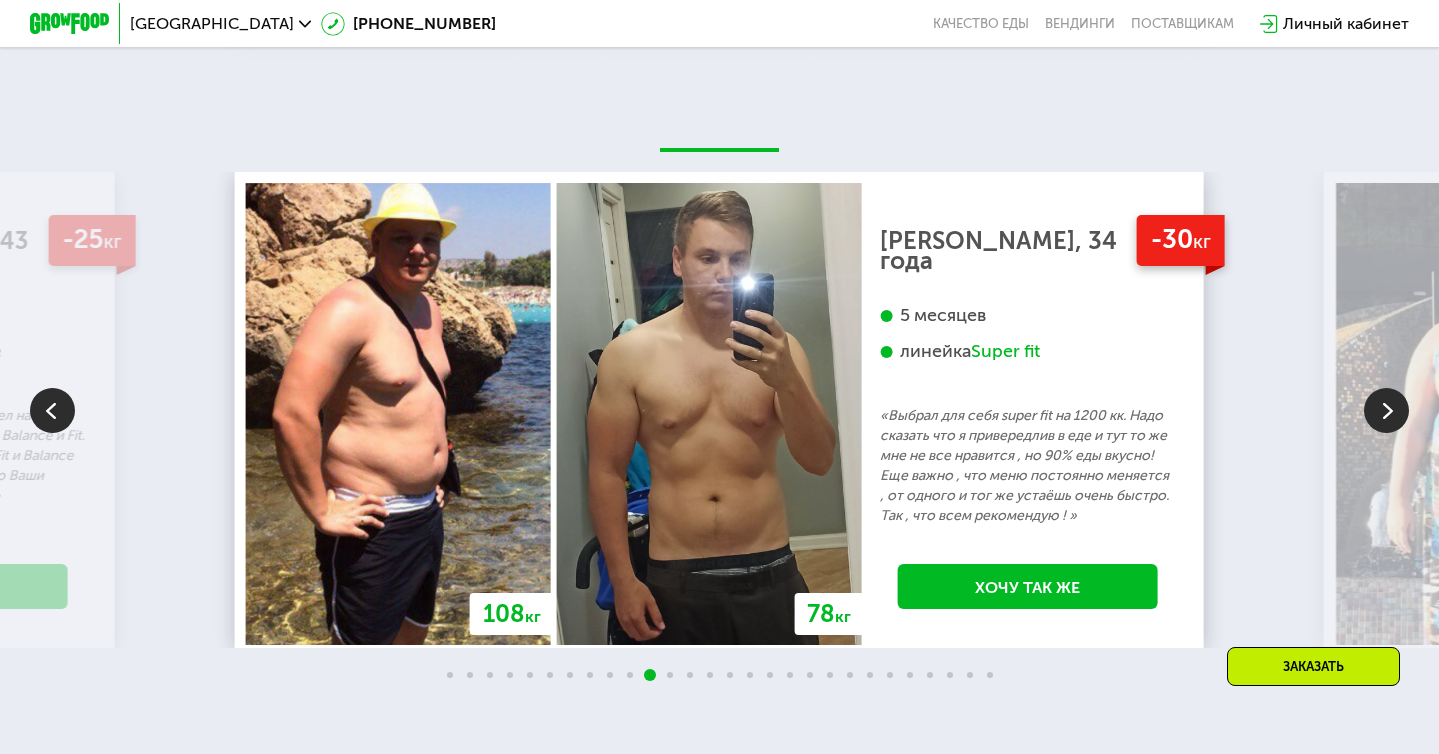 click at bounding box center [1386, 410] 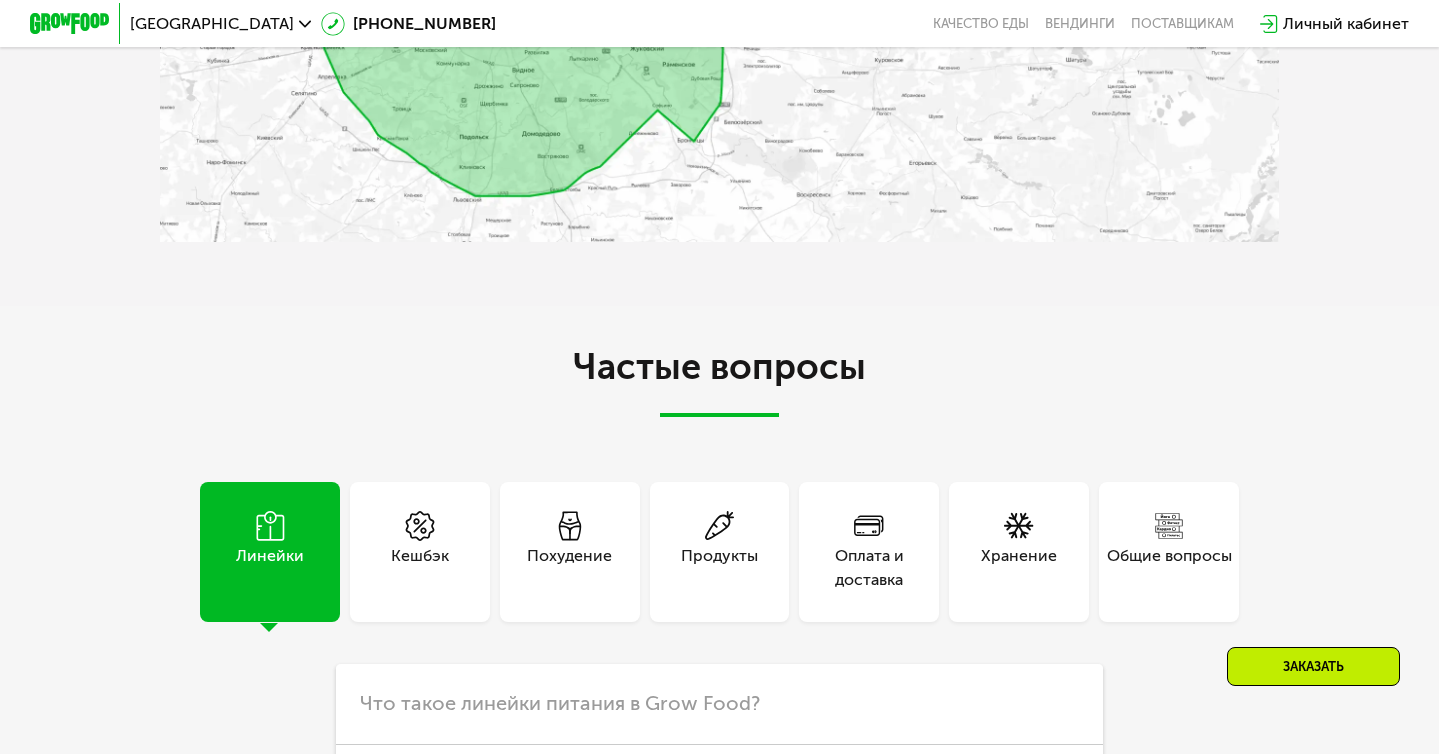 scroll, scrollTop: 4778, scrollLeft: 0, axis: vertical 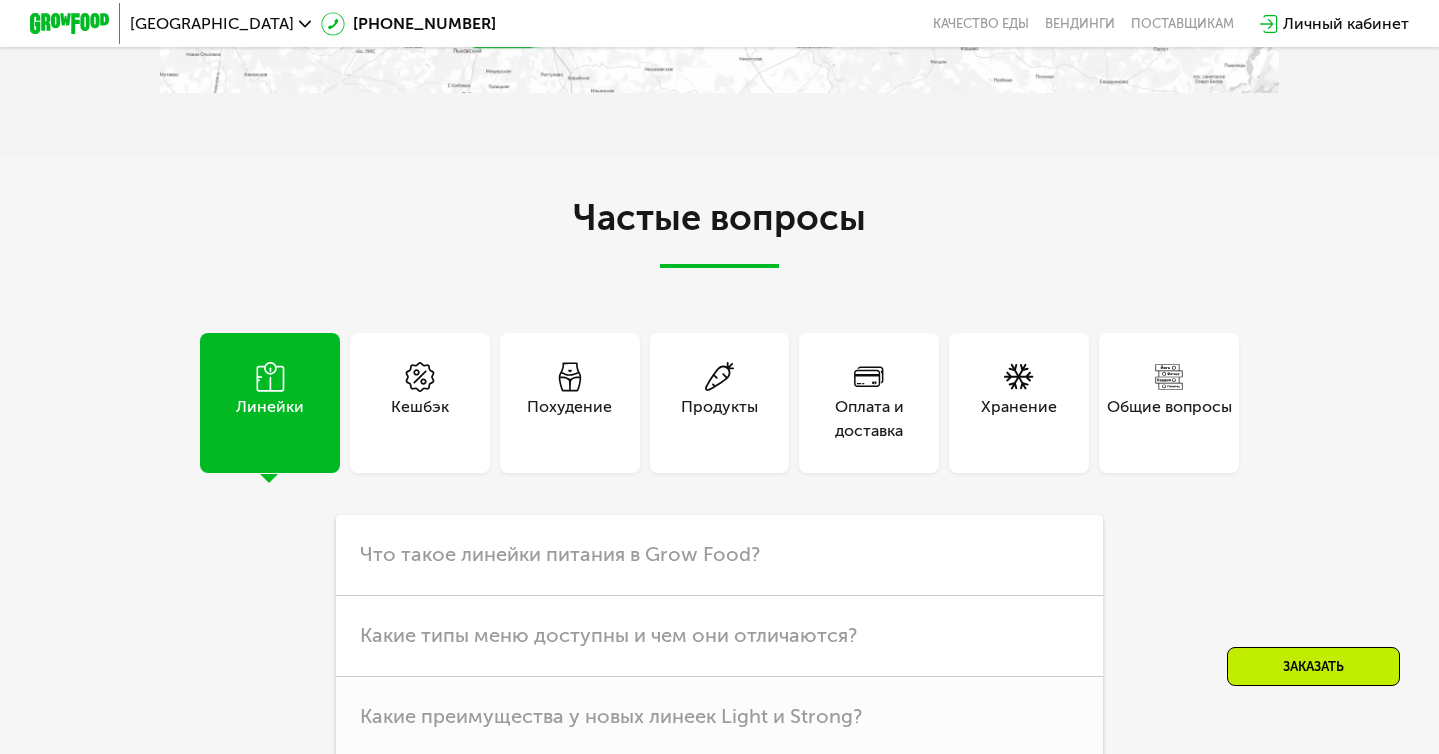 click on "Продукты" at bounding box center [719, 419] 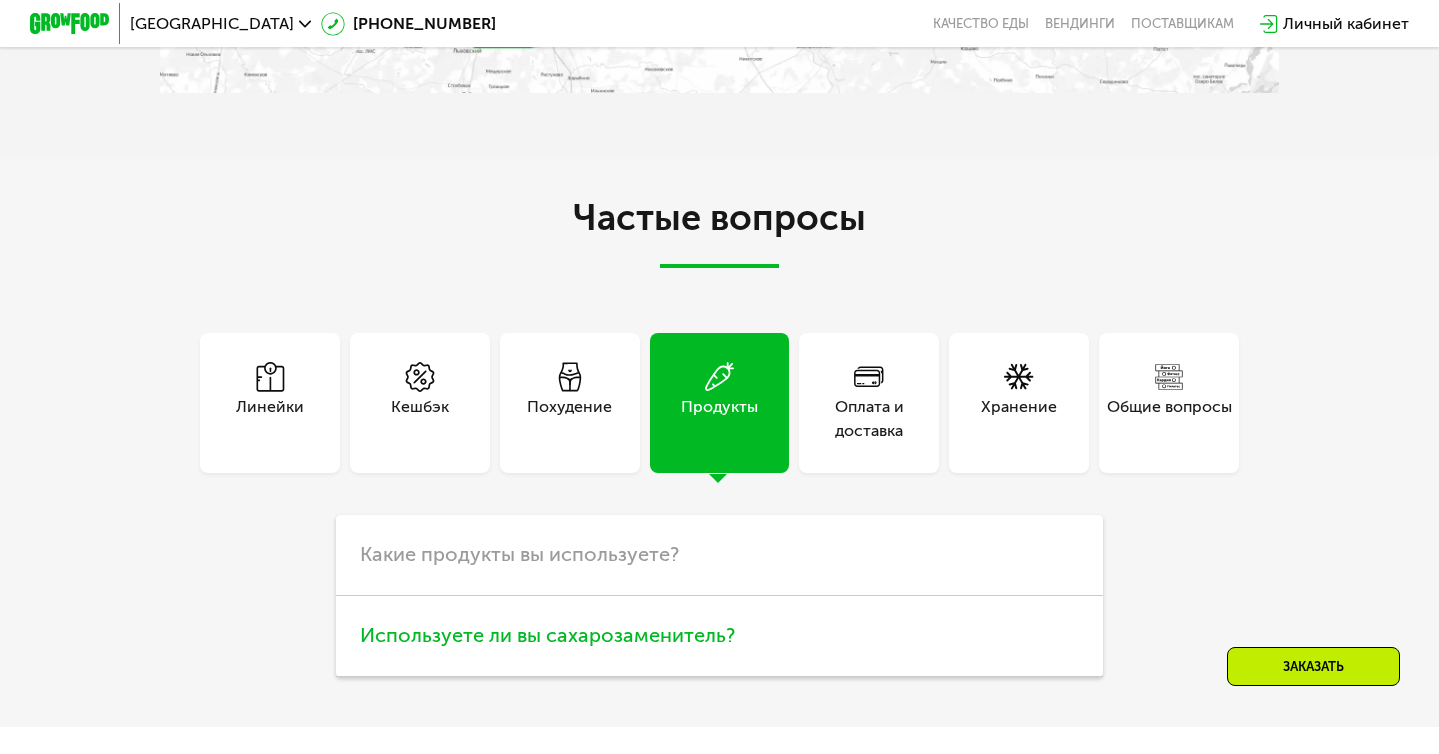click on "Используете ли вы сахарозаменитель?" at bounding box center (547, 635) 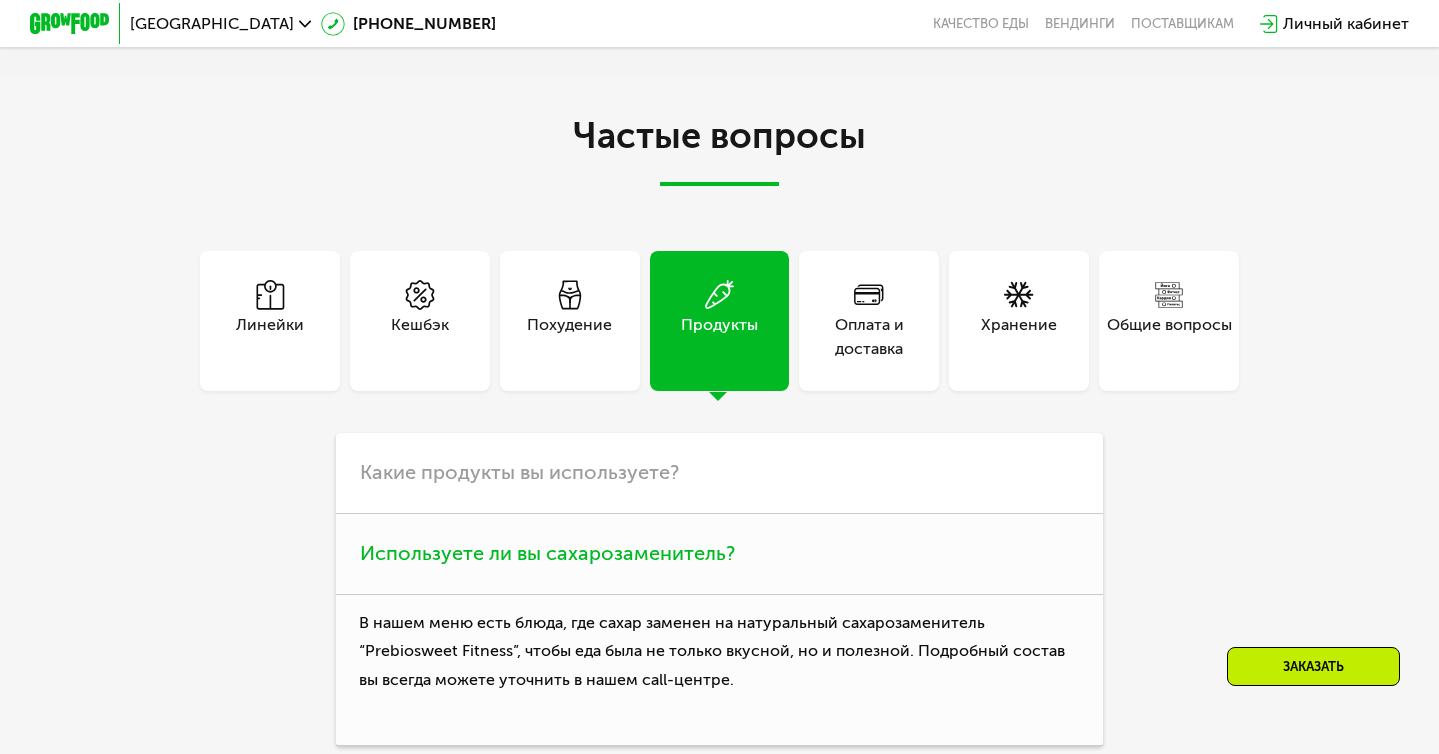 scroll, scrollTop: 4895, scrollLeft: 0, axis: vertical 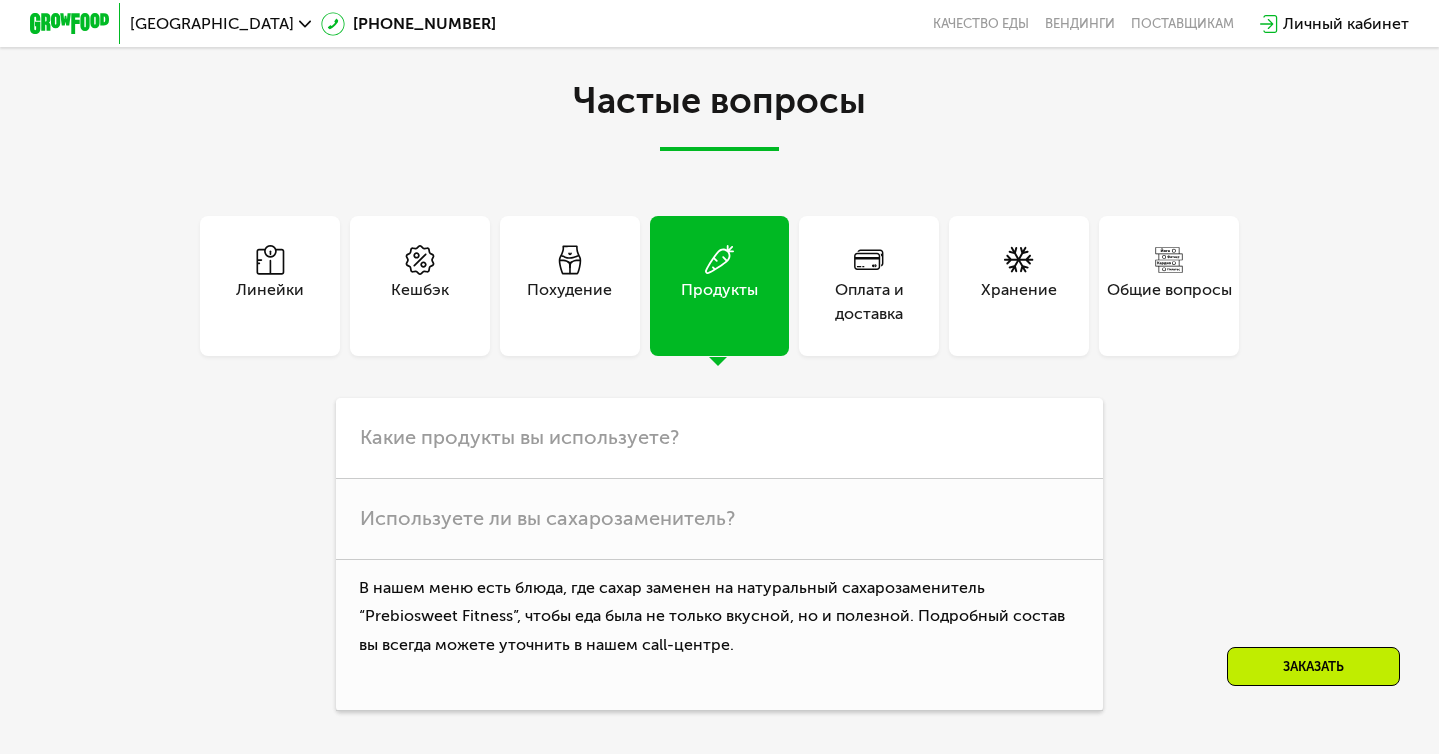 click on "Оплата и доставка" at bounding box center (869, 302) 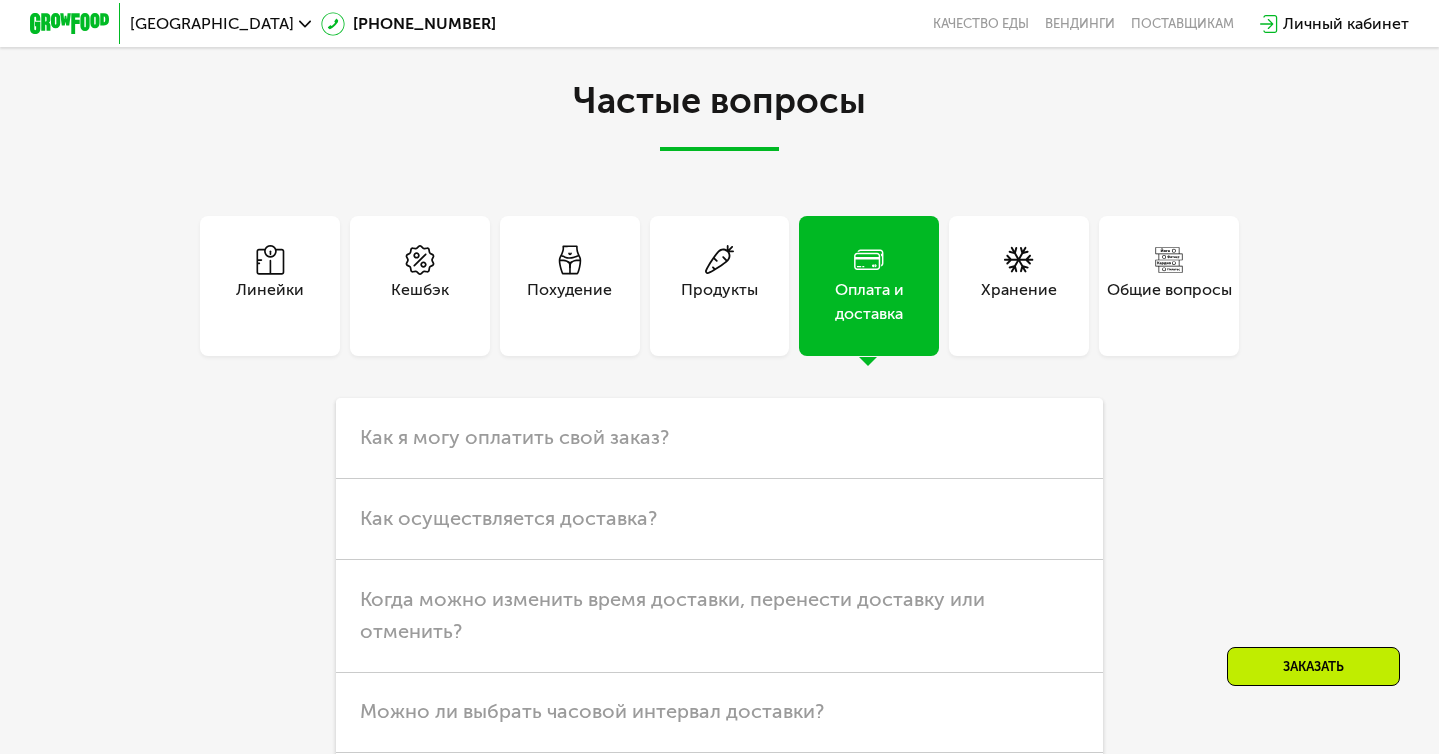 click on "Хранение" at bounding box center (1019, 302) 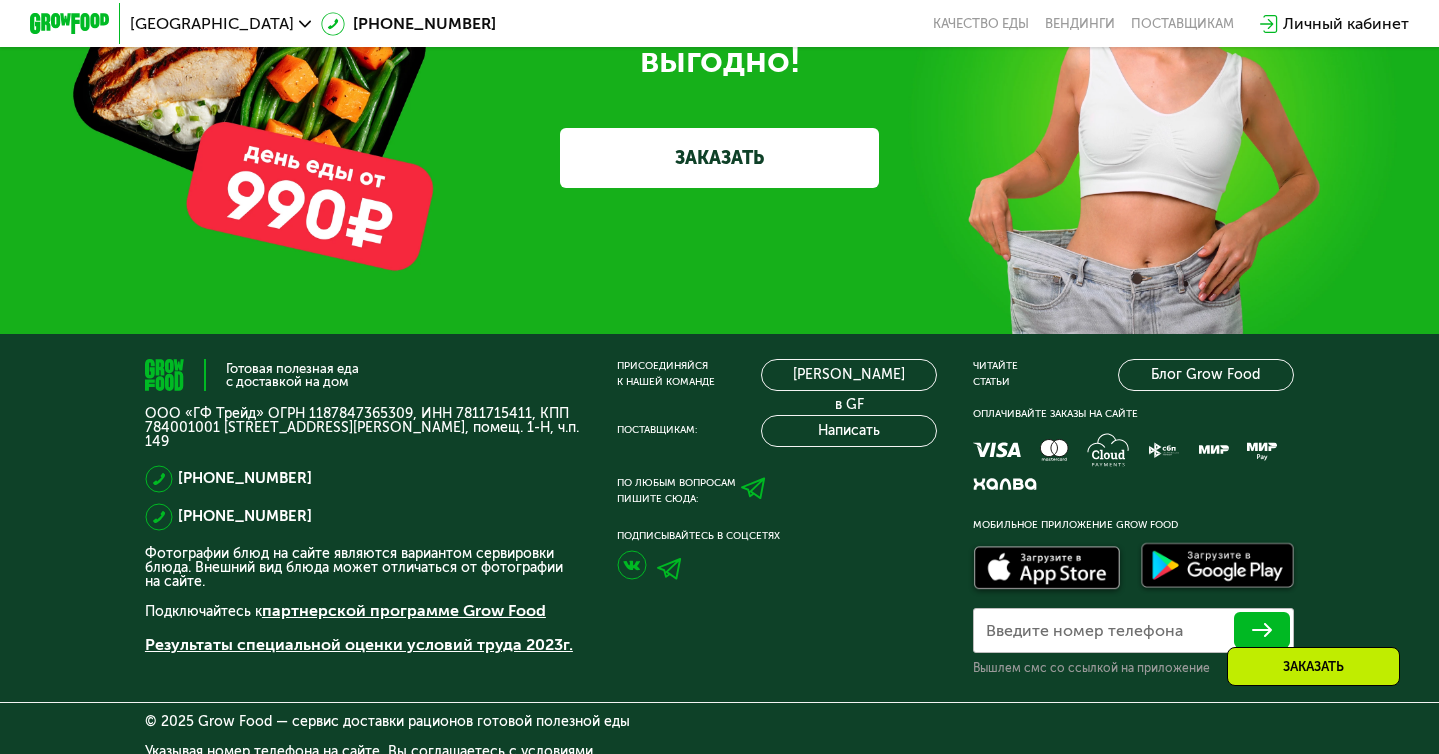 scroll, scrollTop: 6267, scrollLeft: 0, axis: vertical 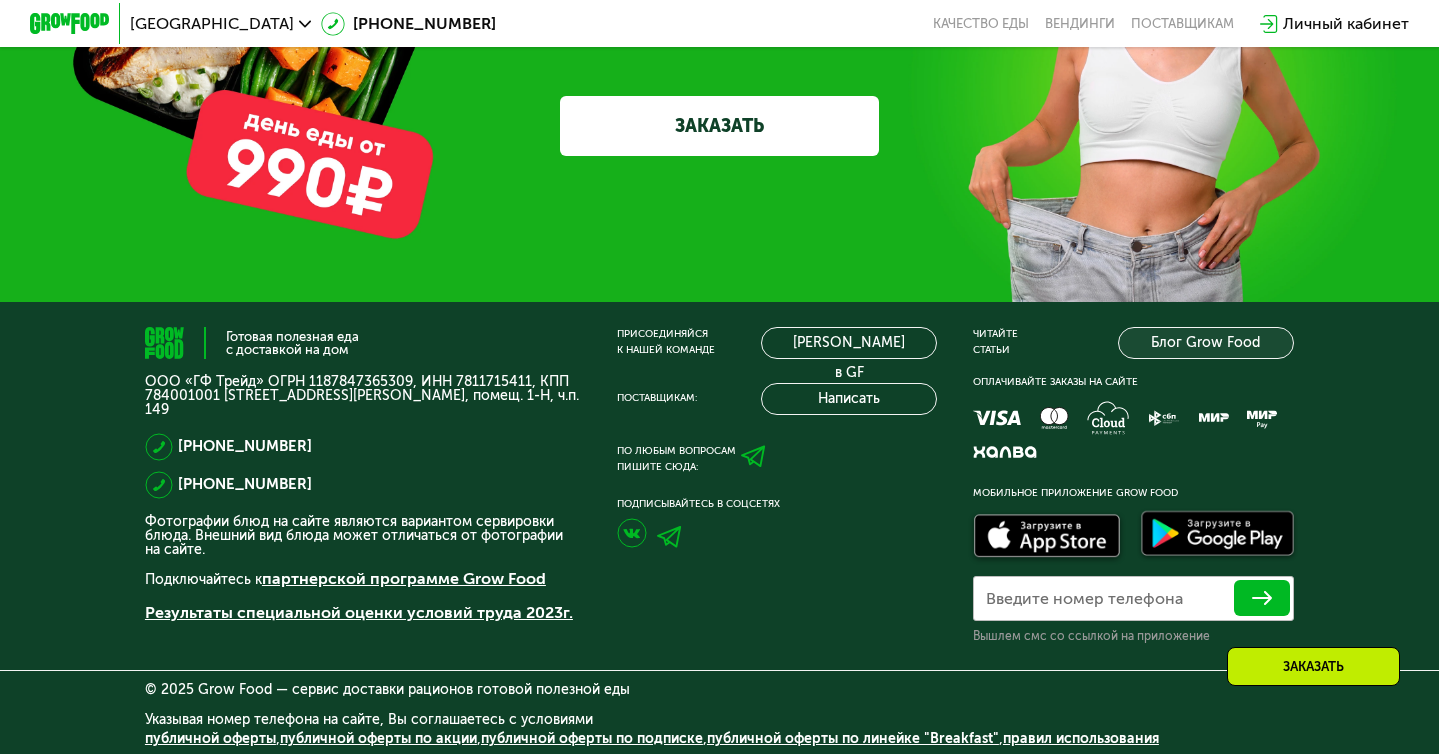click on "Блог Grow Food" at bounding box center (1206, 343) 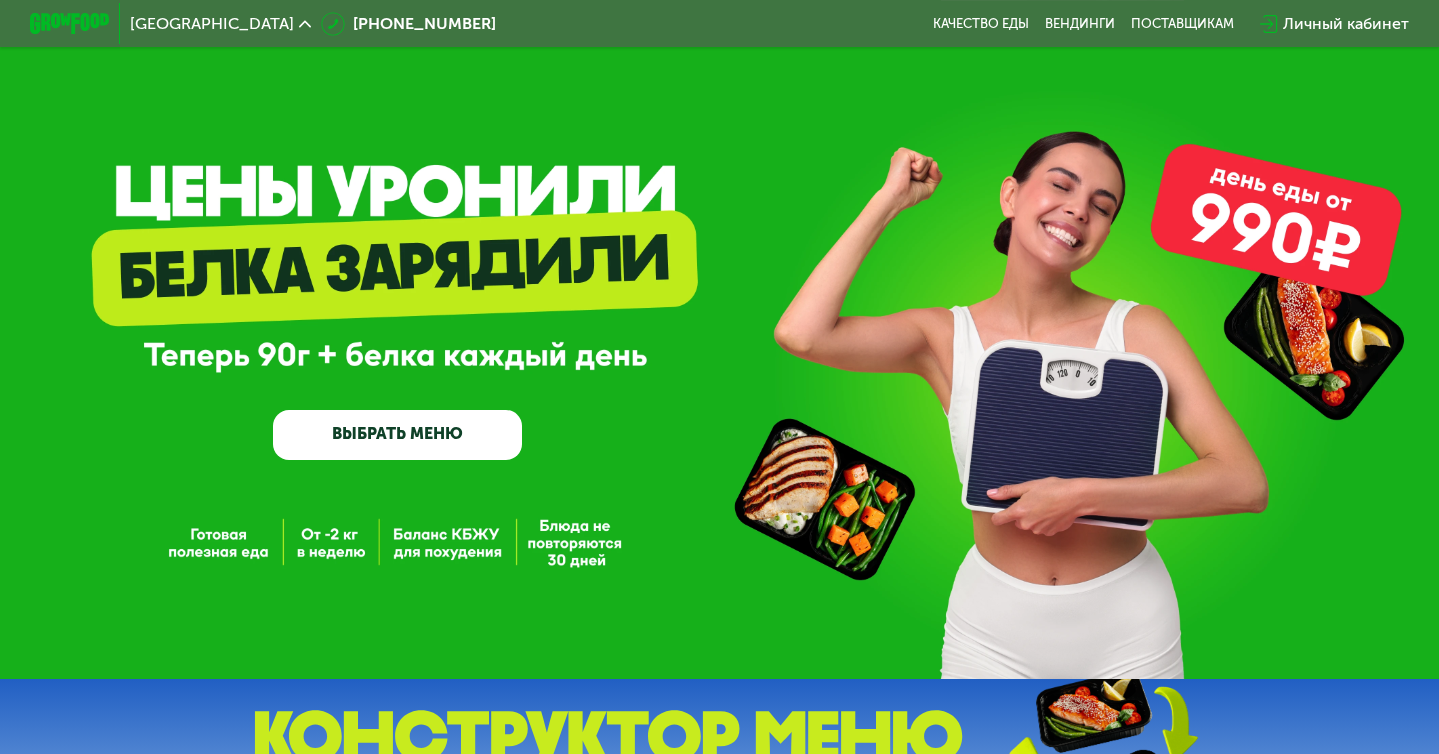scroll, scrollTop: 0, scrollLeft: 0, axis: both 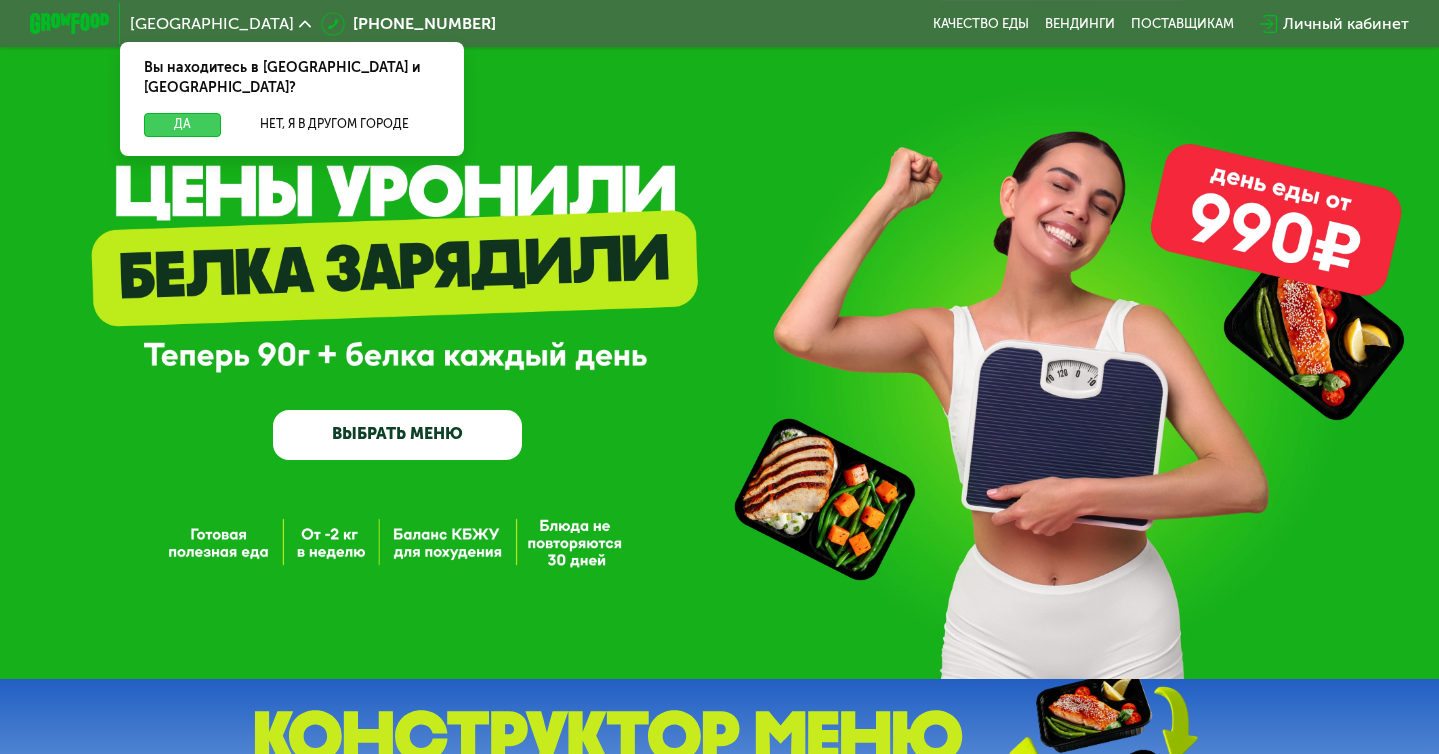 click on "Да" at bounding box center [182, 125] 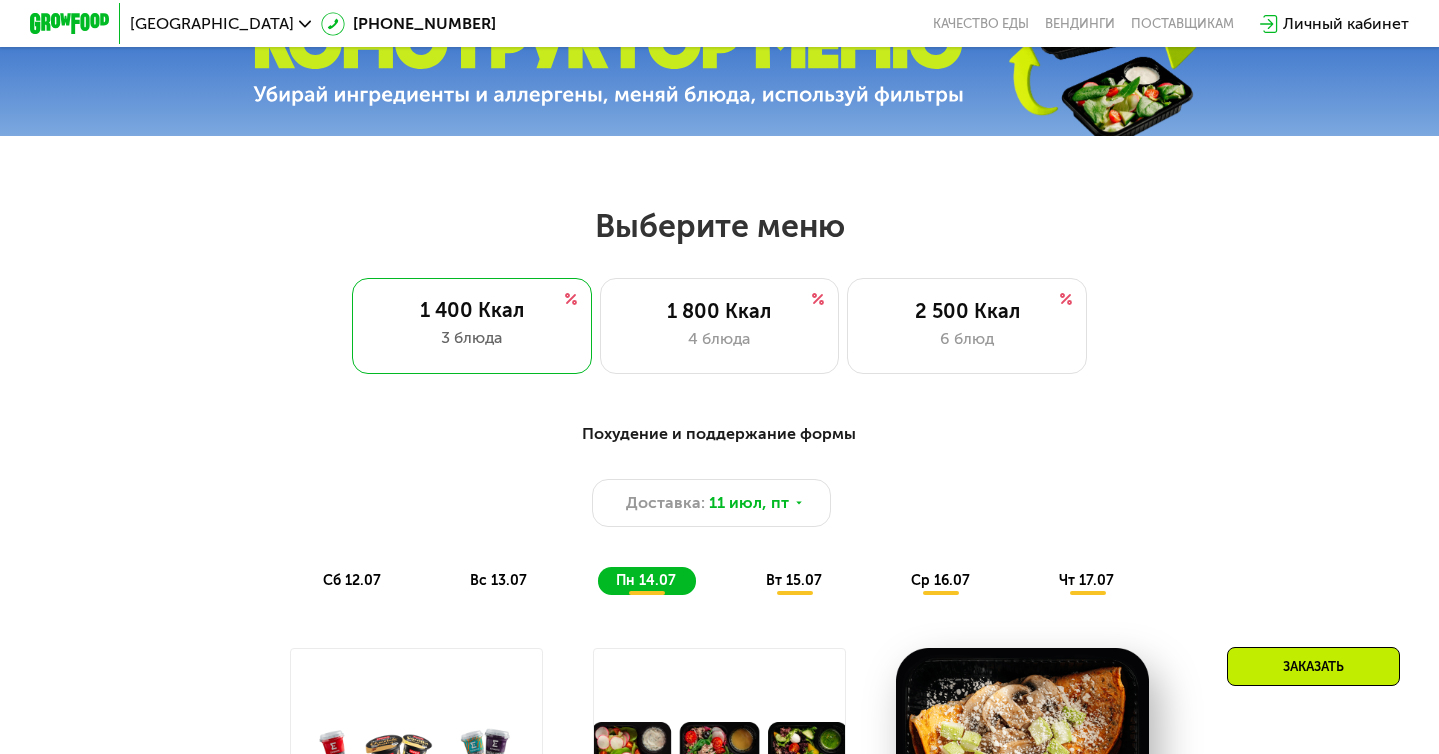 scroll, scrollTop: 813, scrollLeft: 0, axis: vertical 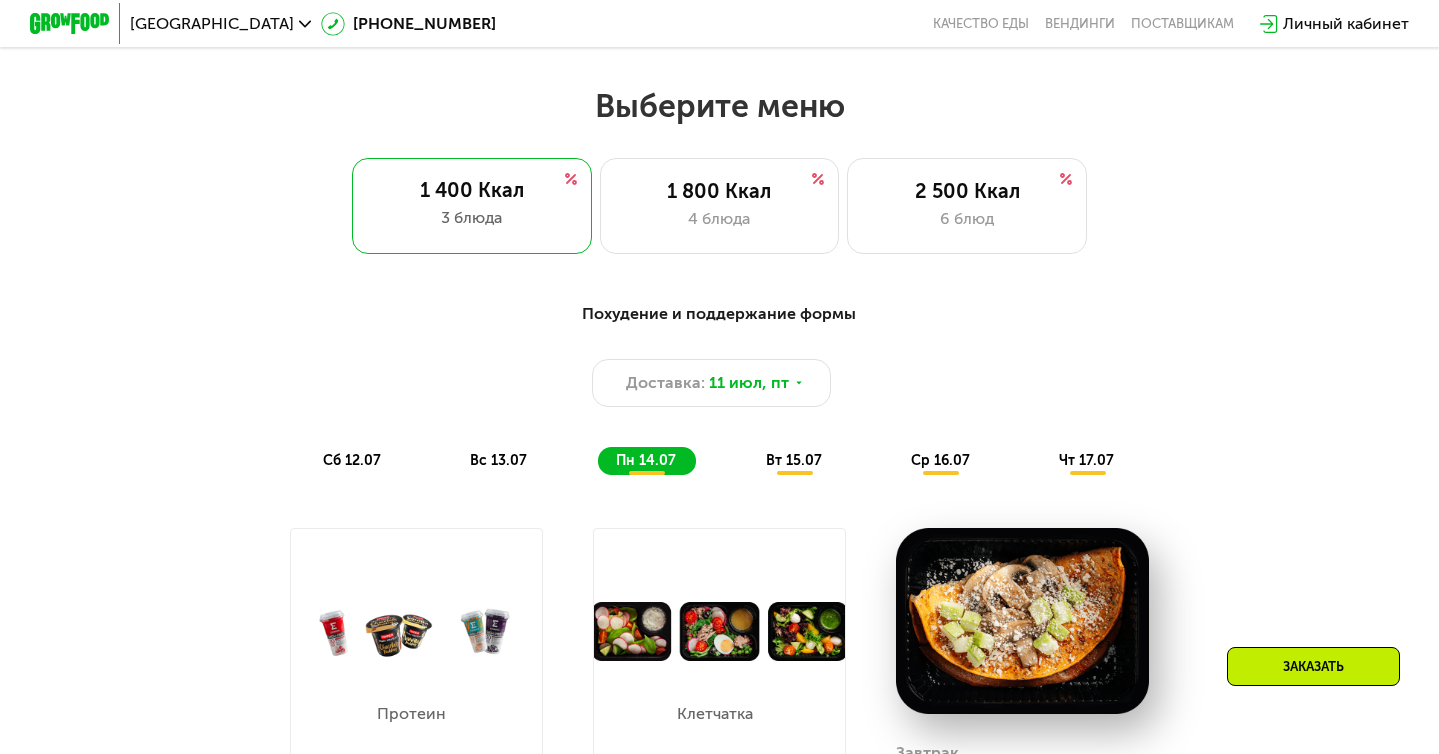 click on "вс 13.07" at bounding box center (498, 460) 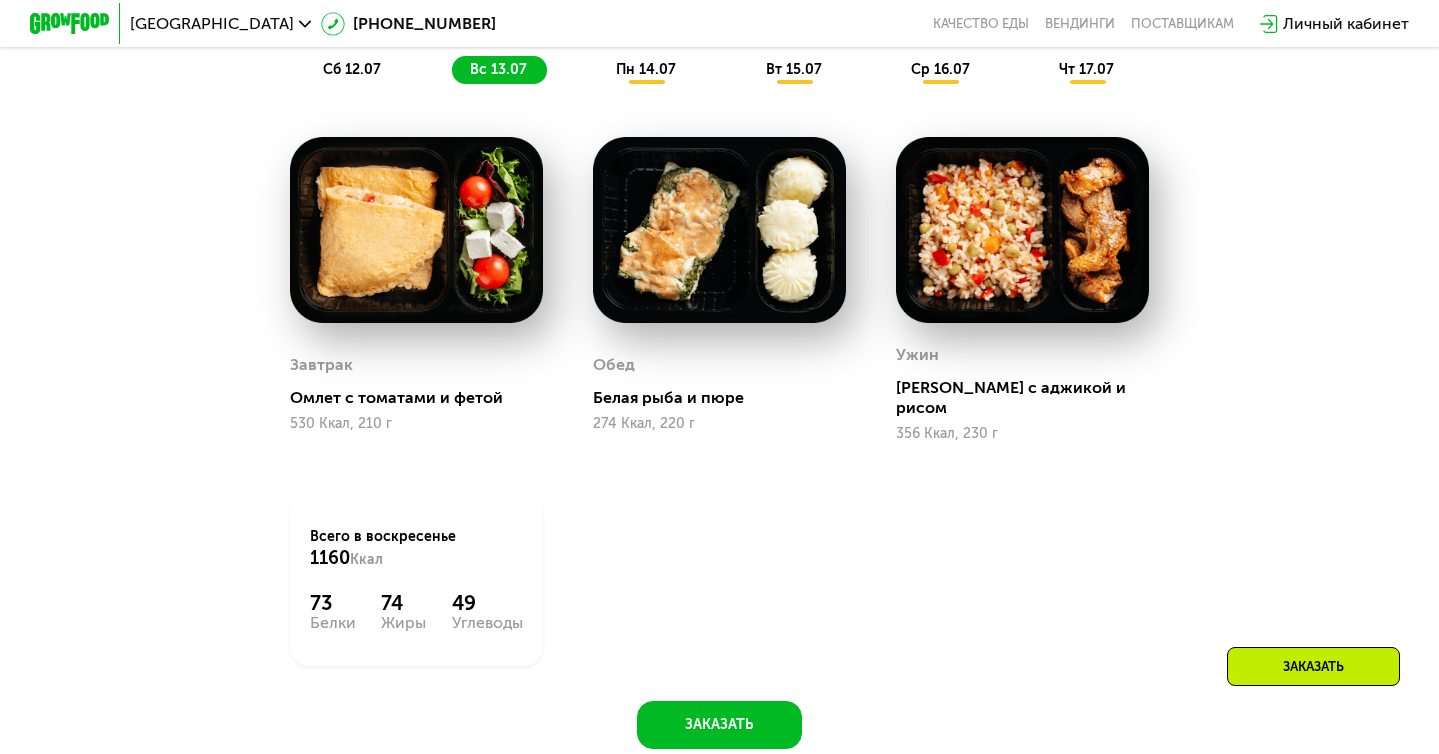scroll, scrollTop: 1163, scrollLeft: 0, axis: vertical 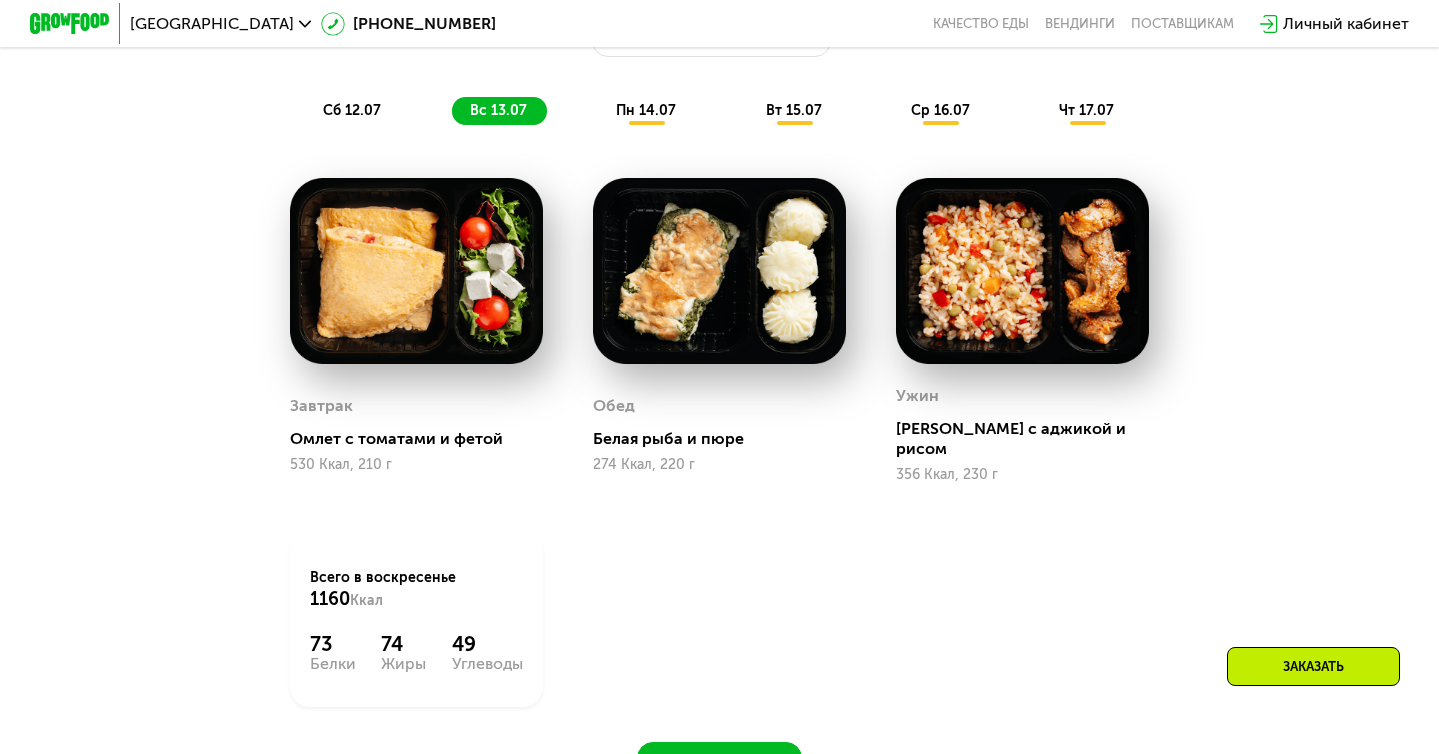 click on "чт 17.07" 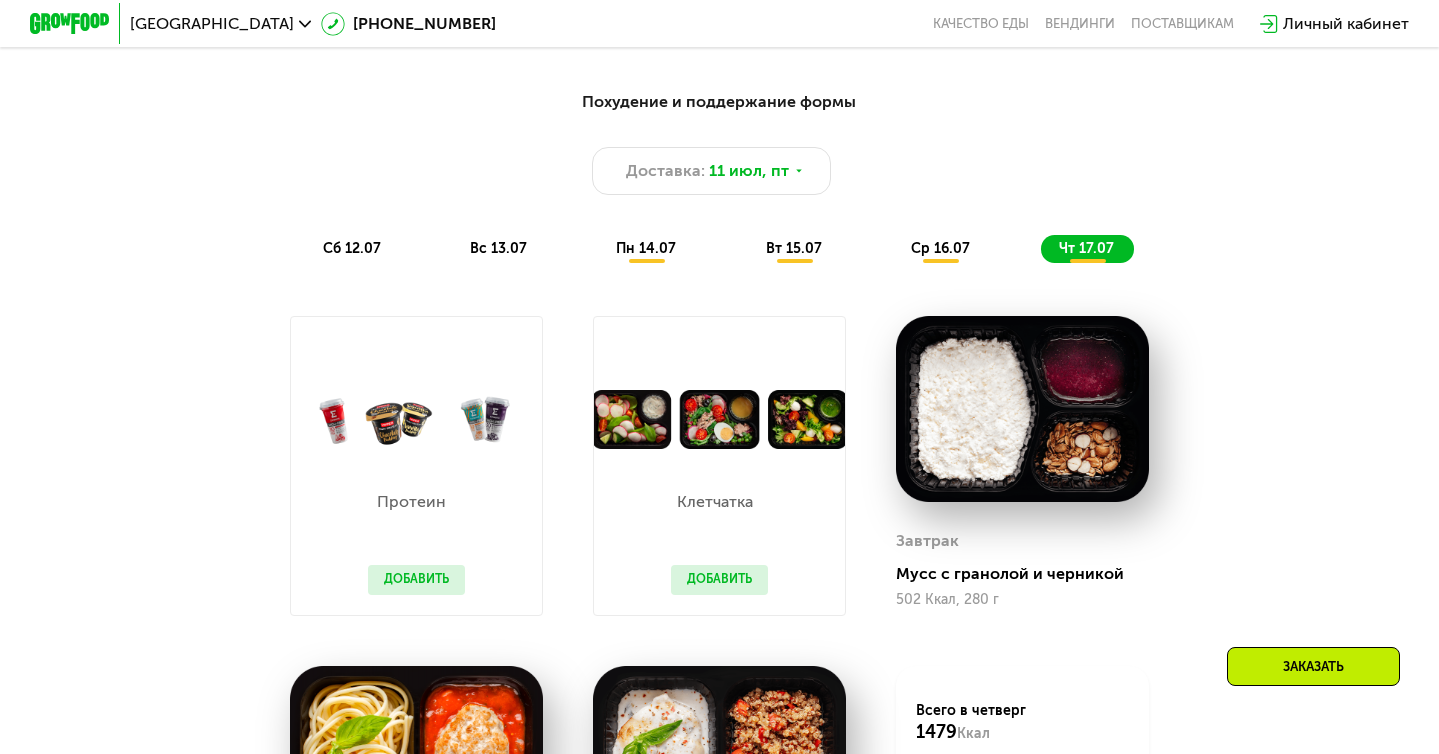 scroll, scrollTop: 1024, scrollLeft: 0, axis: vertical 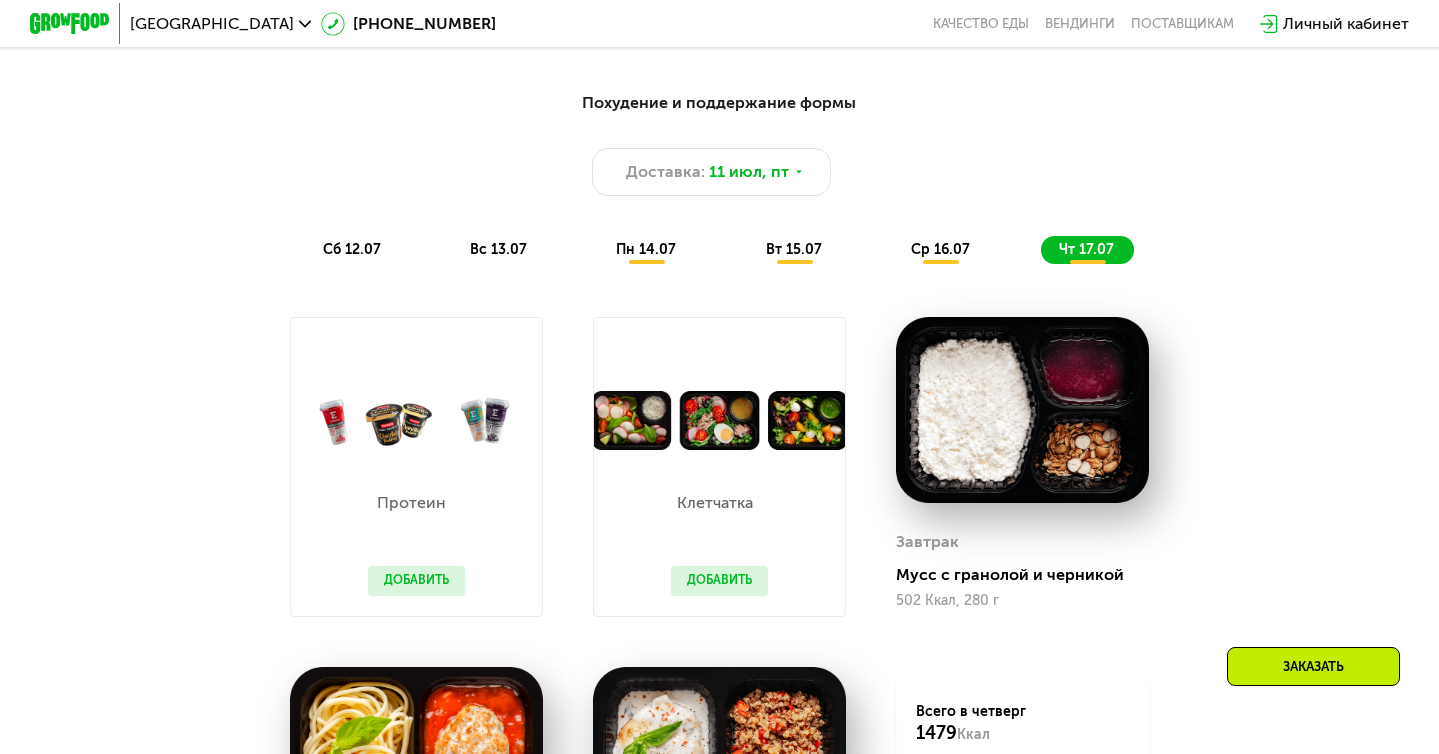 click on "ср 16.07" at bounding box center (940, 249) 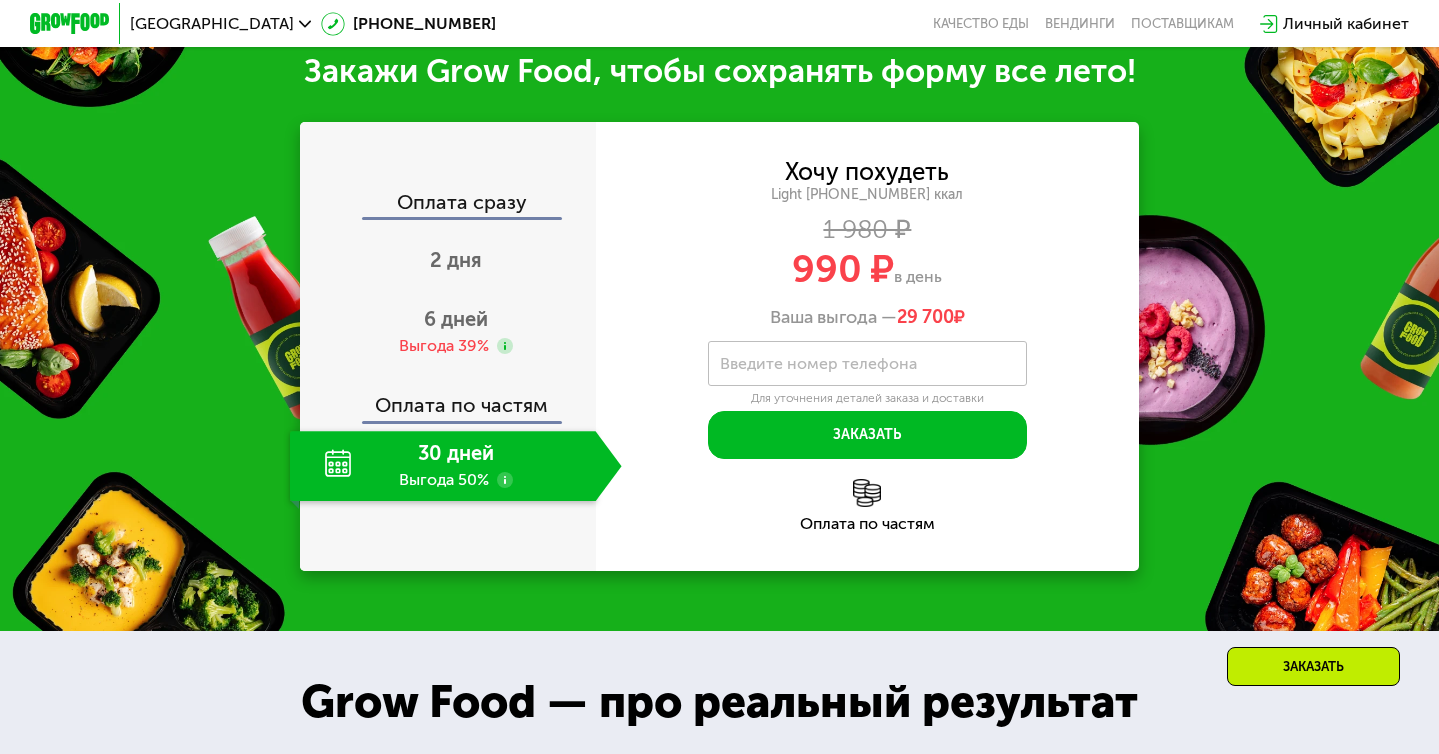 scroll, scrollTop: 2106, scrollLeft: 0, axis: vertical 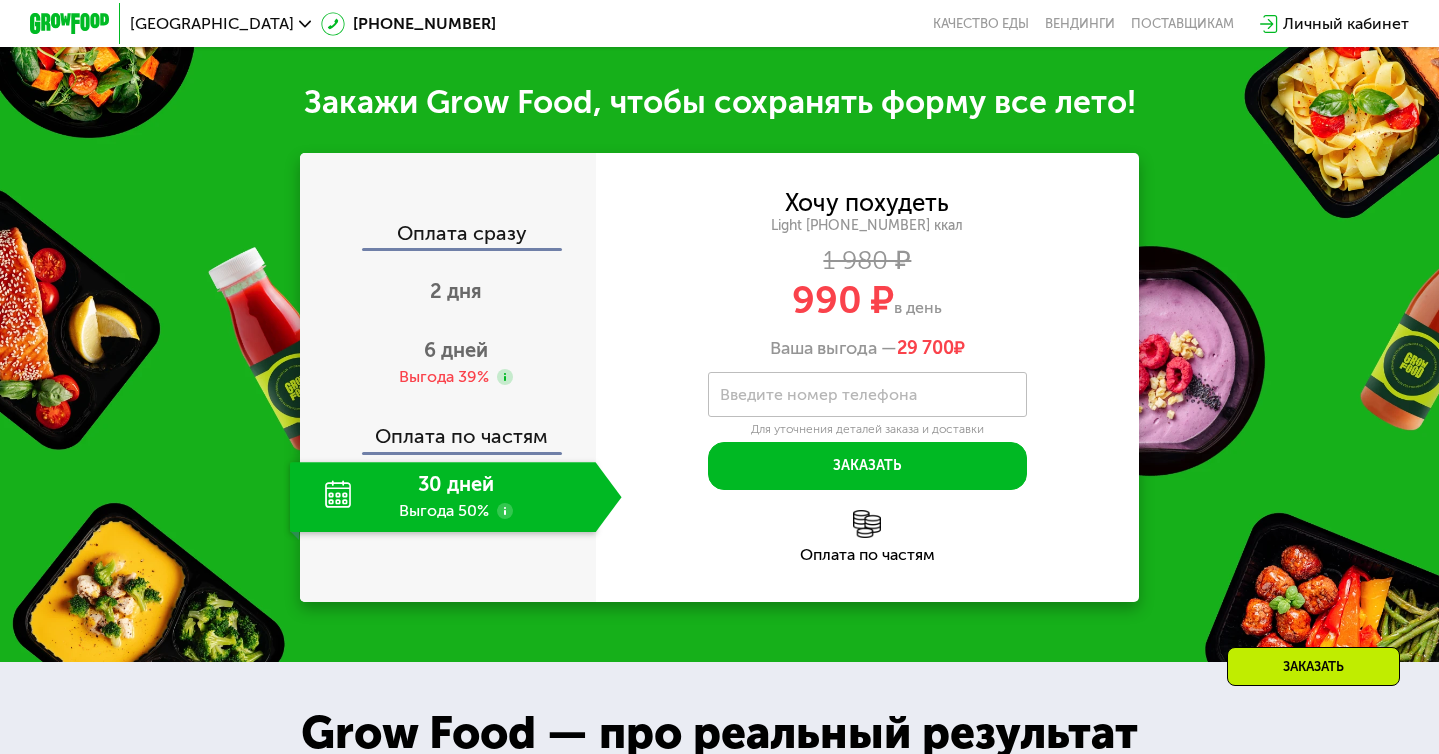 click at bounding box center [867, 524] 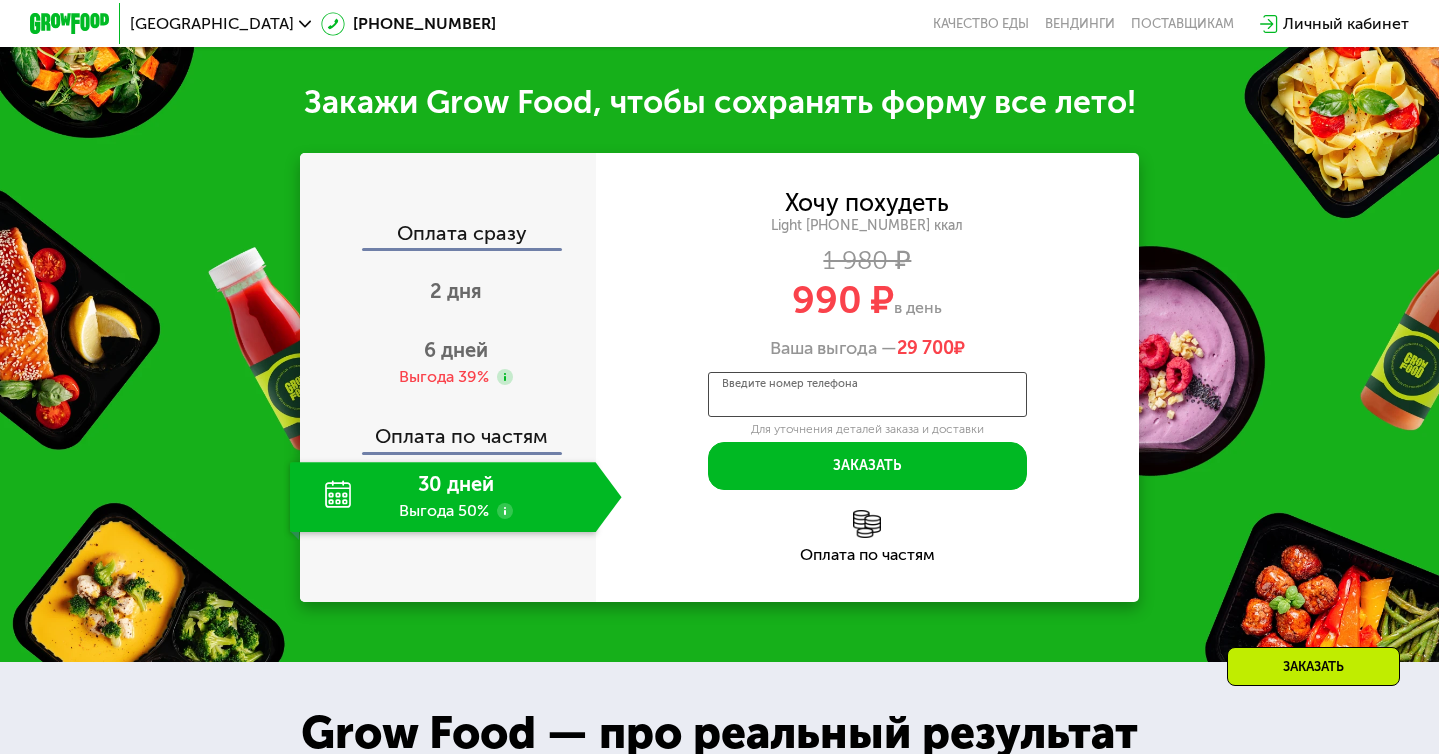 click on "Введите номер телефона" at bounding box center (868, 394) 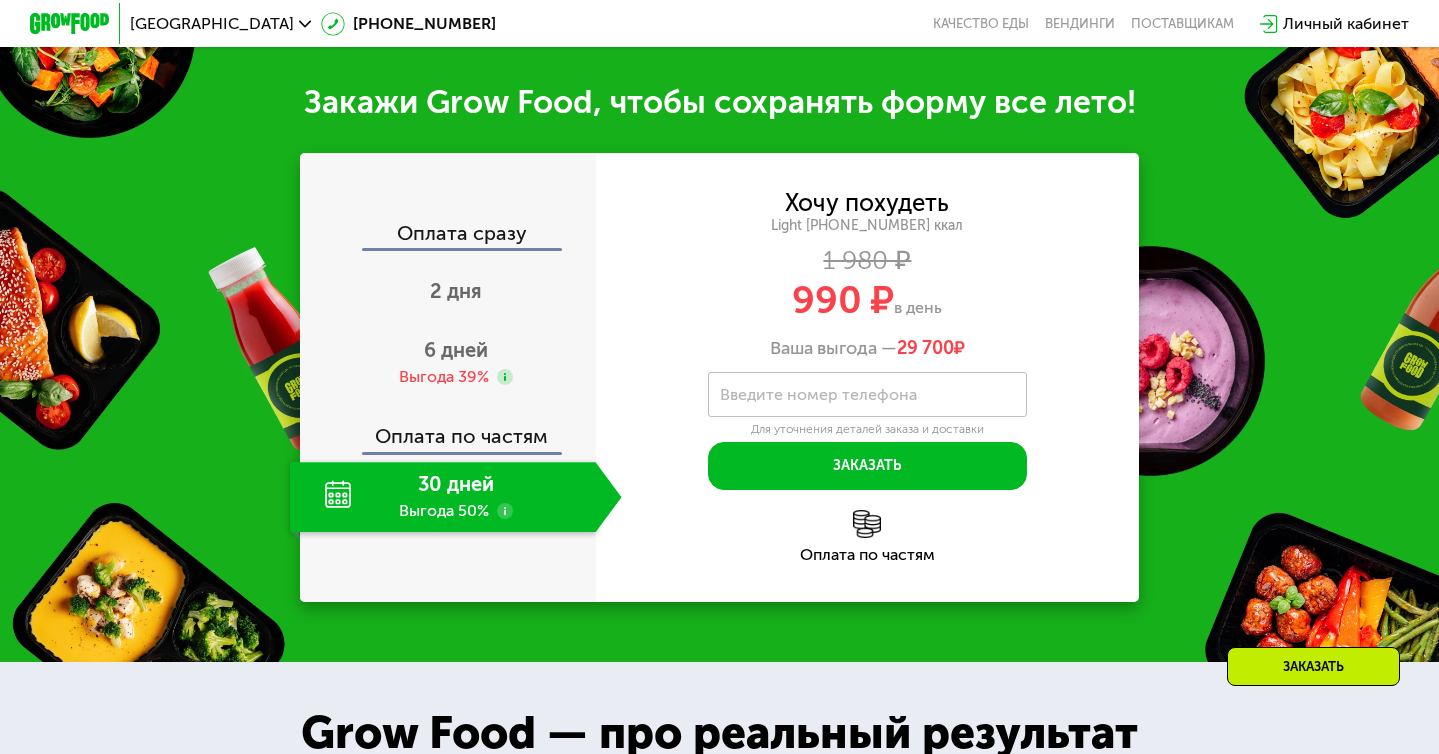 click on "Хочу похудеть Light 1400 ~1400 ккал 1 980 ₽  990 ₽  в день Ваша выгода —  29 700  ₽   Введите свой номер телефона       Введите номер телефона   Для уточнения деталей заказа и доставки  Заказать  Код подтверждения отправлен на .  Изменить номер  Оставьте свой номер, чтобы оформить заказ или узнать подробности" 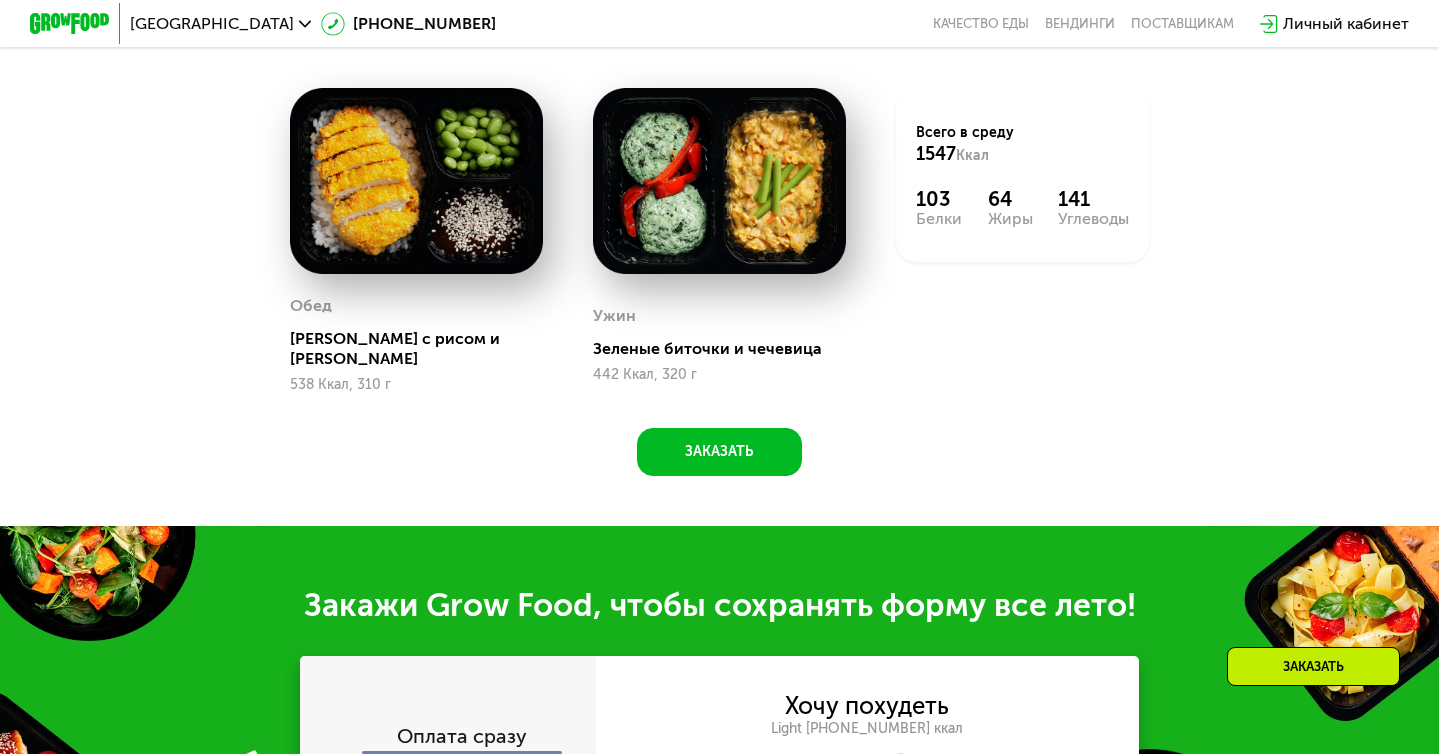 scroll, scrollTop: 1014, scrollLeft: 0, axis: vertical 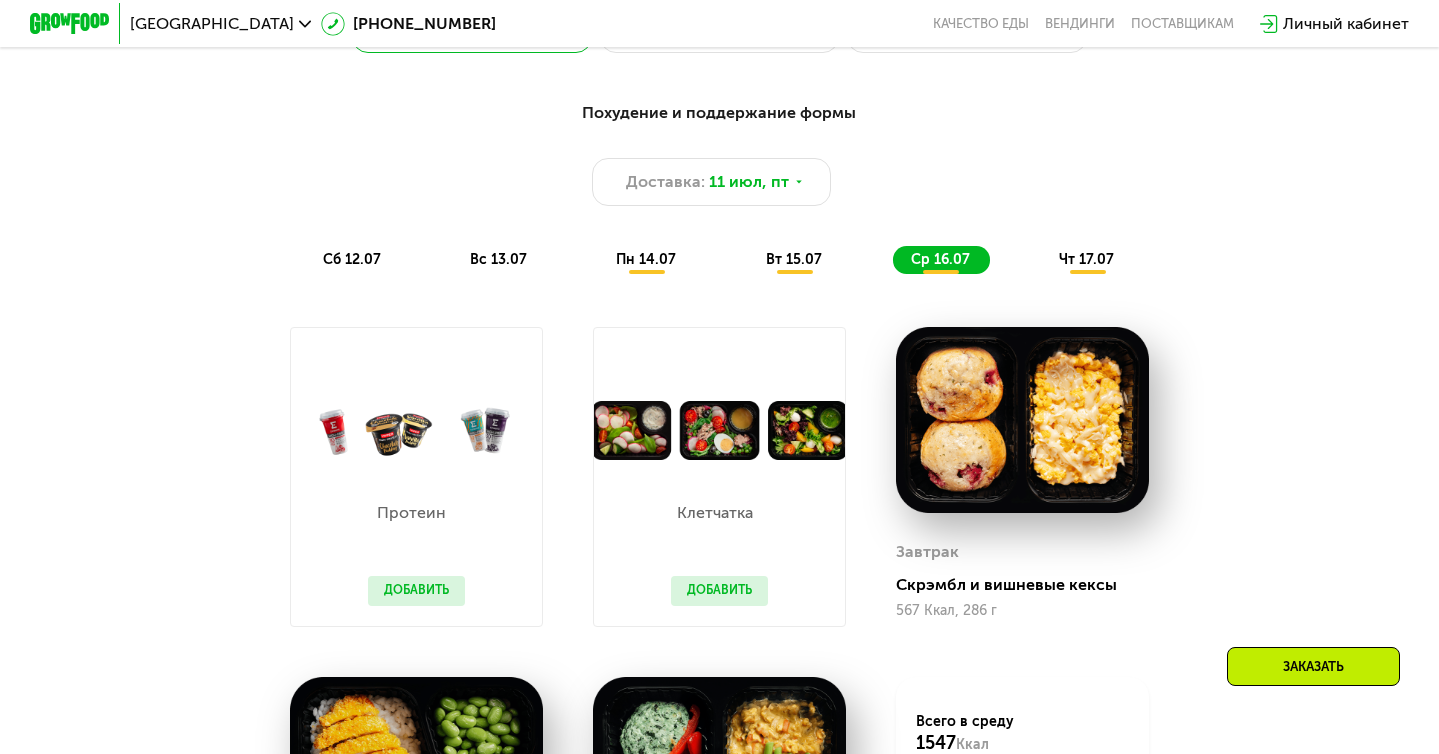 click on "Личный кабинет" at bounding box center [1346, 24] 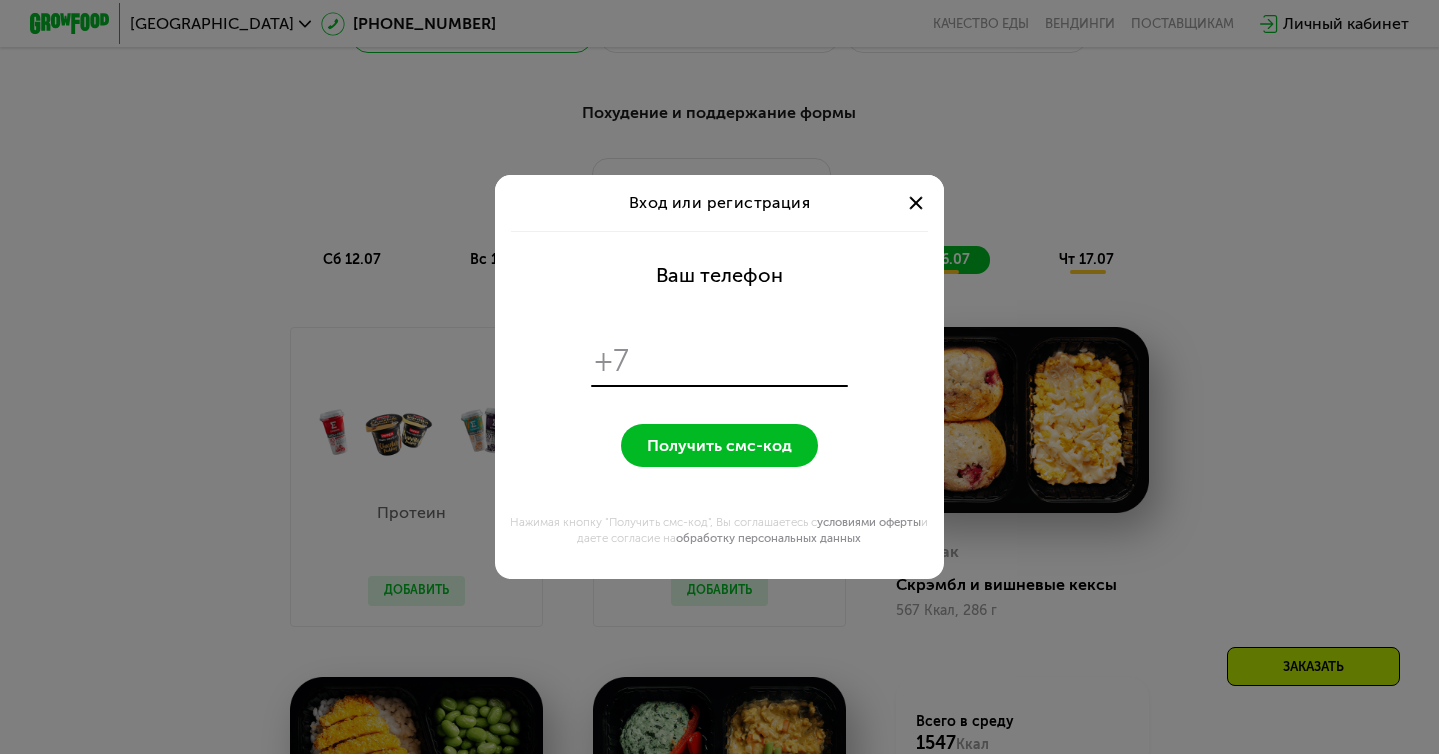 scroll, scrollTop: 0, scrollLeft: 0, axis: both 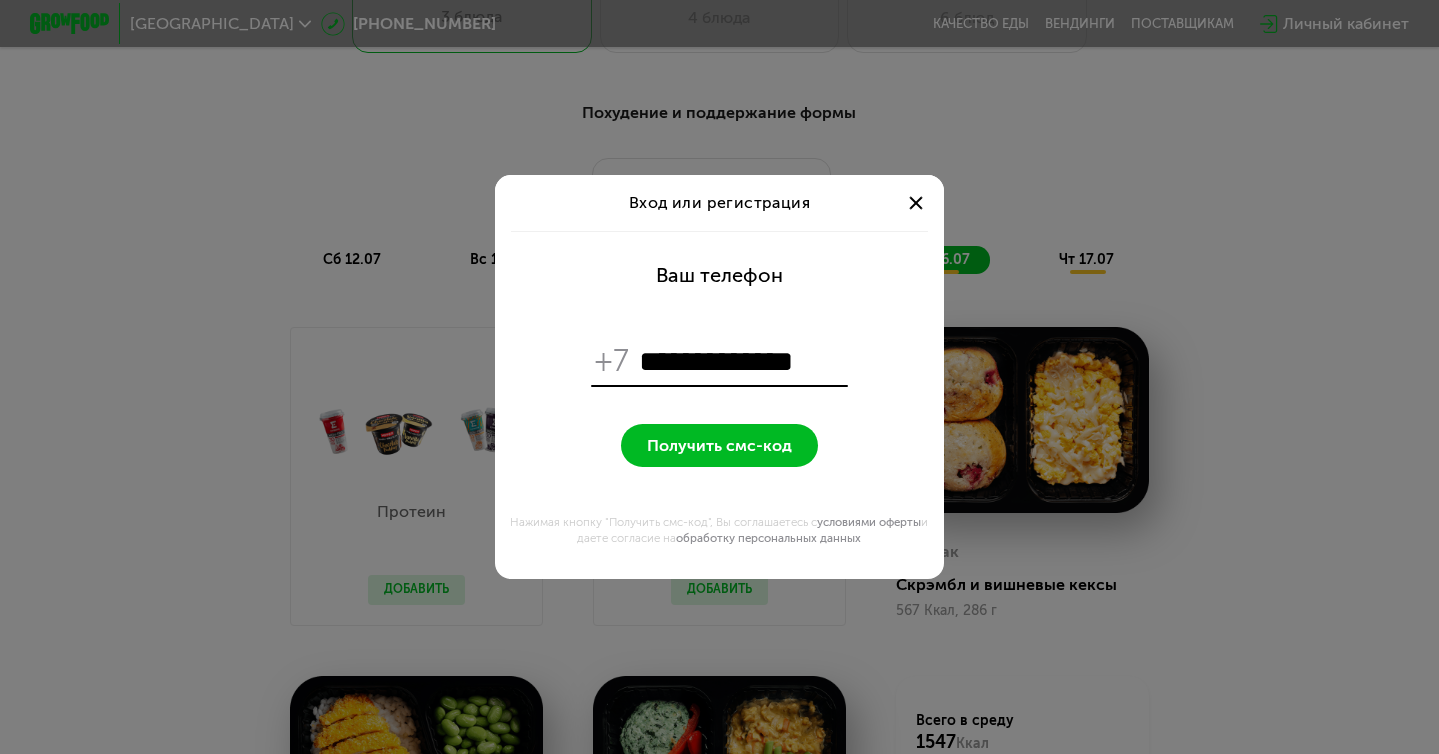 type on "**********" 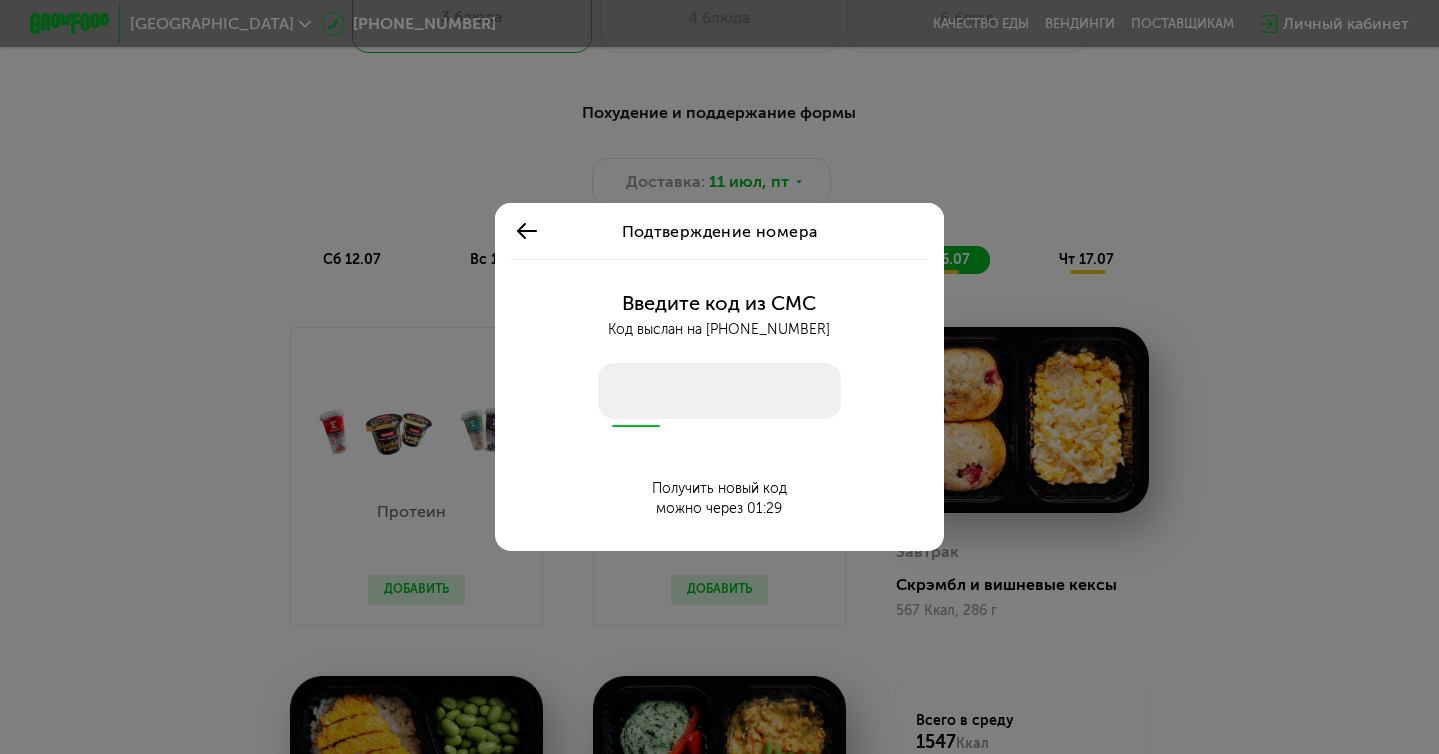 click at bounding box center [720, 391] 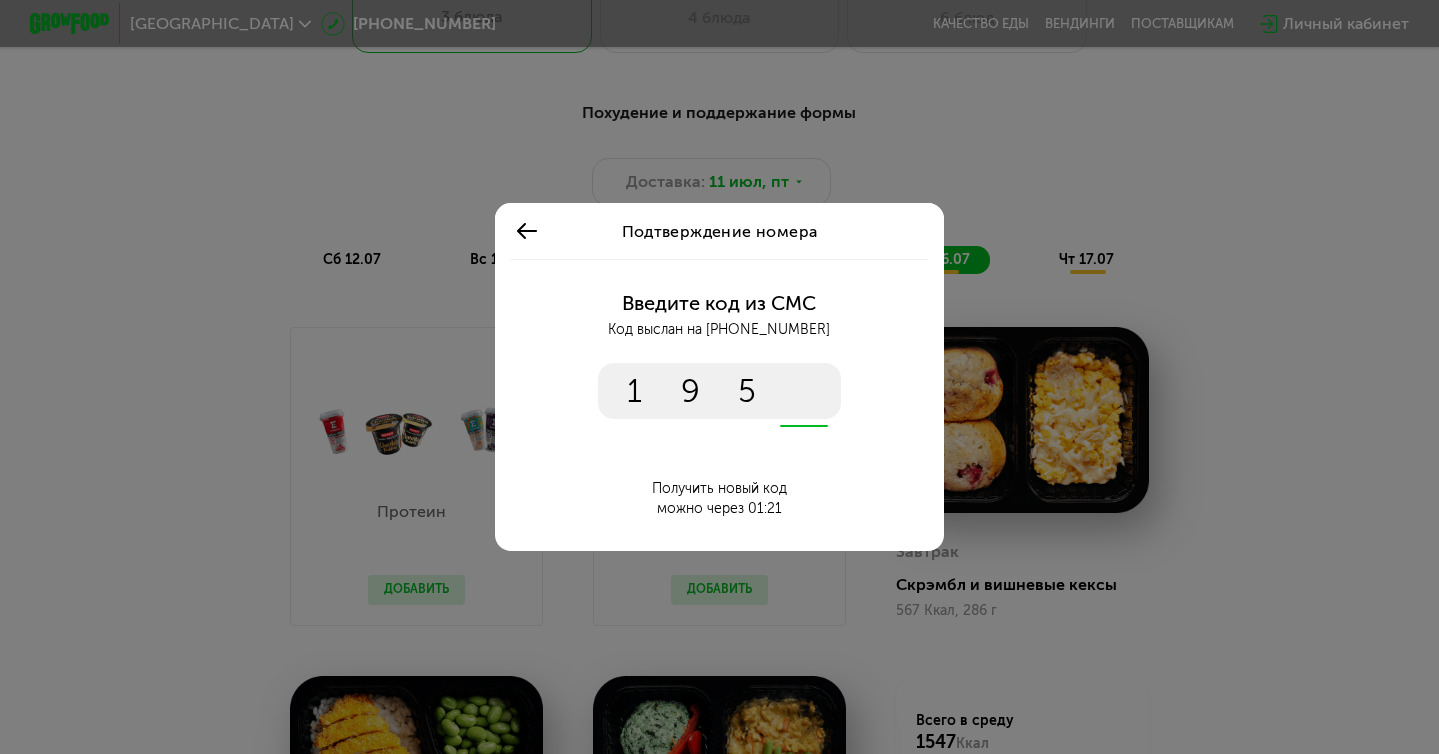 type on "****" 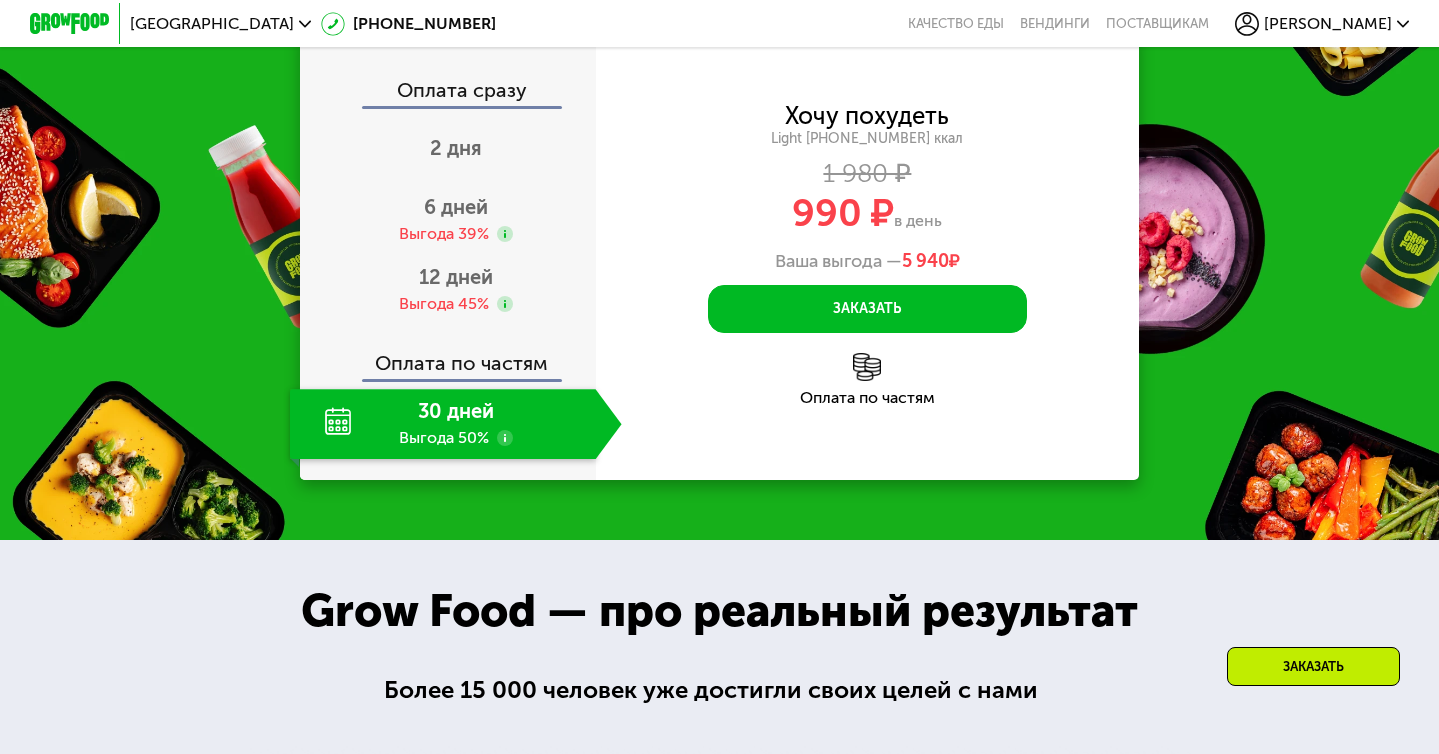 scroll, scrollTop: 2181, scrollLeft: 0, axis: vertical 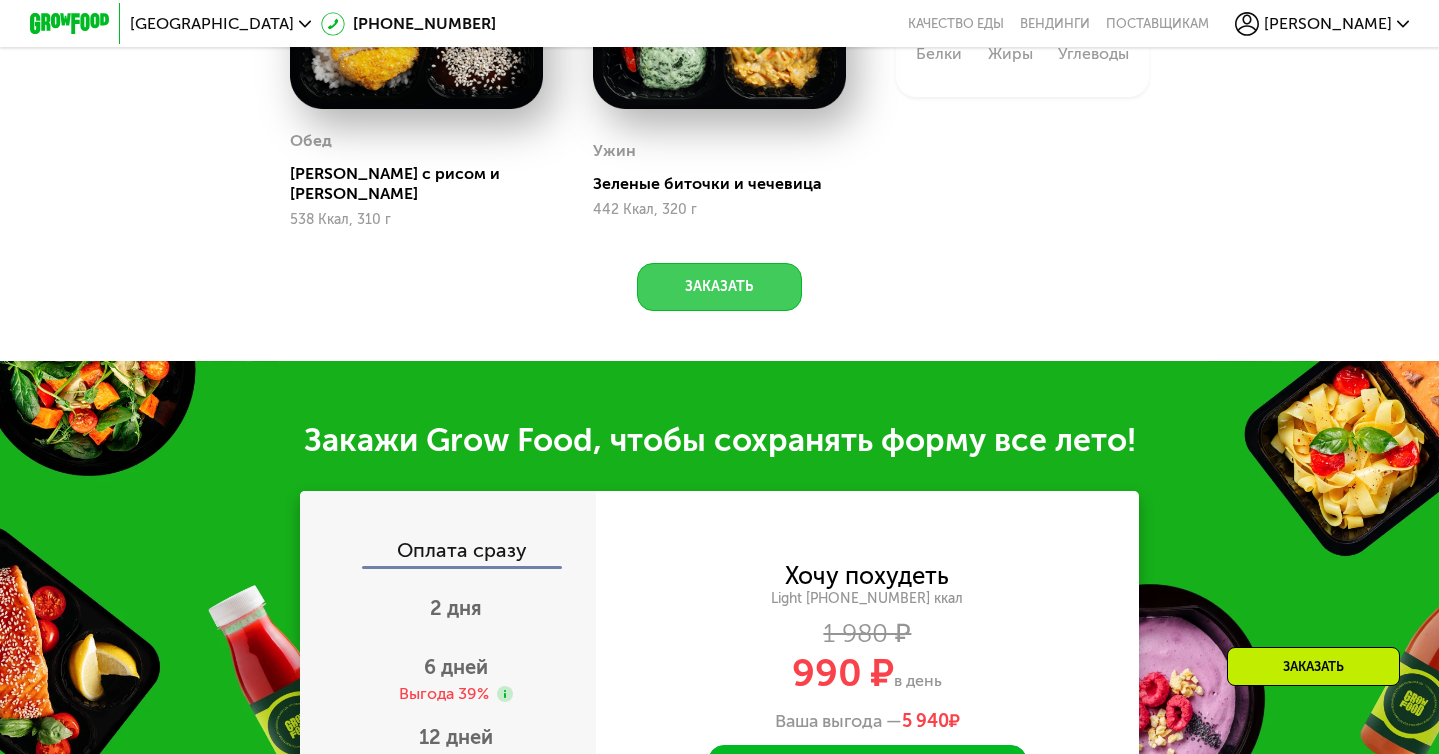 click on "Заказать" 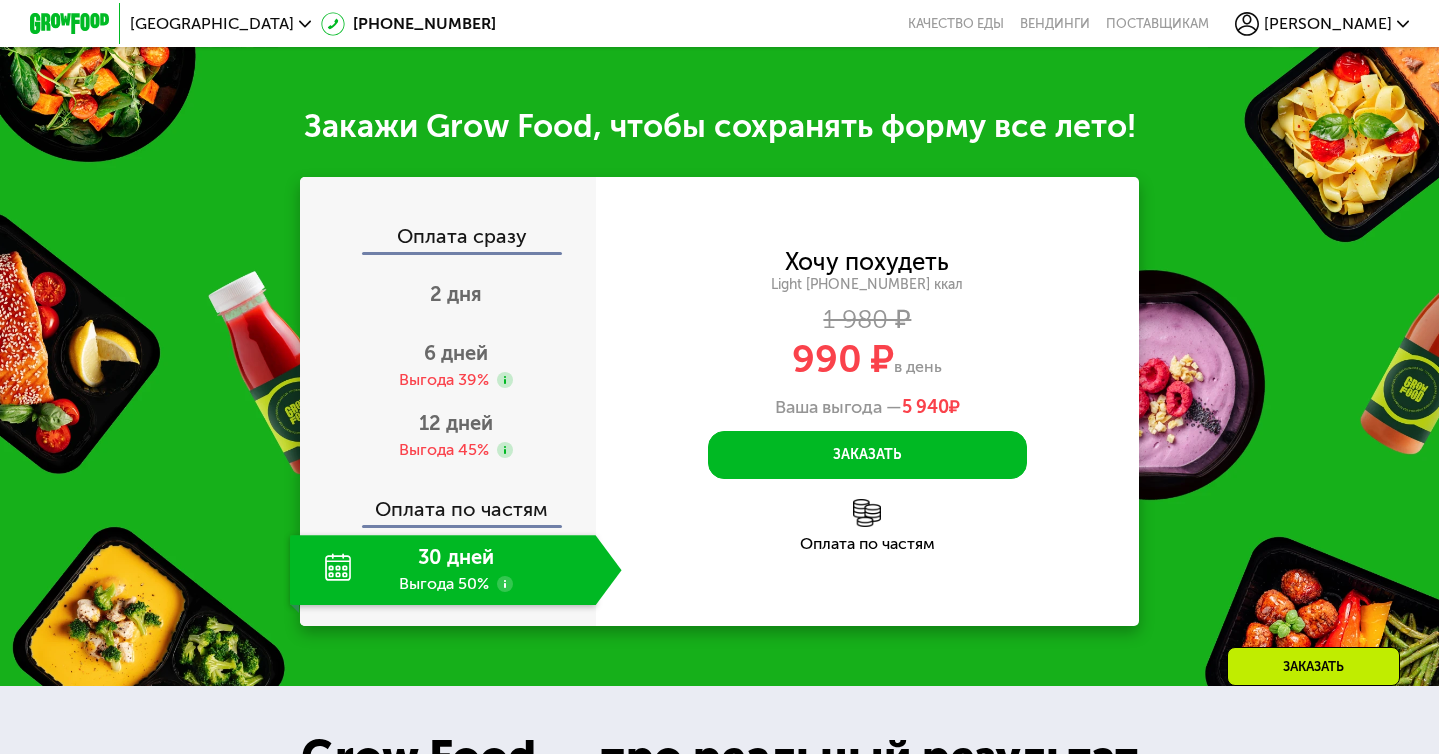 scroll, scrollTop: 2108, scrollLeft: 0, axis: vertical 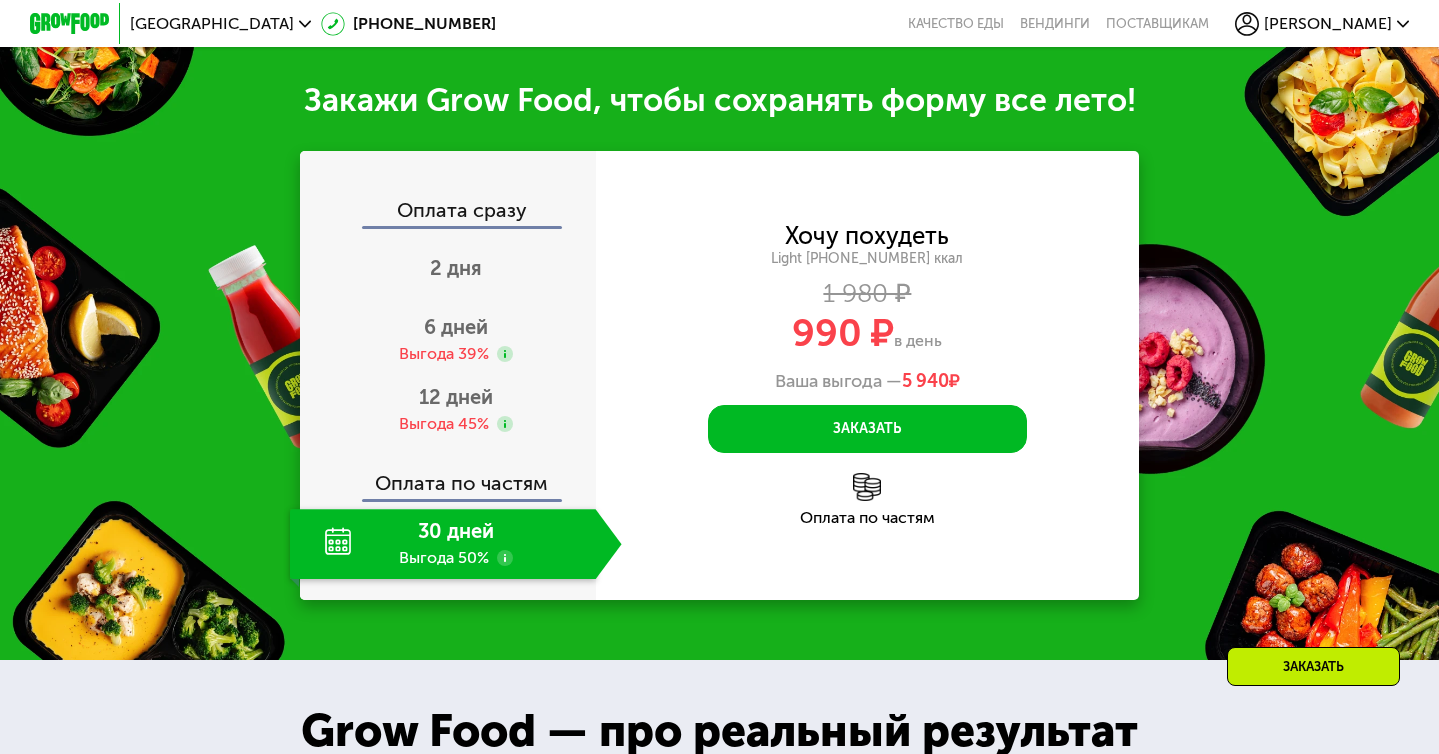 click on "Оплата сразу 2 дня 6 дней Выгода 39% 12 дней Выгода 45% Оплата по частям 30 дней Выгода 50%" at bounding box center [448, 376] 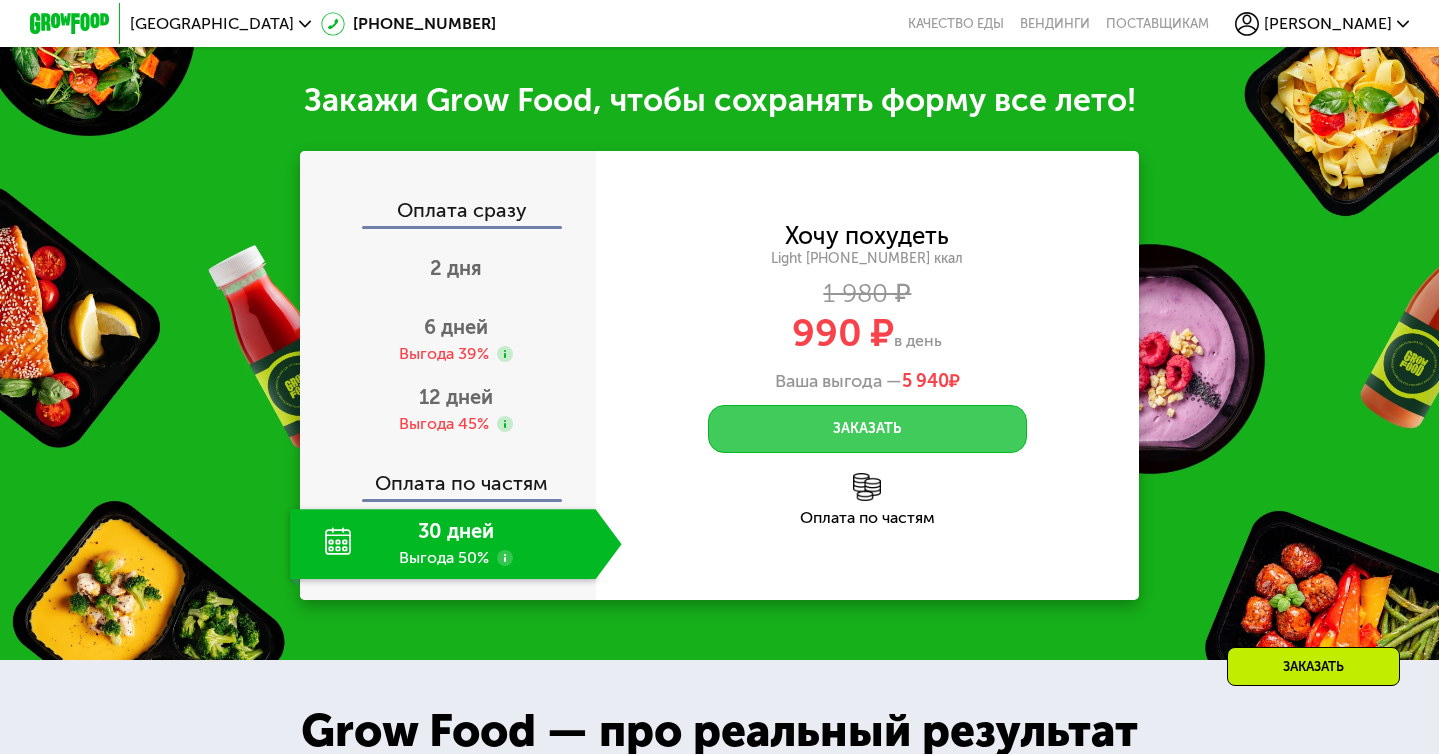 click on "Заказать" at bounding box center (868, 429) 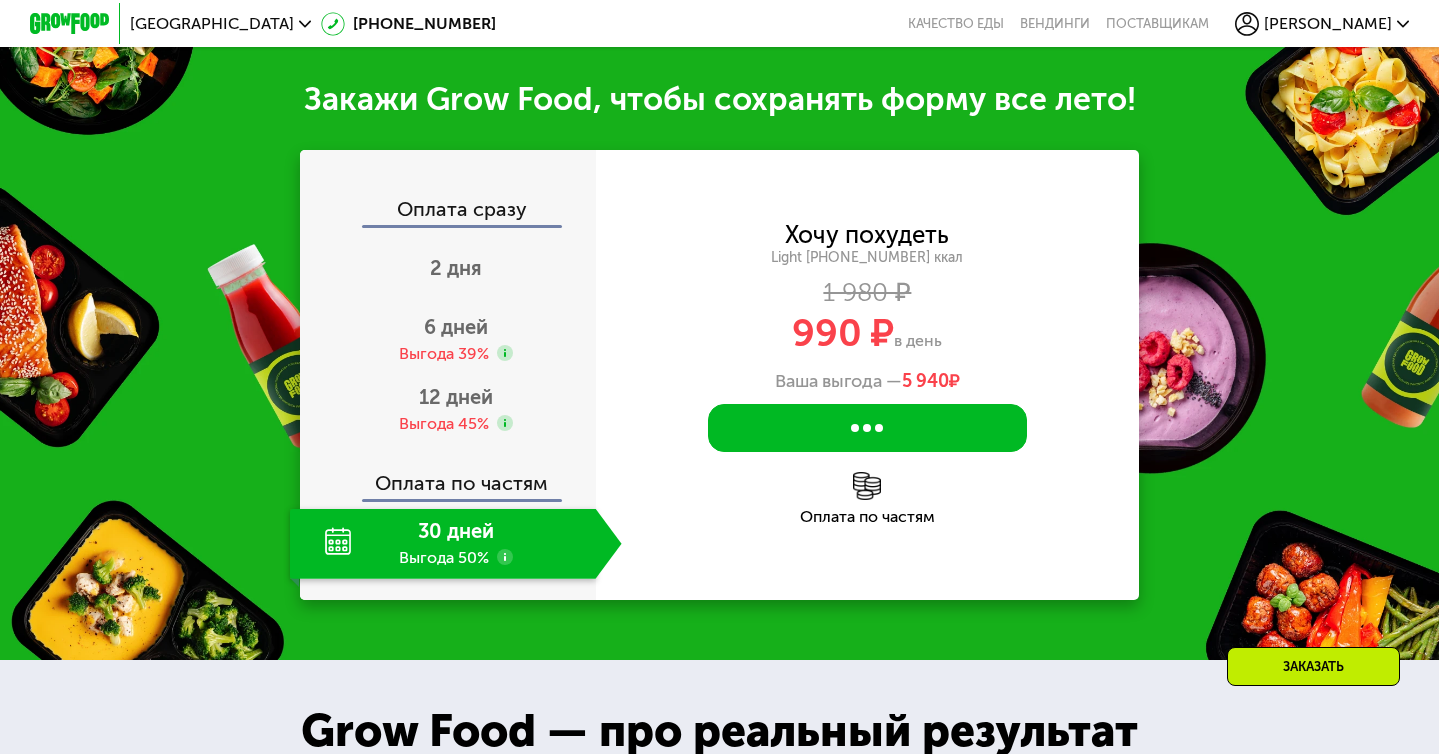 scroll, scrollTop: 0, scrollLeft: 0, axis: both 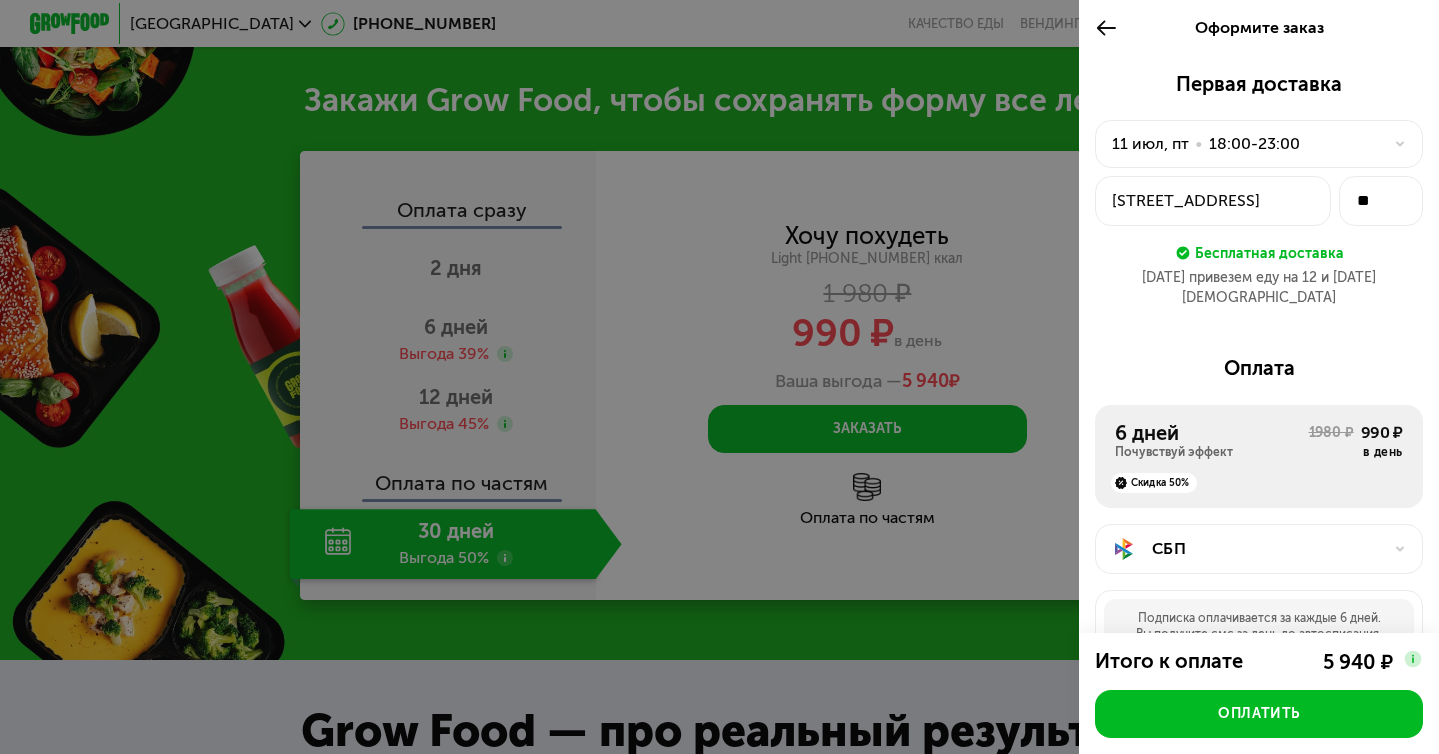 click 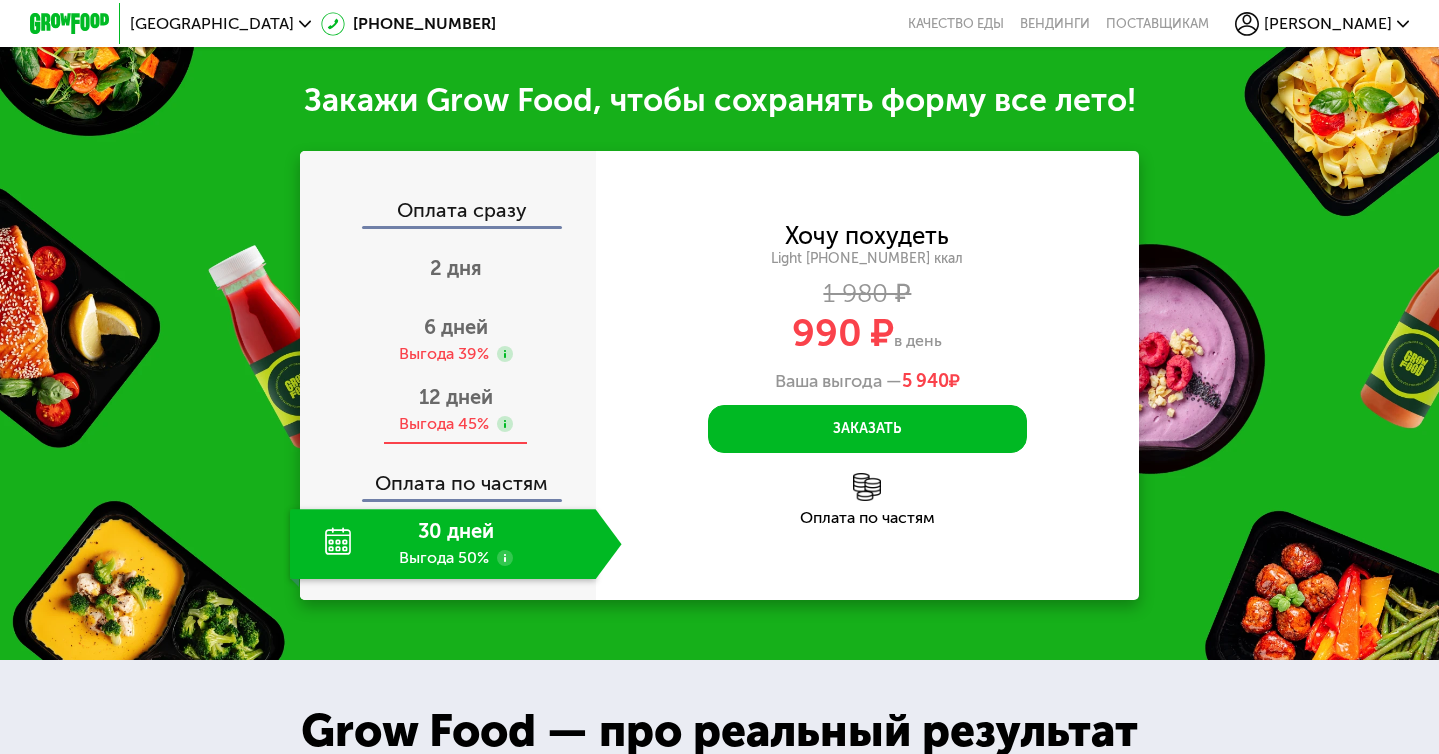 click on "Выгода 45%" at bounding box center (444, 424) 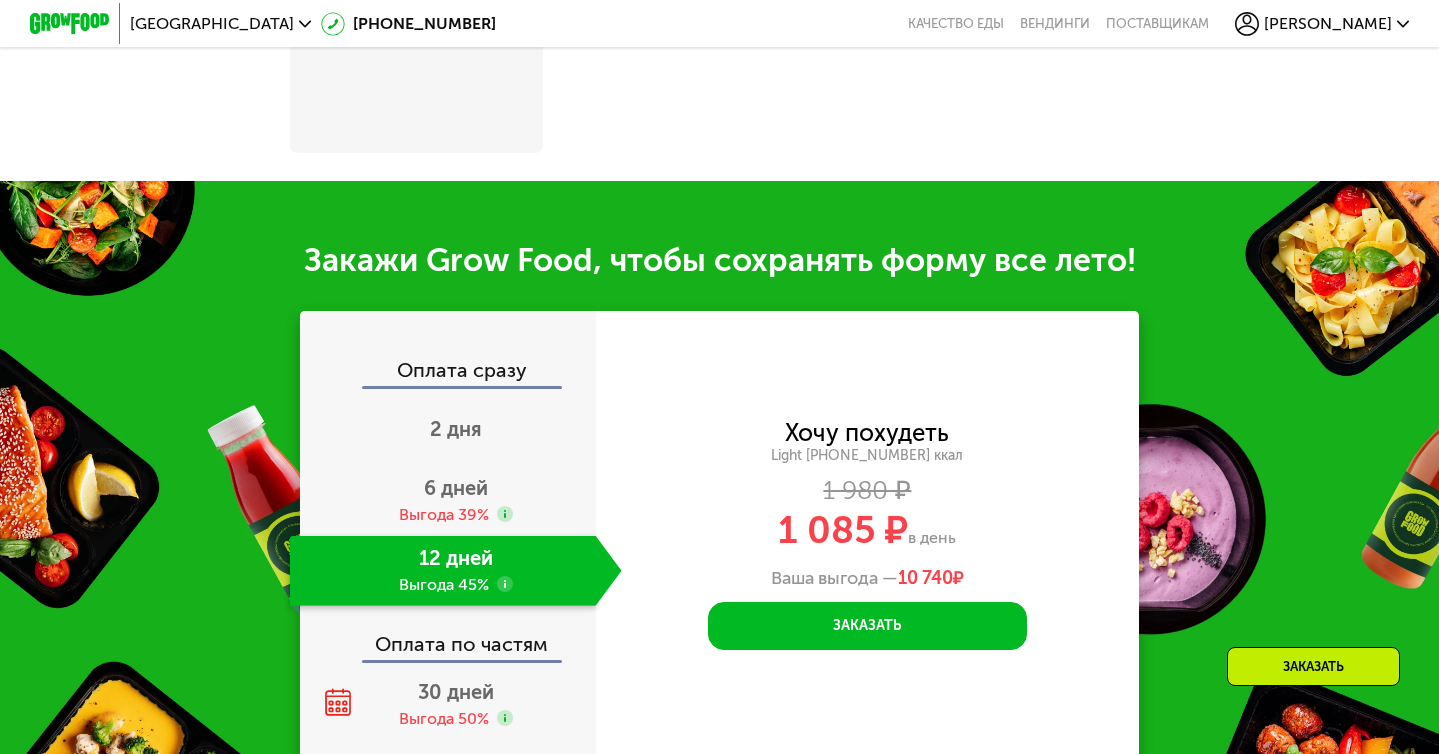 scroll, scrollTop: 2286, scrollLeft: 0, axis: vertical 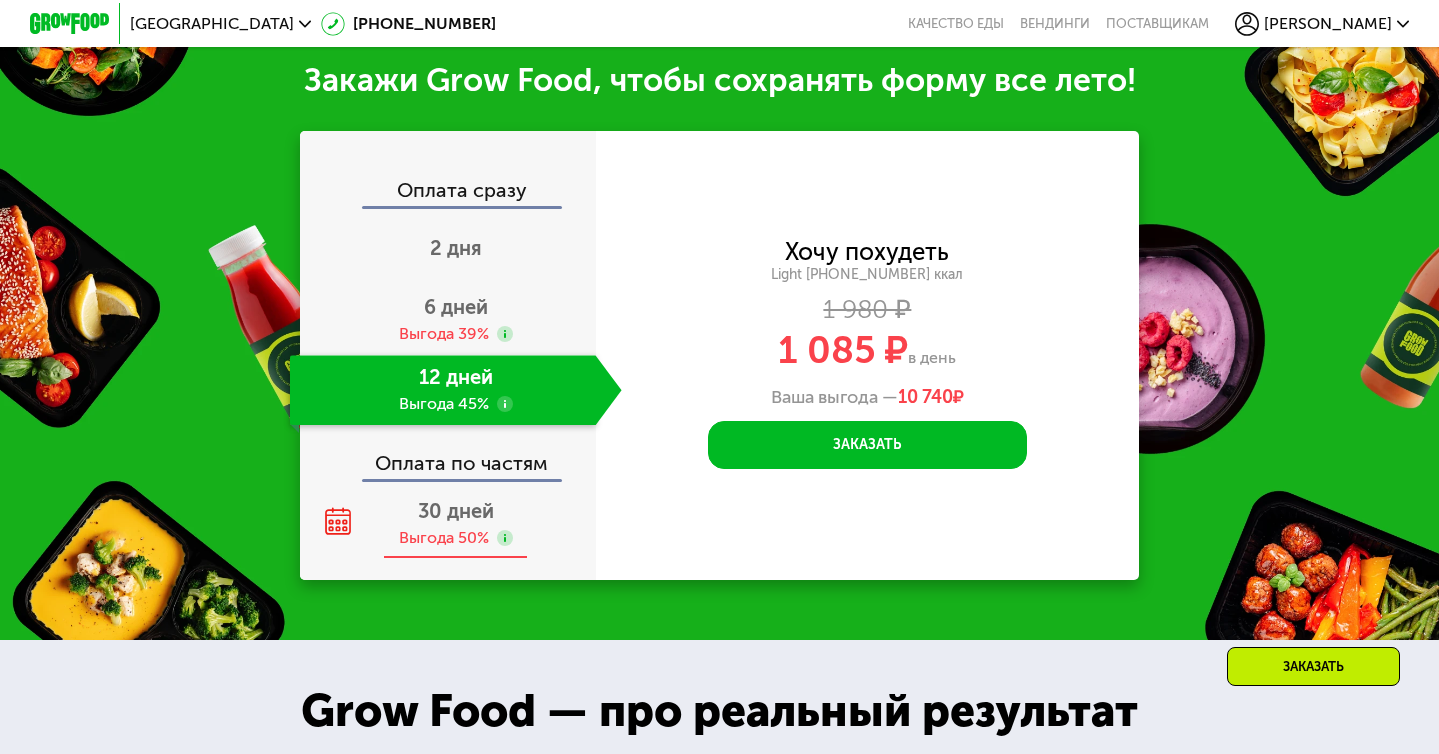 click on "30 дней" at bounding box center (456, 511) 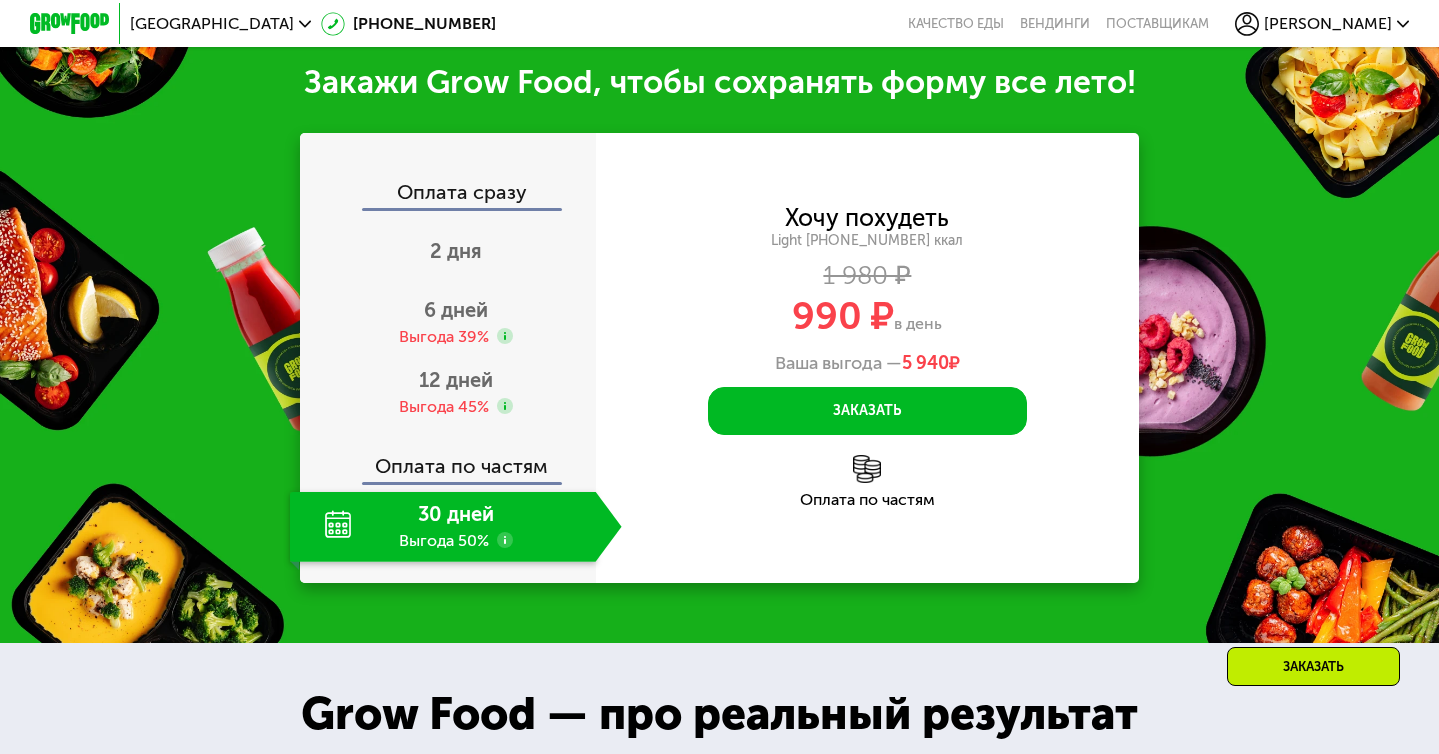scroll, scrollTop: 2108, scrollLeft: 0, axis: vertical 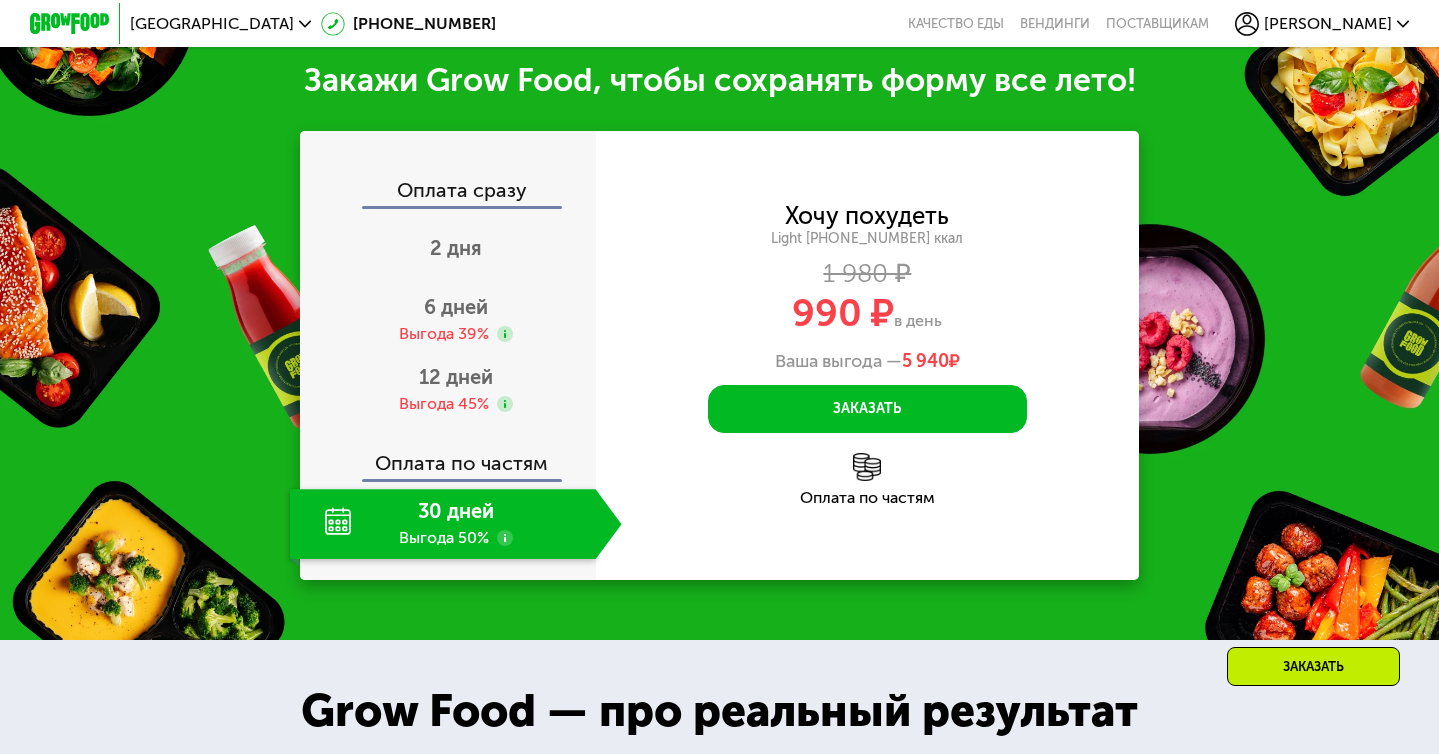 click on "Оплата по частям" 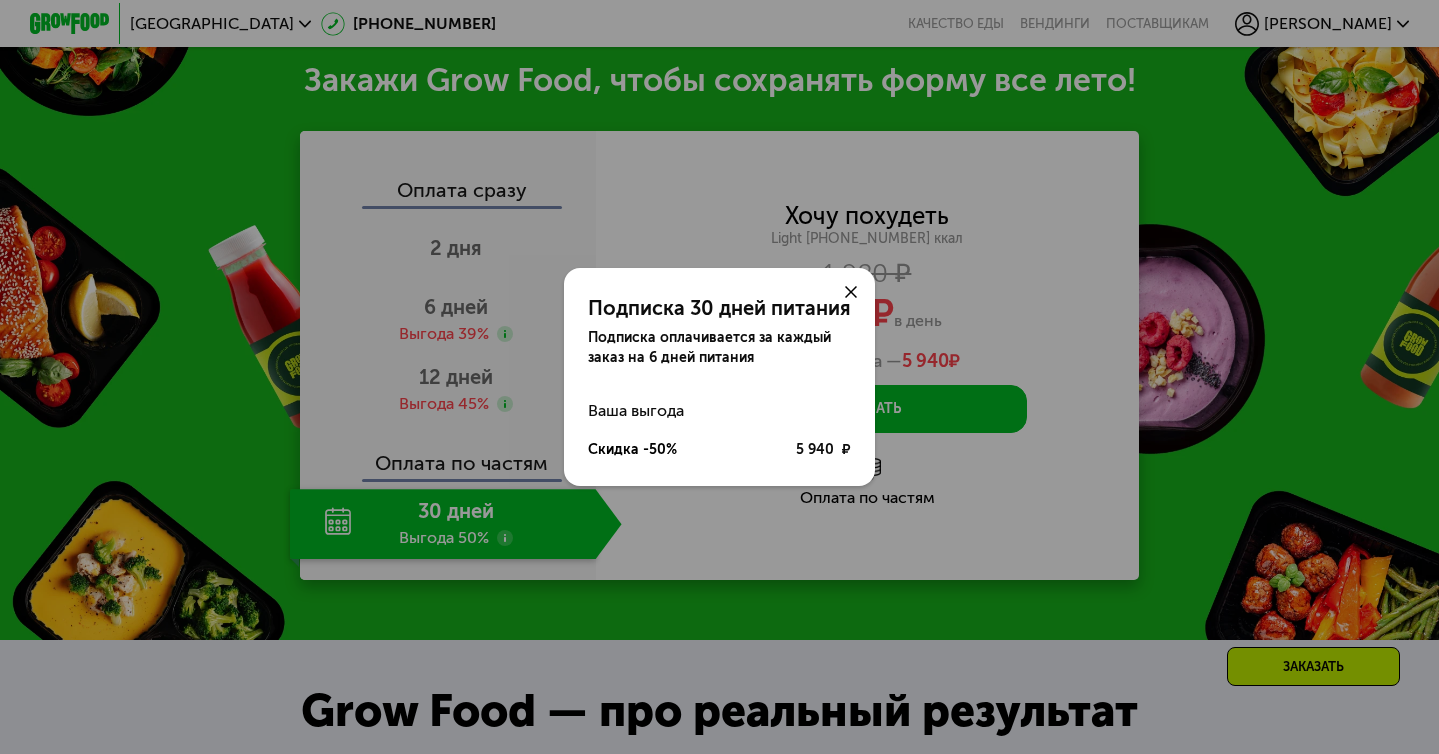 scroll, scrollTop: 0, scrollLeft: 0, axis: both 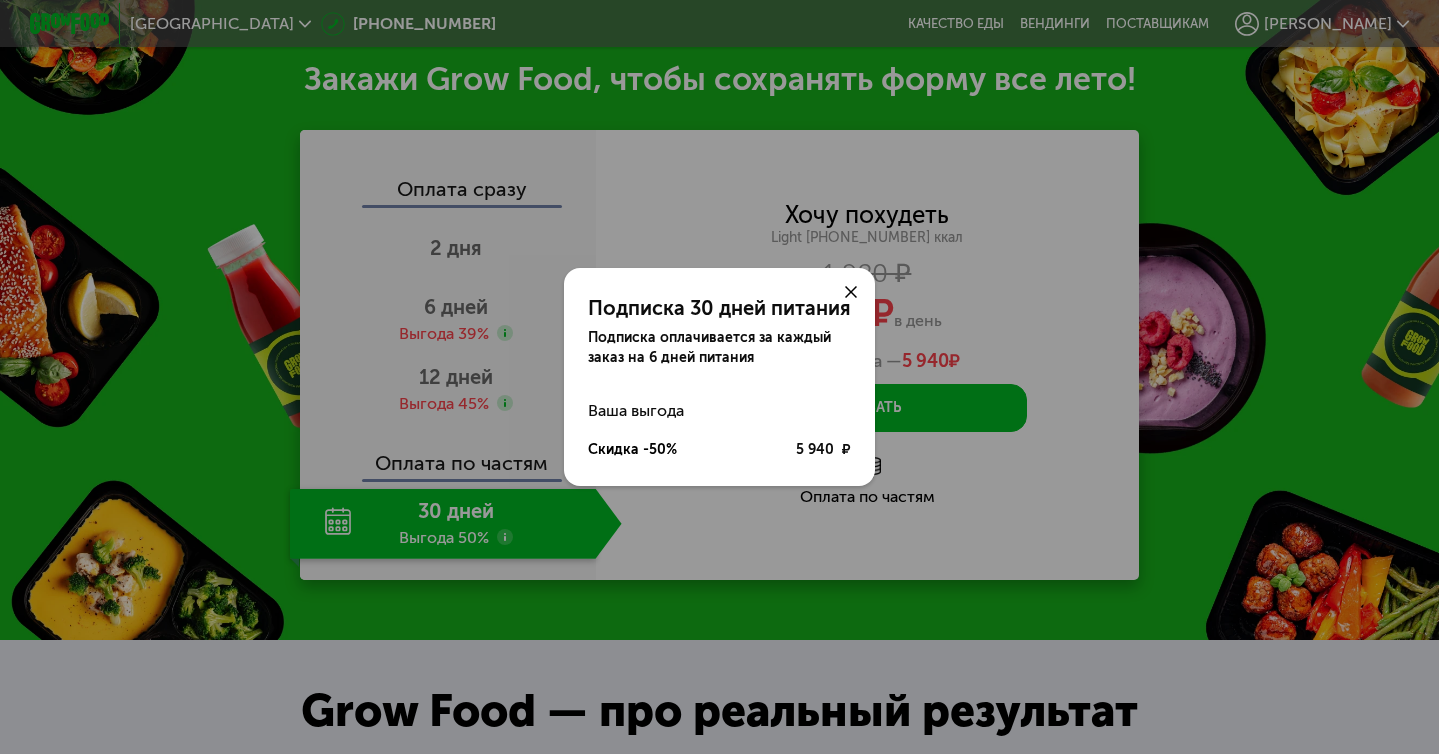 click at bounding box center (851, 292) 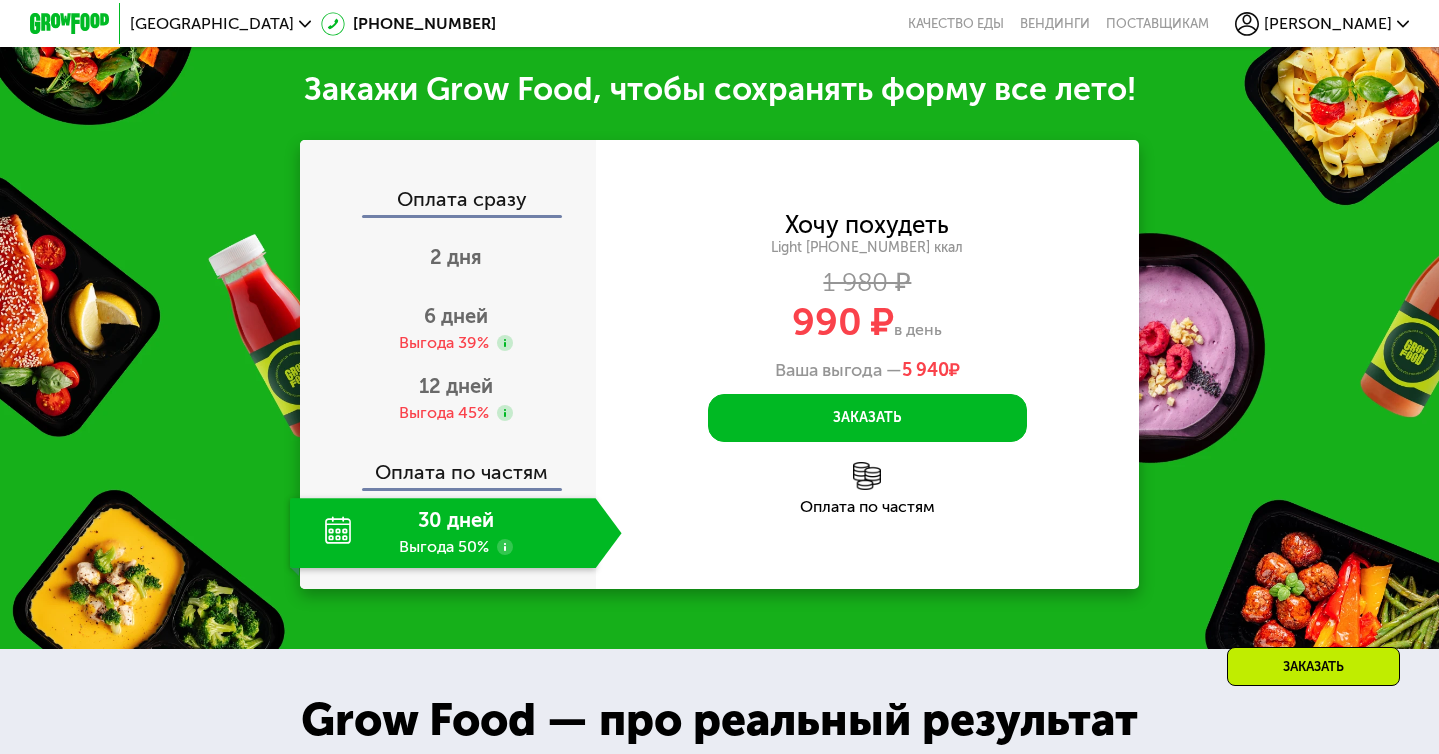 scroll, scrollTop: 2108, scrollLeft: 0, axis: vertical 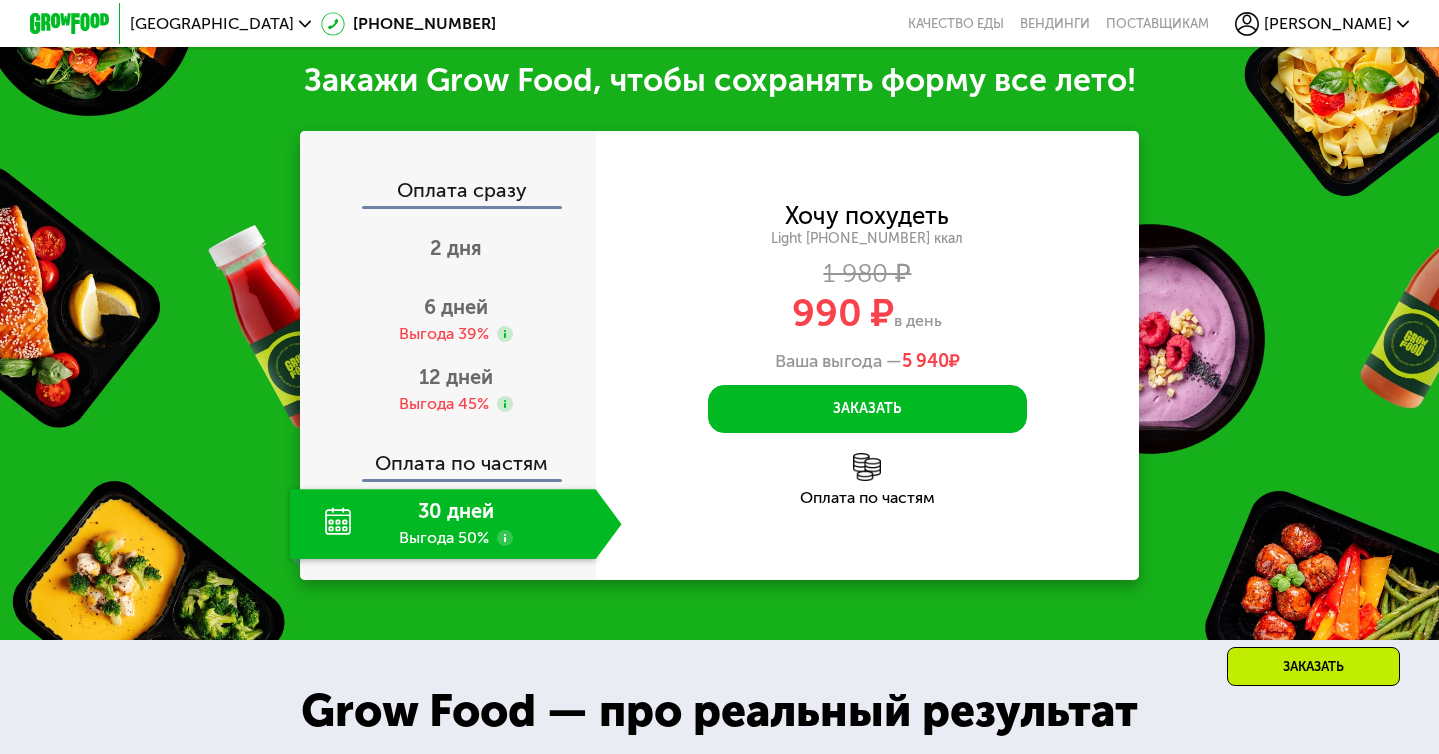 click on "30 дней Выгода 50%" 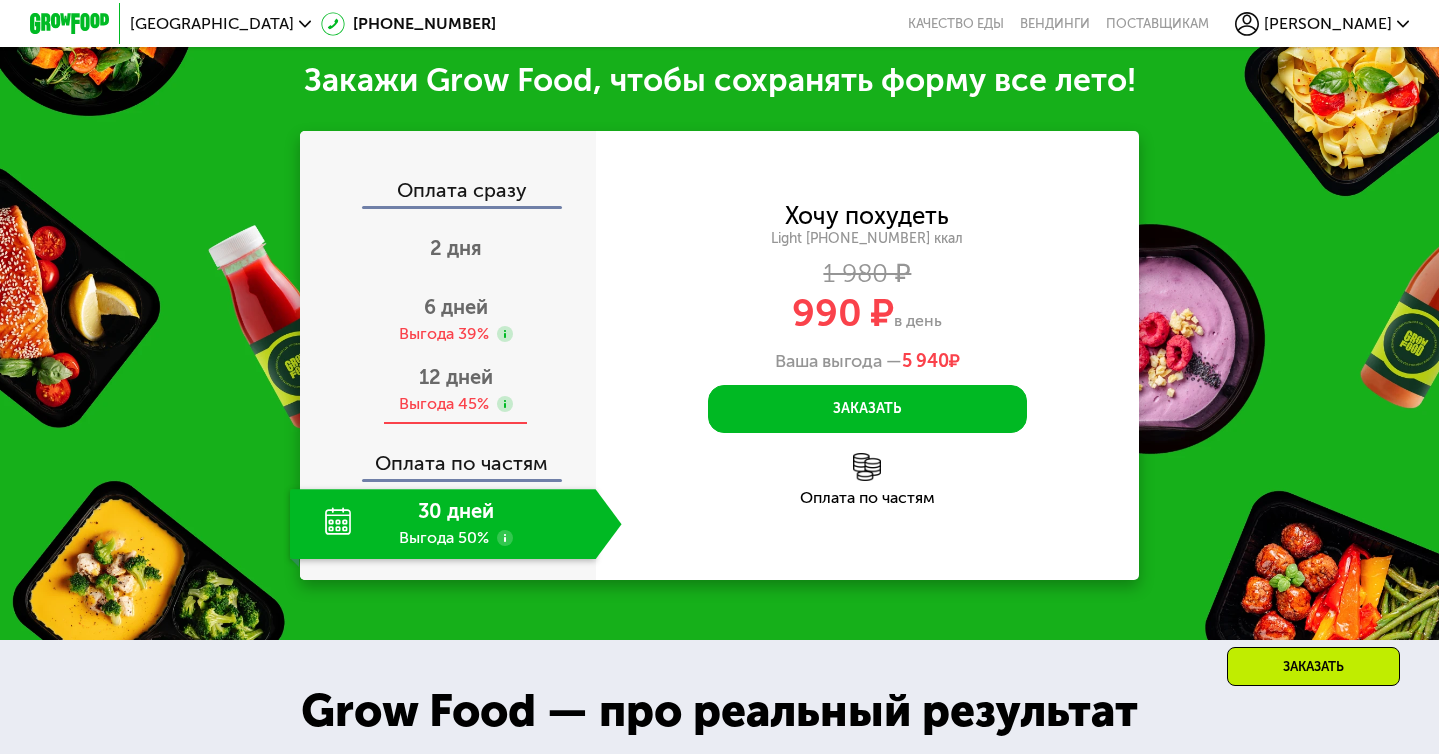 click on "12 дней" at bounding box center (456, 377) 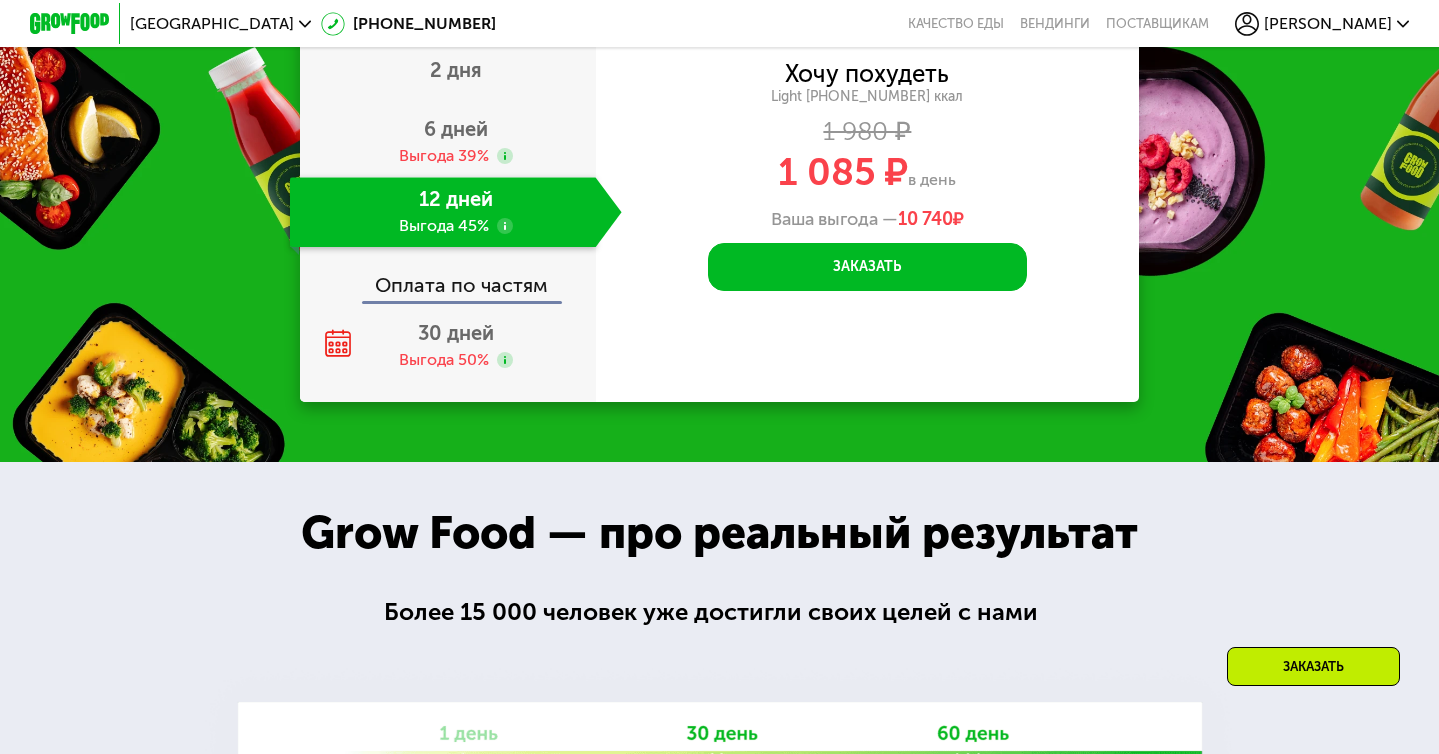 scroll, scrollTop: 2108, scrollLeft: 0, axis: vertical 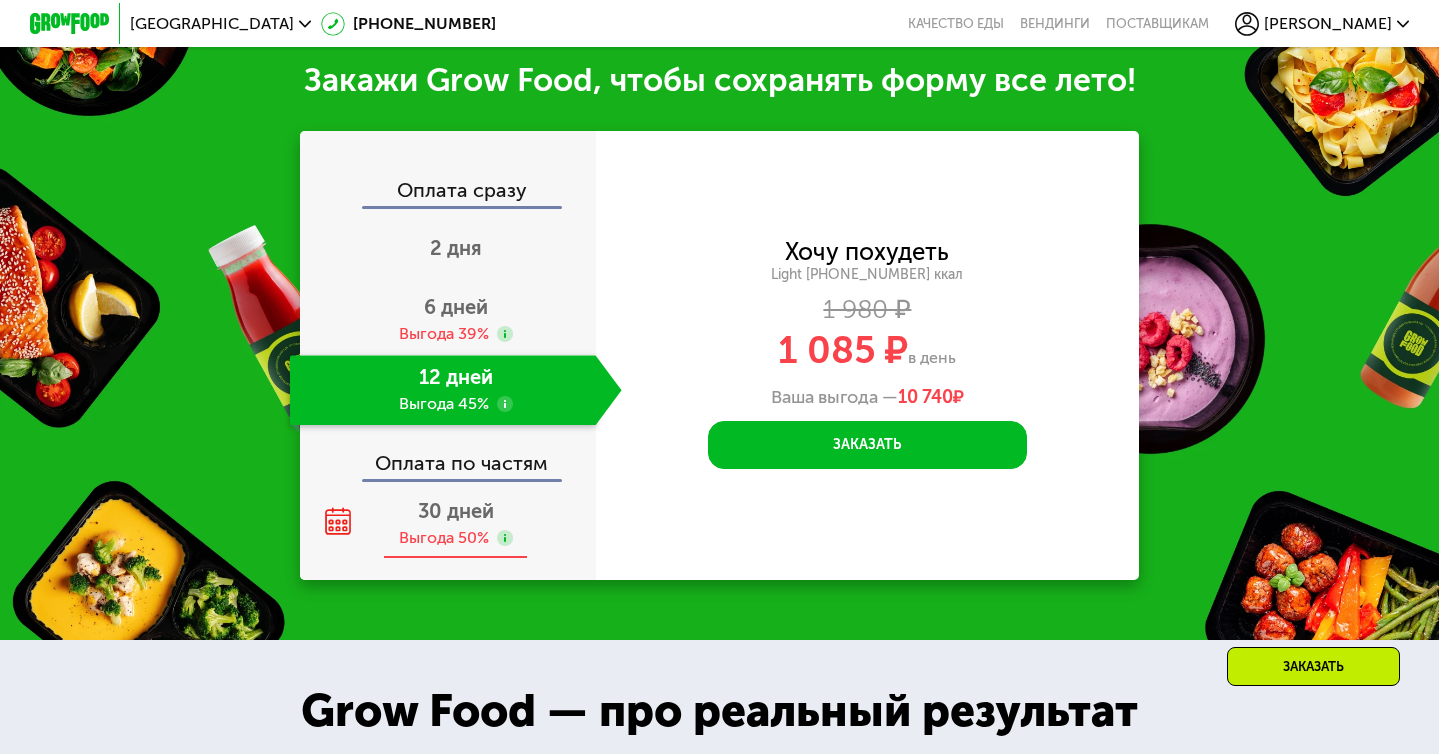 click on "30 дней Выгода 50%" at bounding box center [456, 524] 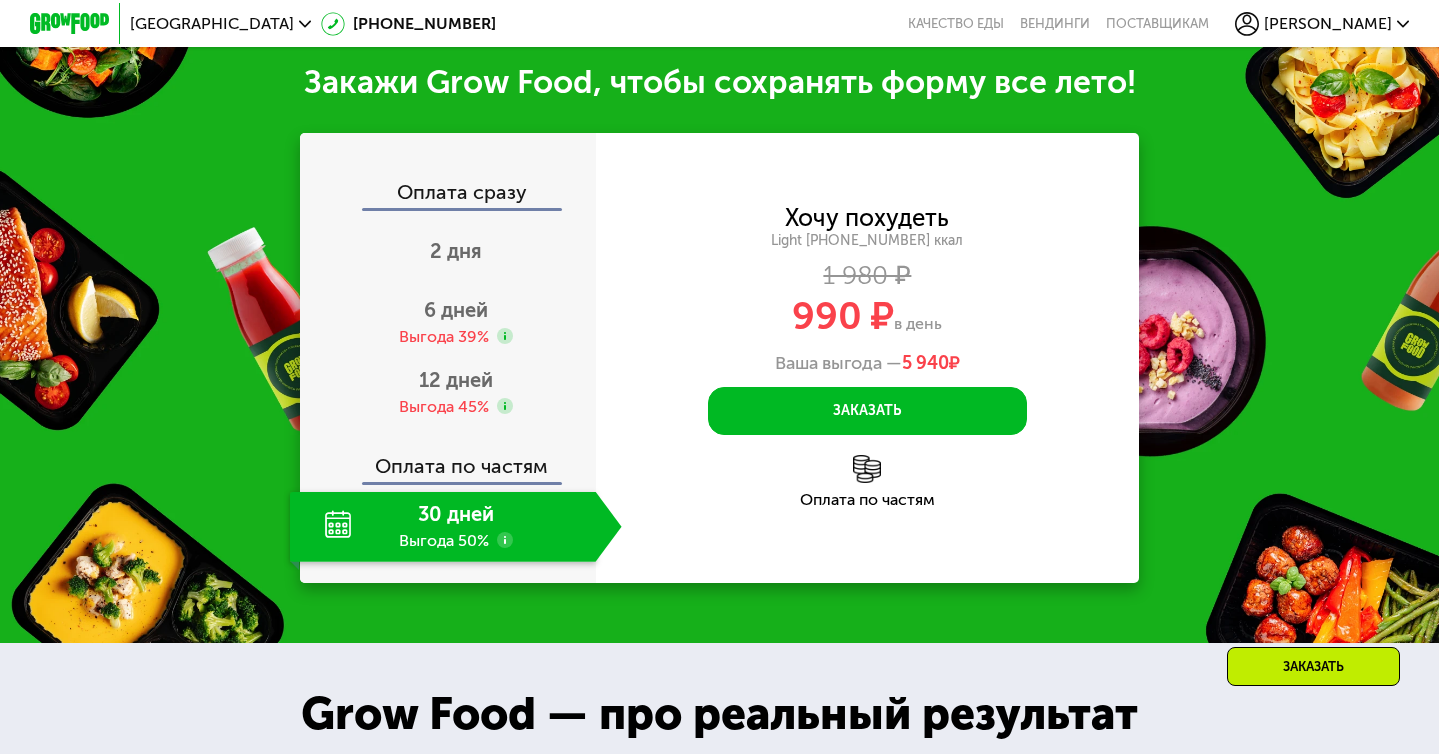 scroll, scrollTop: 2108, scrollLeft: 0, axis: vertical 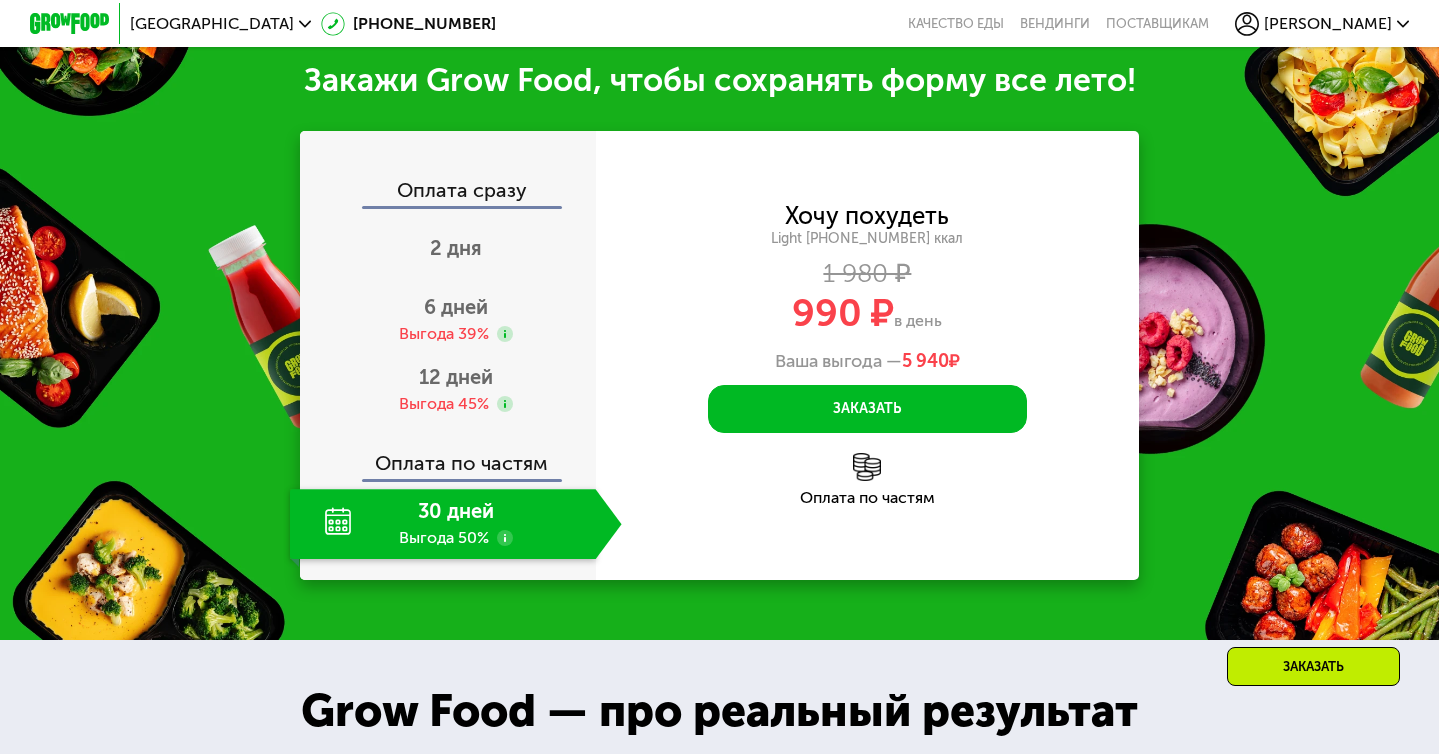 click on "Хочу похудеть Light 1400 ~1400 ккал 1 980 ₽  990 ₽  в день Ваша выгода —  5 940  ₽  Заказать  Введите свой номер телефона       Введите номер телефона   Для уточнения деталей заказа и доставки  Заказать  Код подтверждения отправлен на .  Изменить номер  Оставьте свой номер, чтобы оформить заказ или узнать подробности  Оплата по частям" at bounding box center (868, 356) 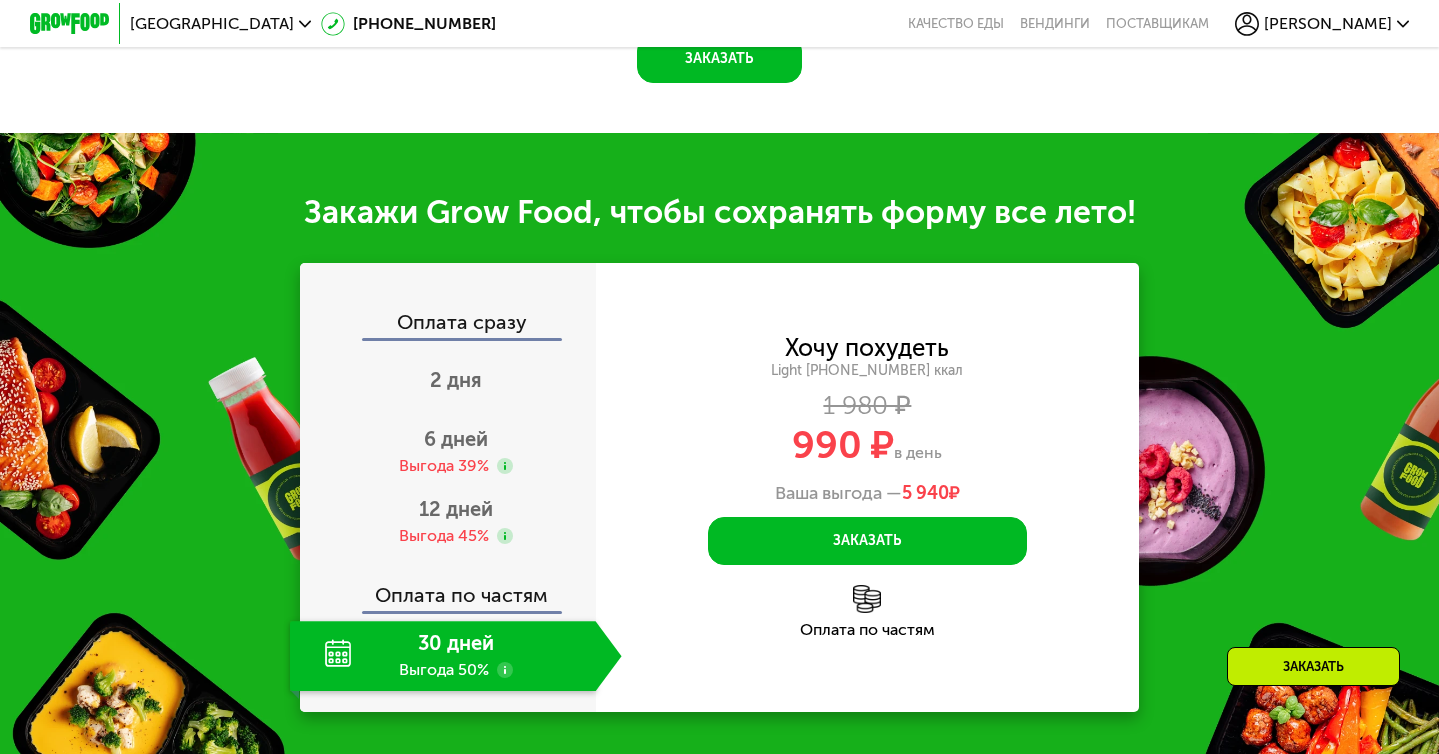 scroll, scrollTop: 1977, scrollLeft: 0, axis: vertical 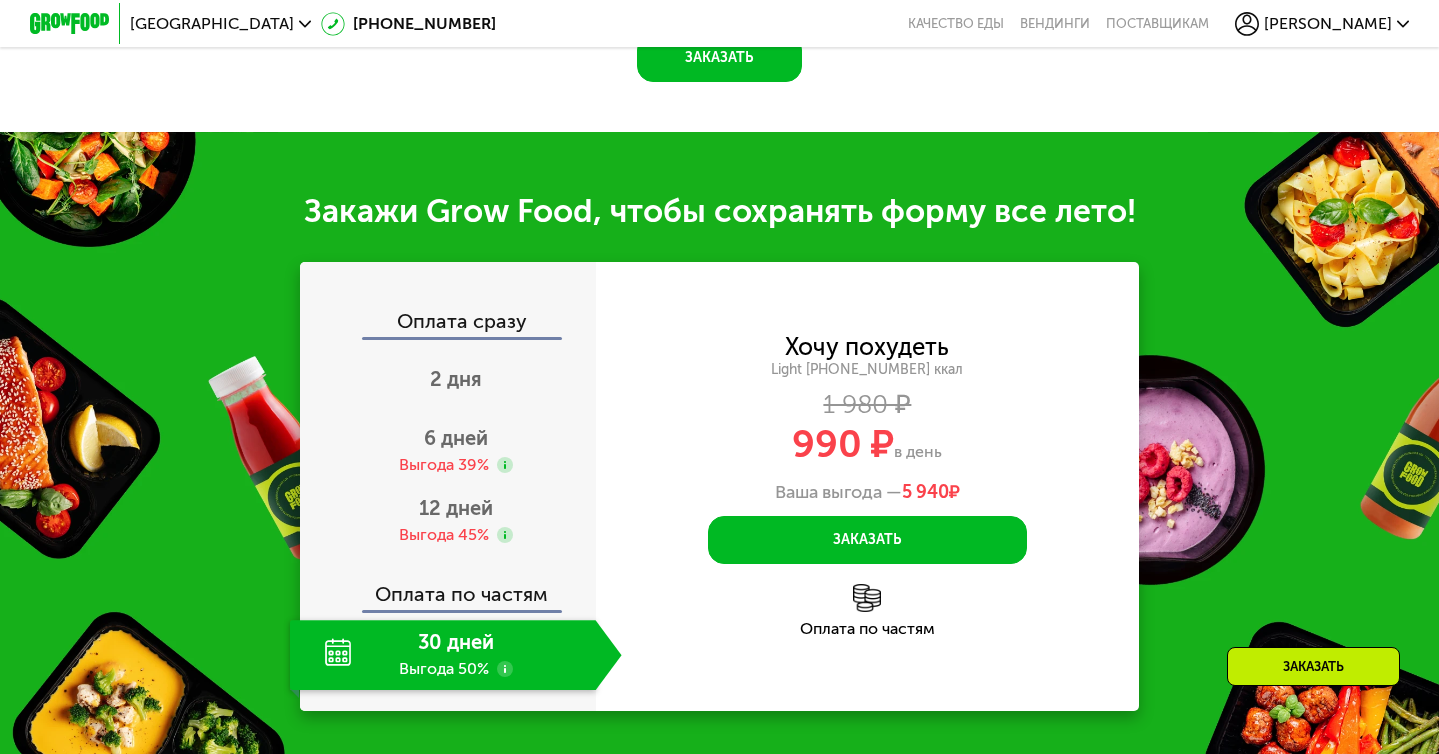 click on "Оплата по частям" 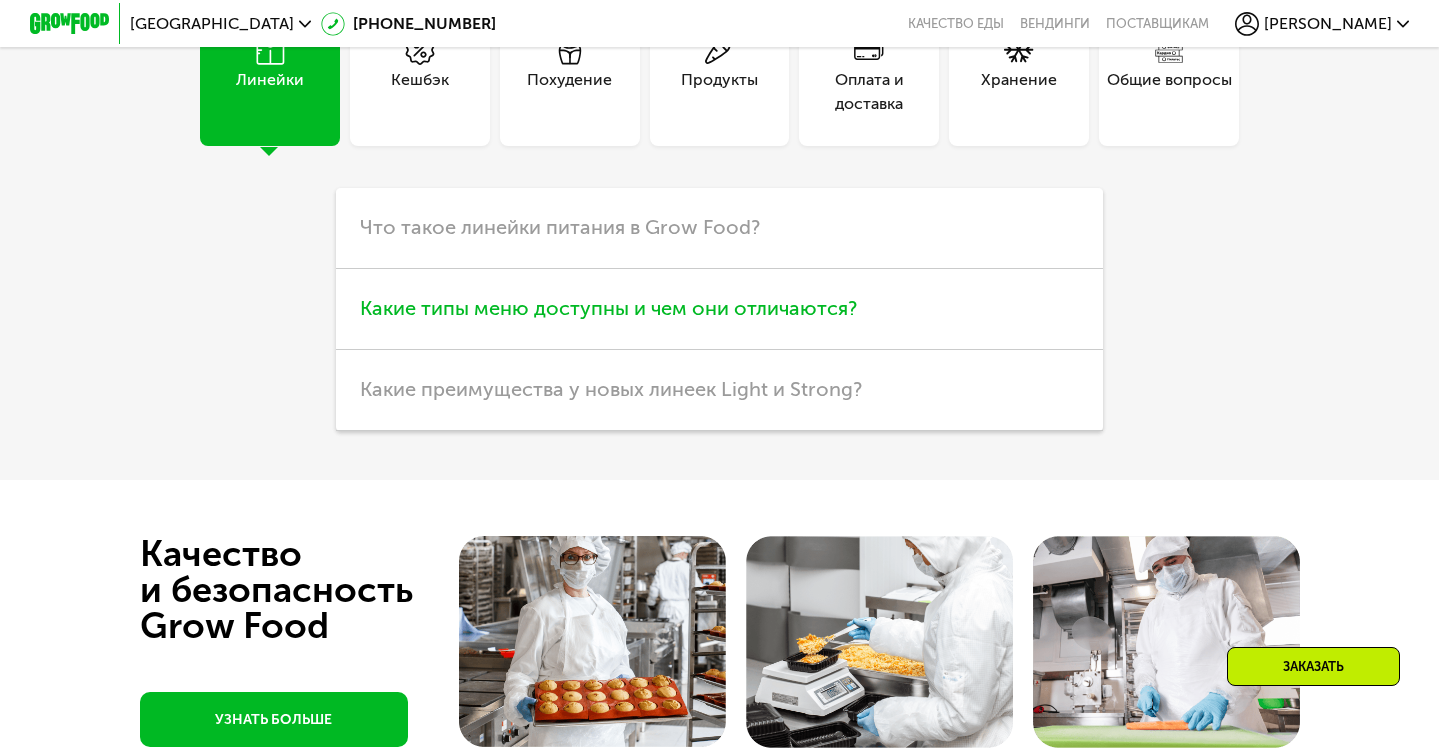 scroll, scrollTop: 5073, scrollLeft: 0, axis: vertical 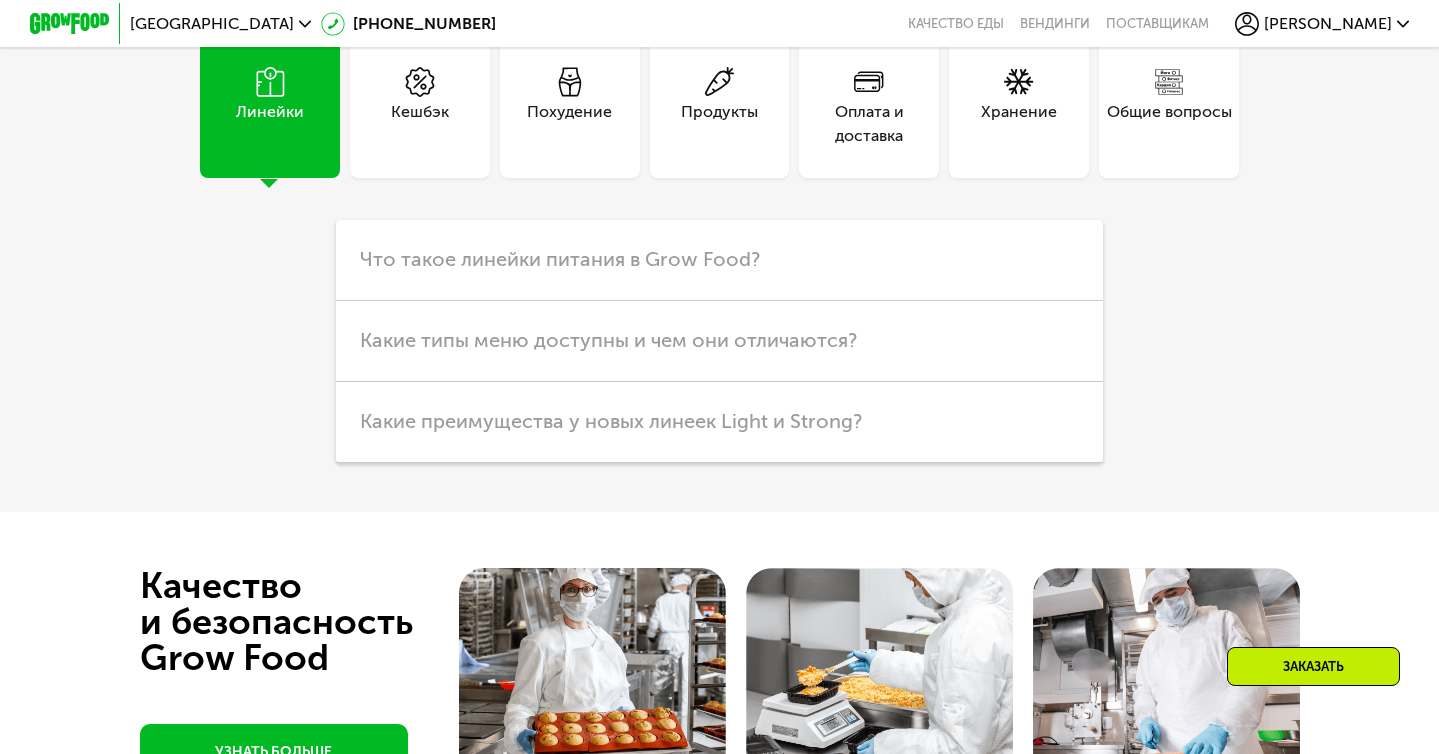 click on "Оплата и доставка" at bounding box center [869, 124] 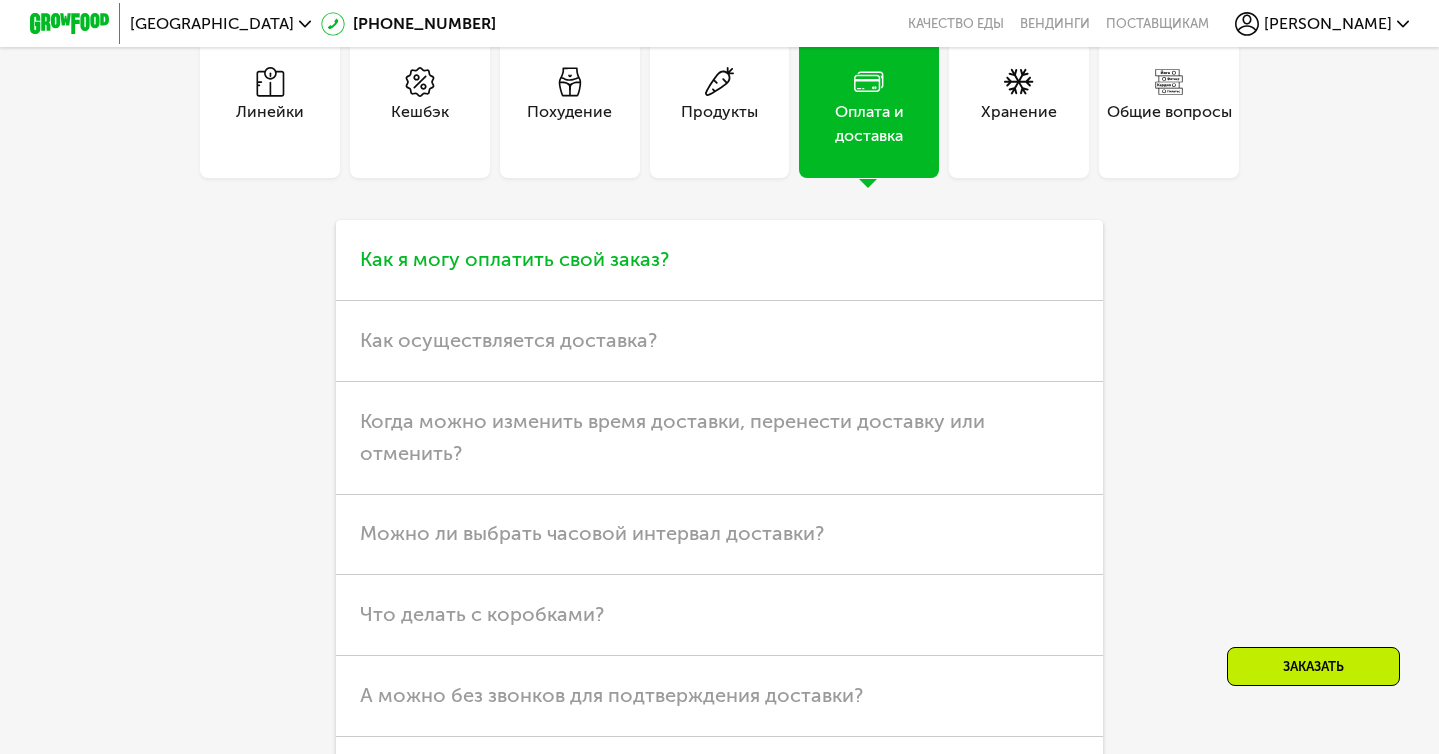click on "Как я могу оплатить свой заказ?" at bounding box center (514, 259) 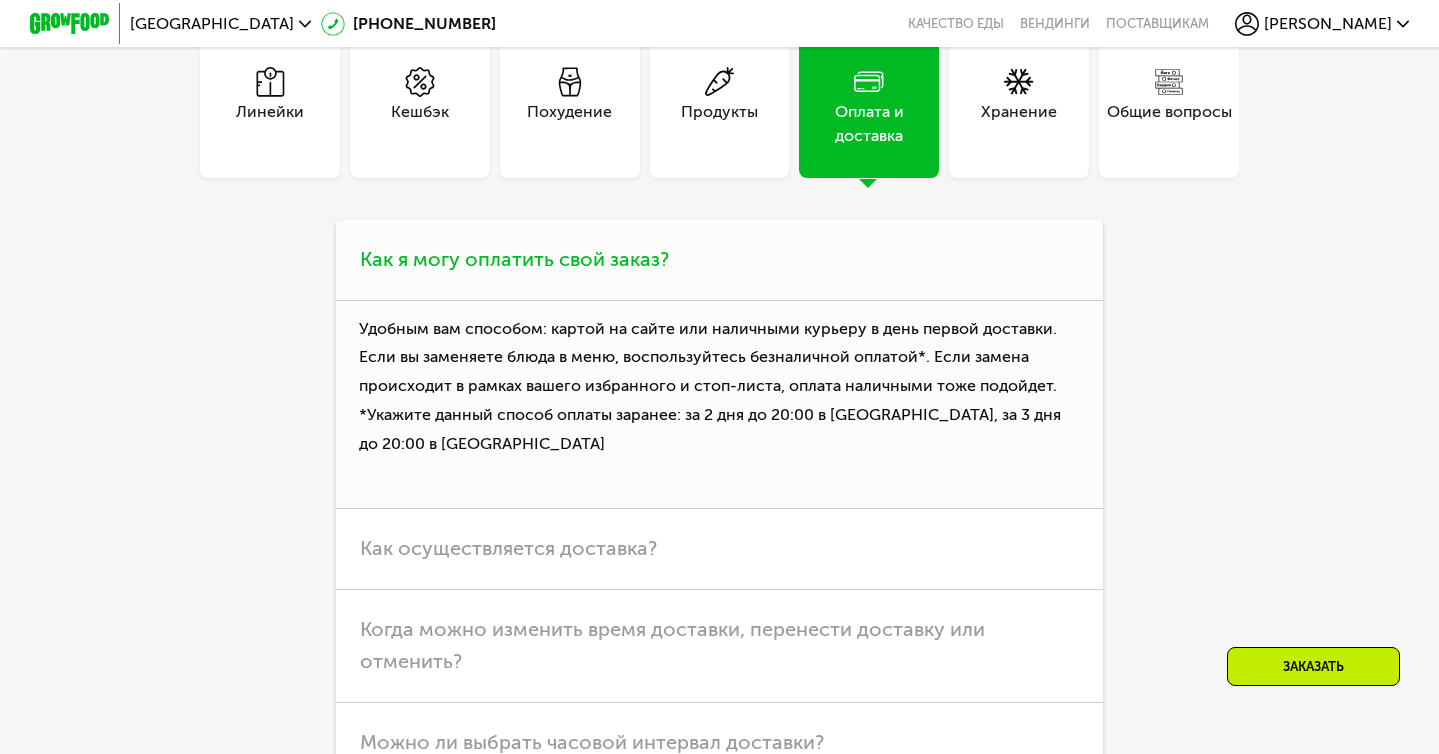 click on "Как я могу оплатить свой заказ?" at bounding box center [514, 259] 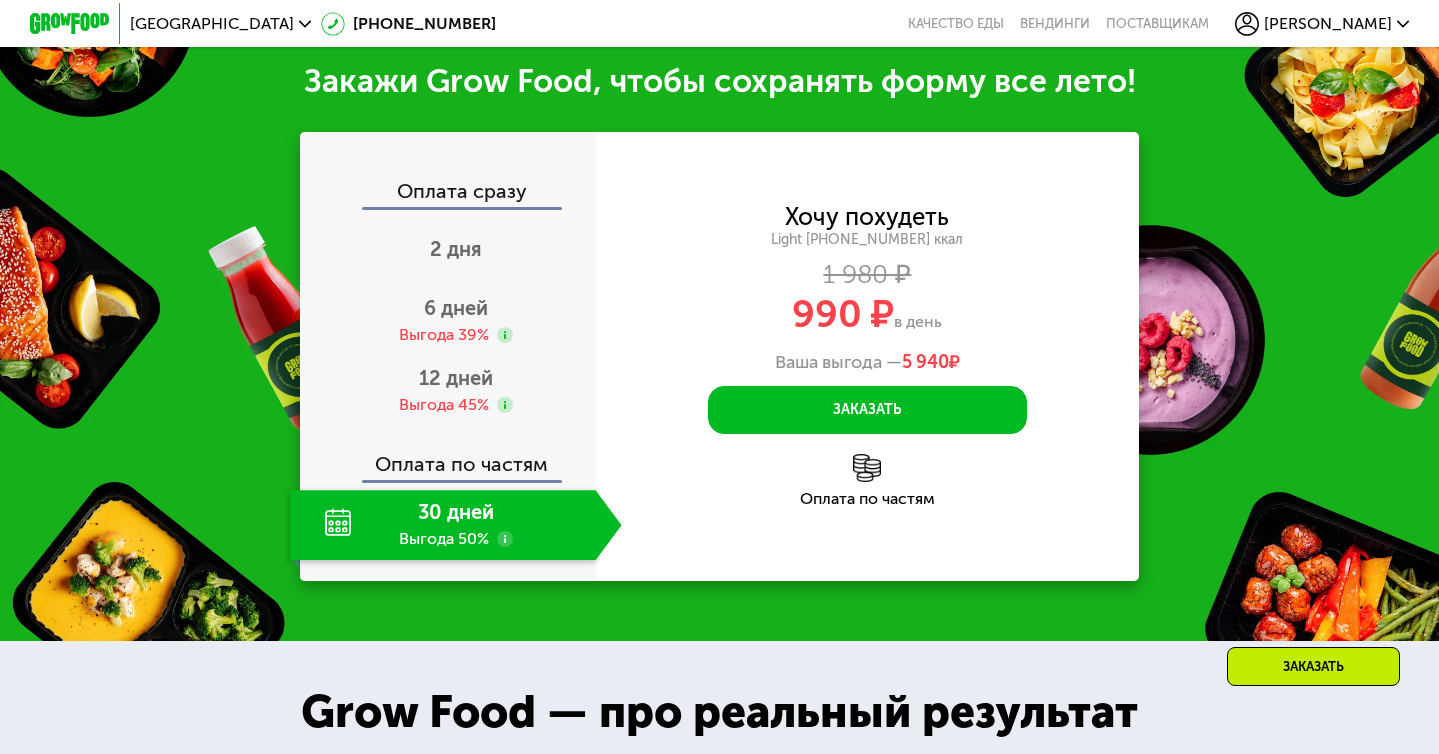 scroll, scrollTop: 1988, scrollLeft: 0, axis: vertical 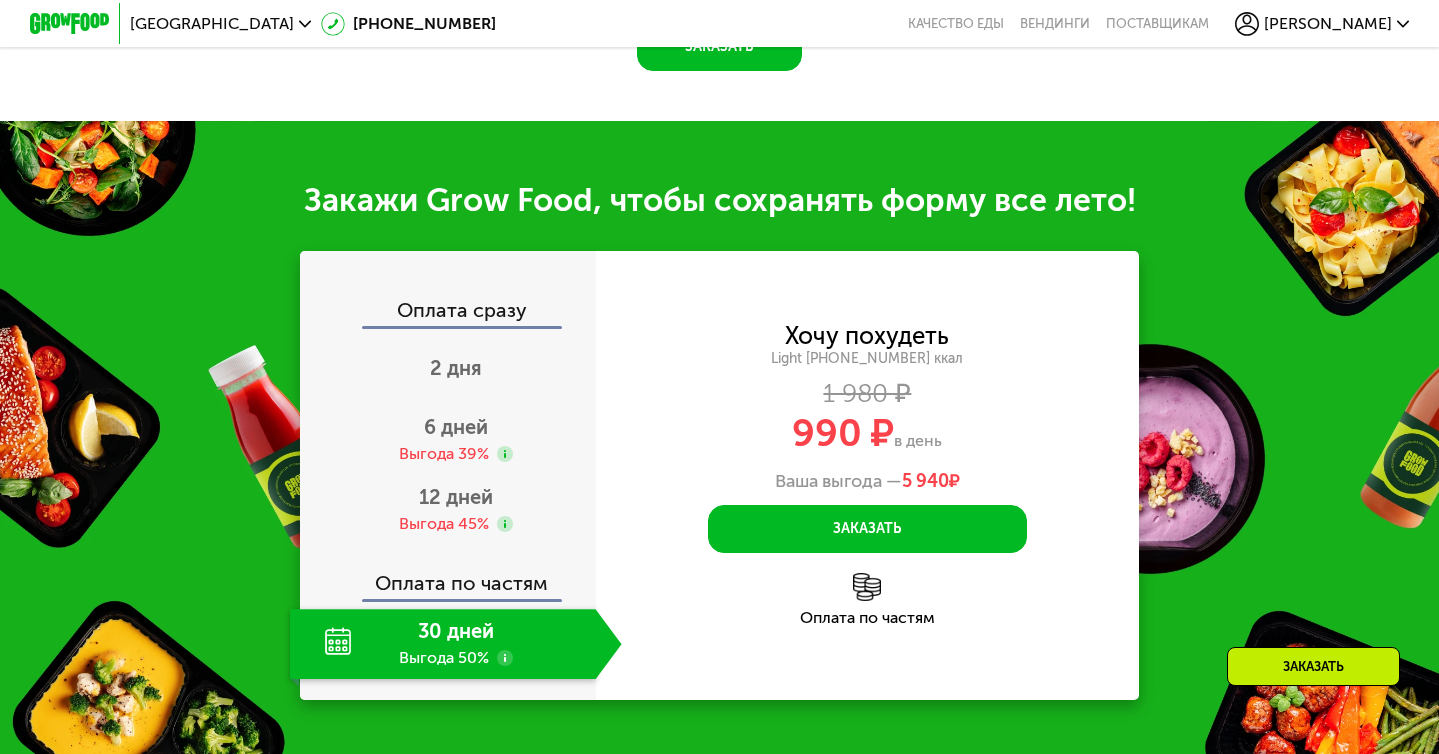 click on "Light 1400 ~1400 ккал" at bounding box center (868, 359) 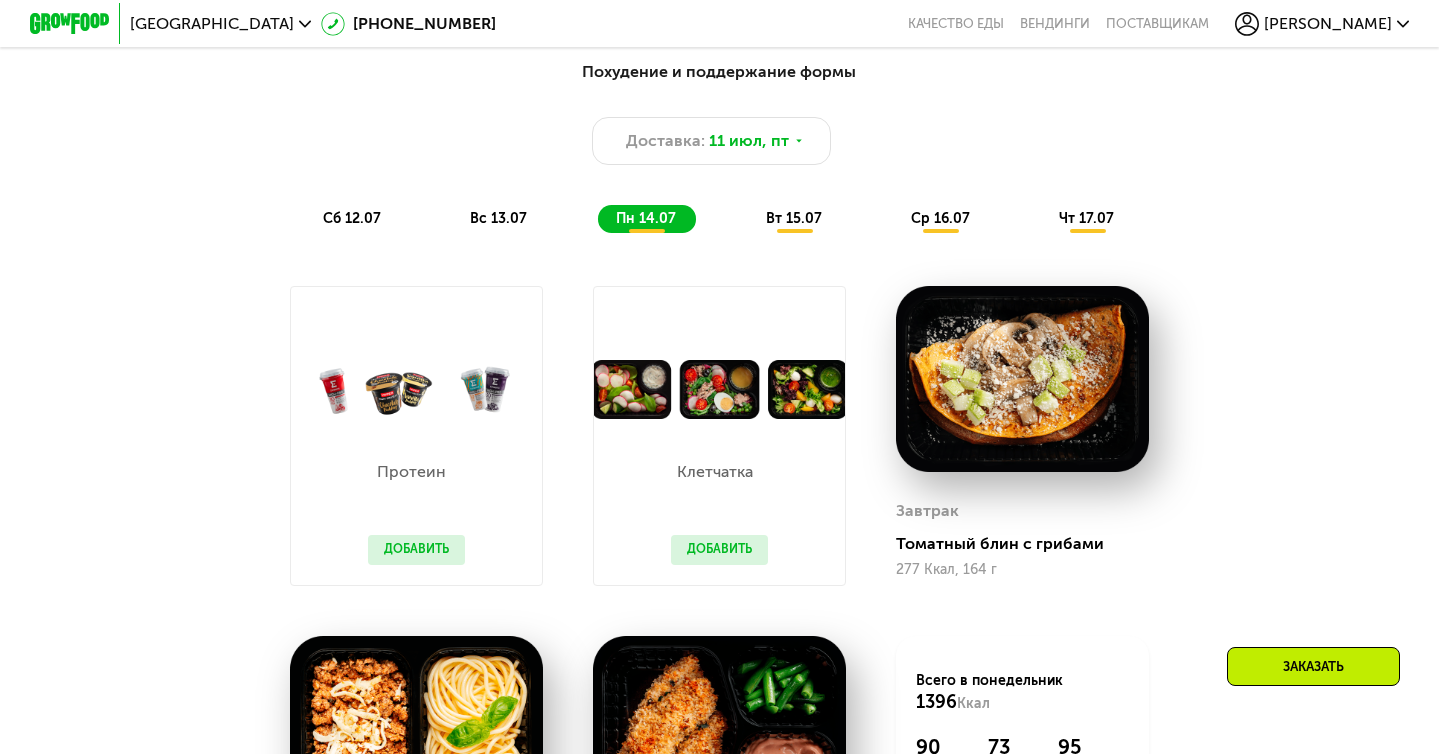scroll, scrollTop: 1003, scrollLeft: 0, axis: vertical 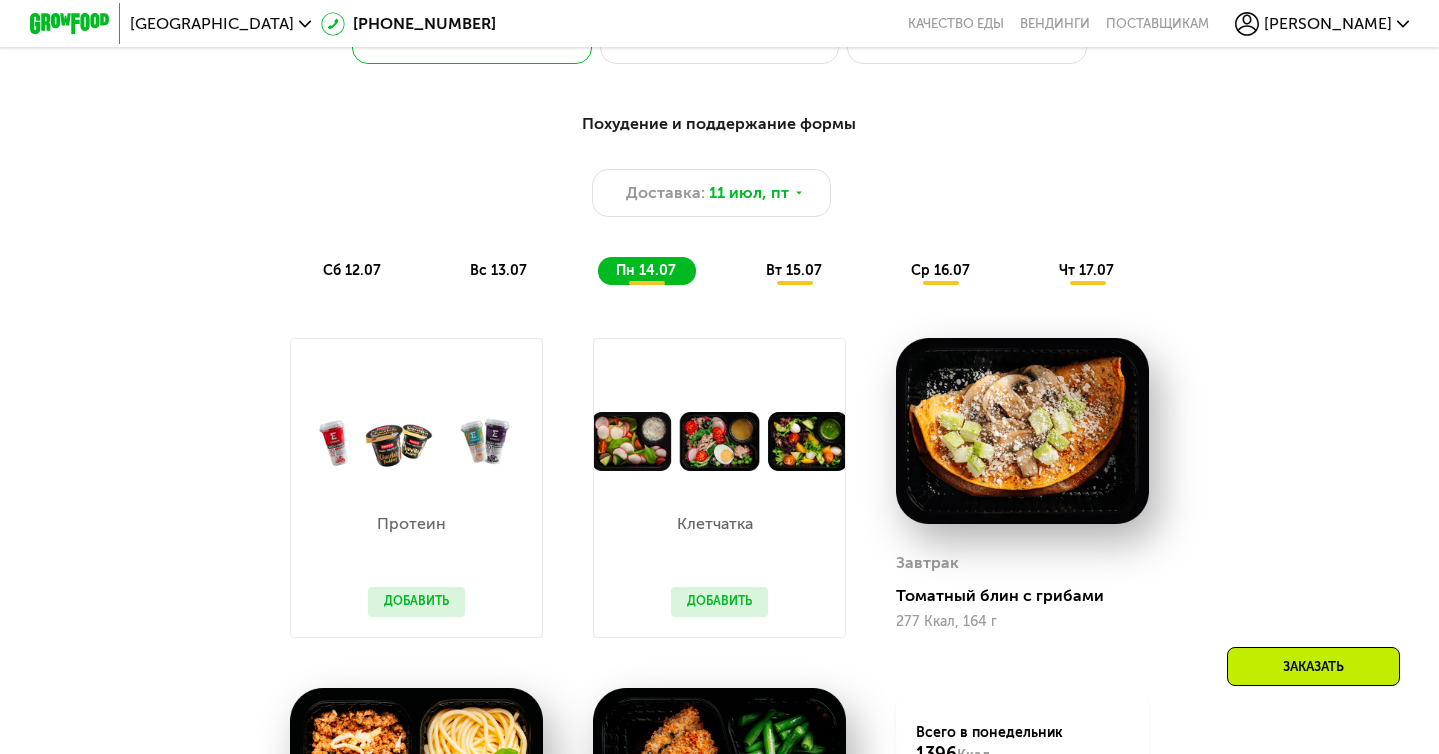 click on "ср 16.07" at bounding box center [940, 270] 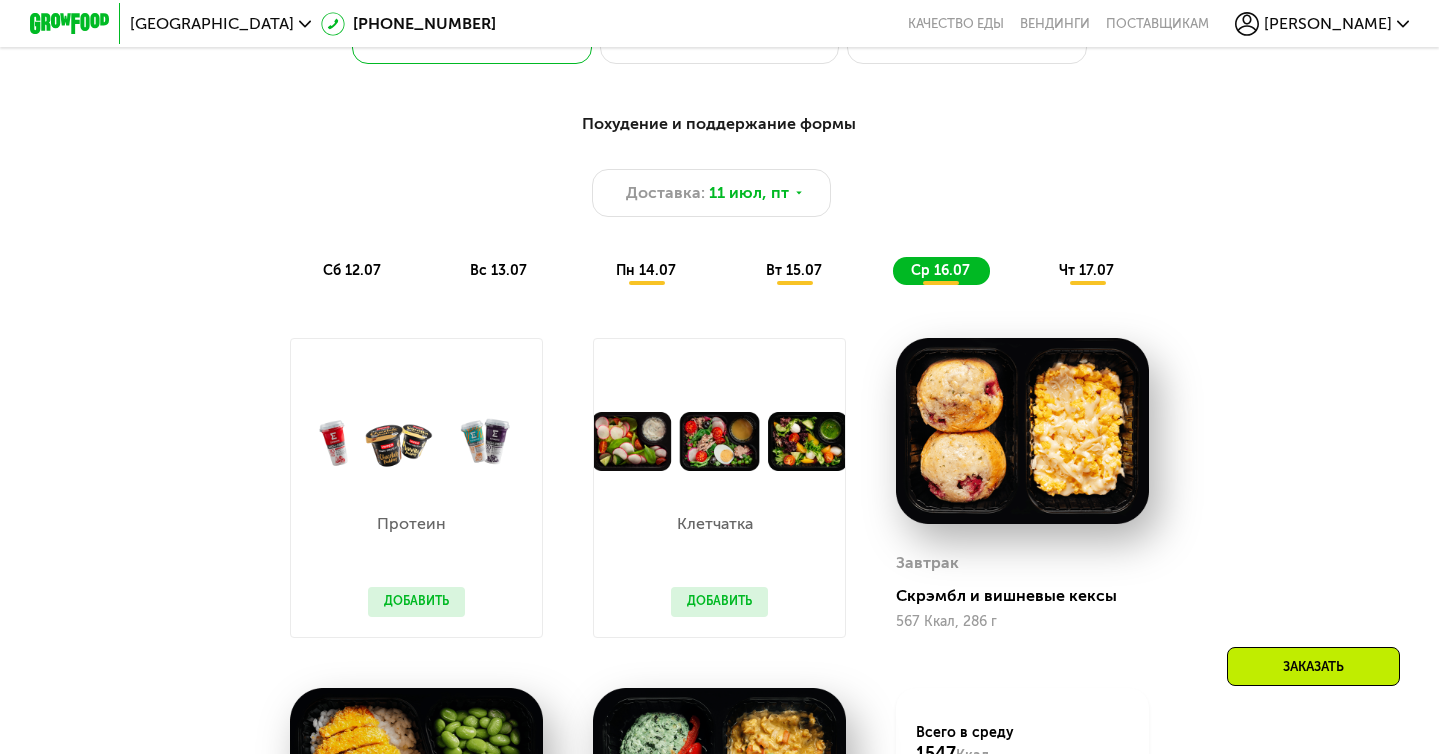 scroll, scrollTop: 1045, scrollLeft: 0, axis: vertical 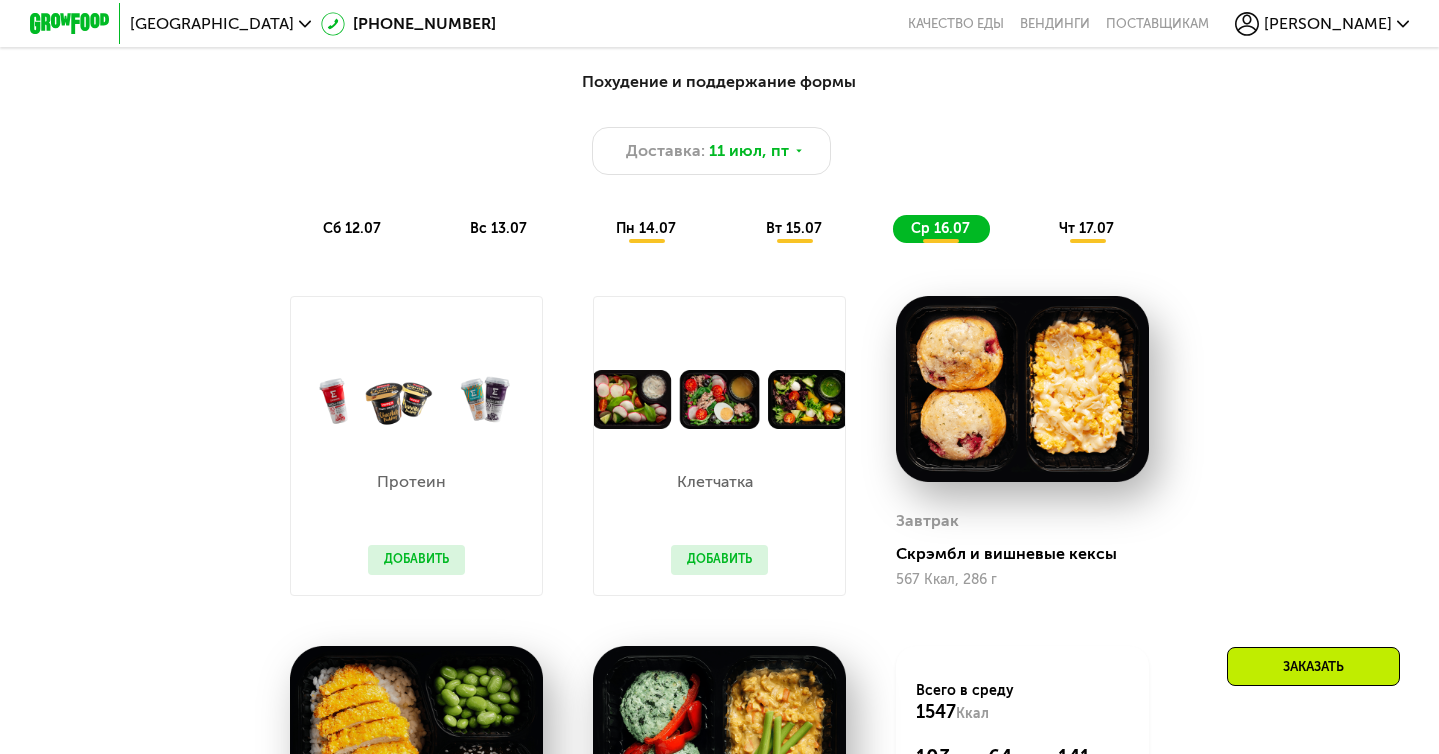 click on "чт 17.07" 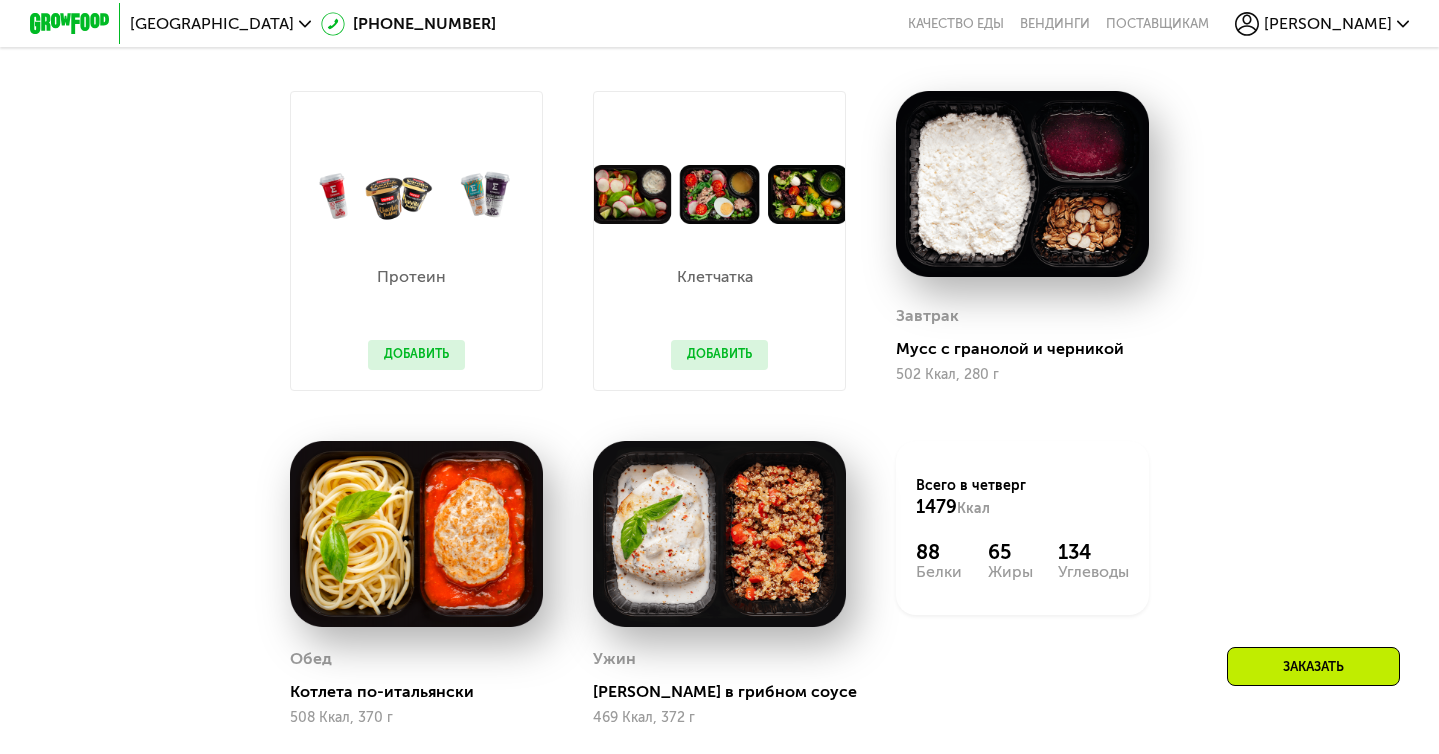 scroll, scrollTop: 1080, scrollLeft: 0, axis: vertical 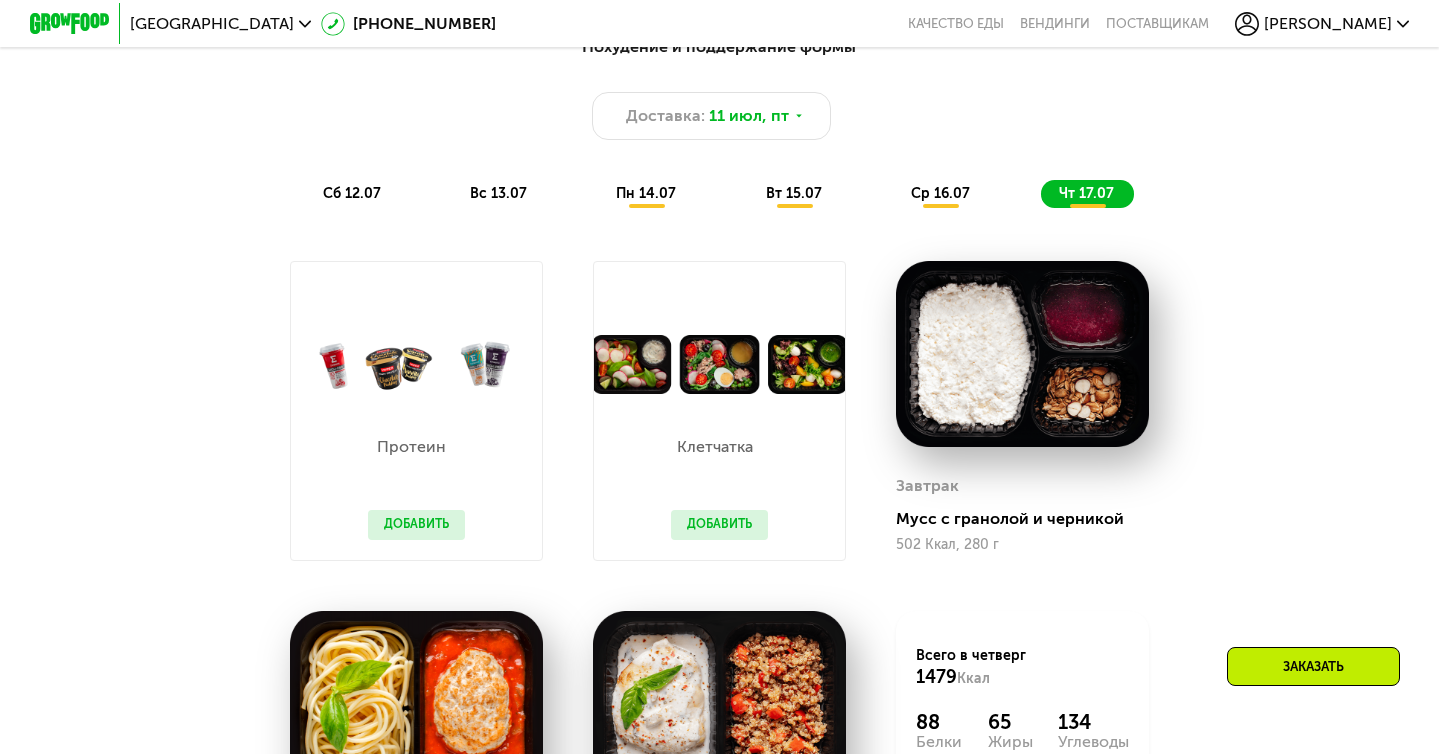 click on "ср 16.07" at bounding box center (940, 193) 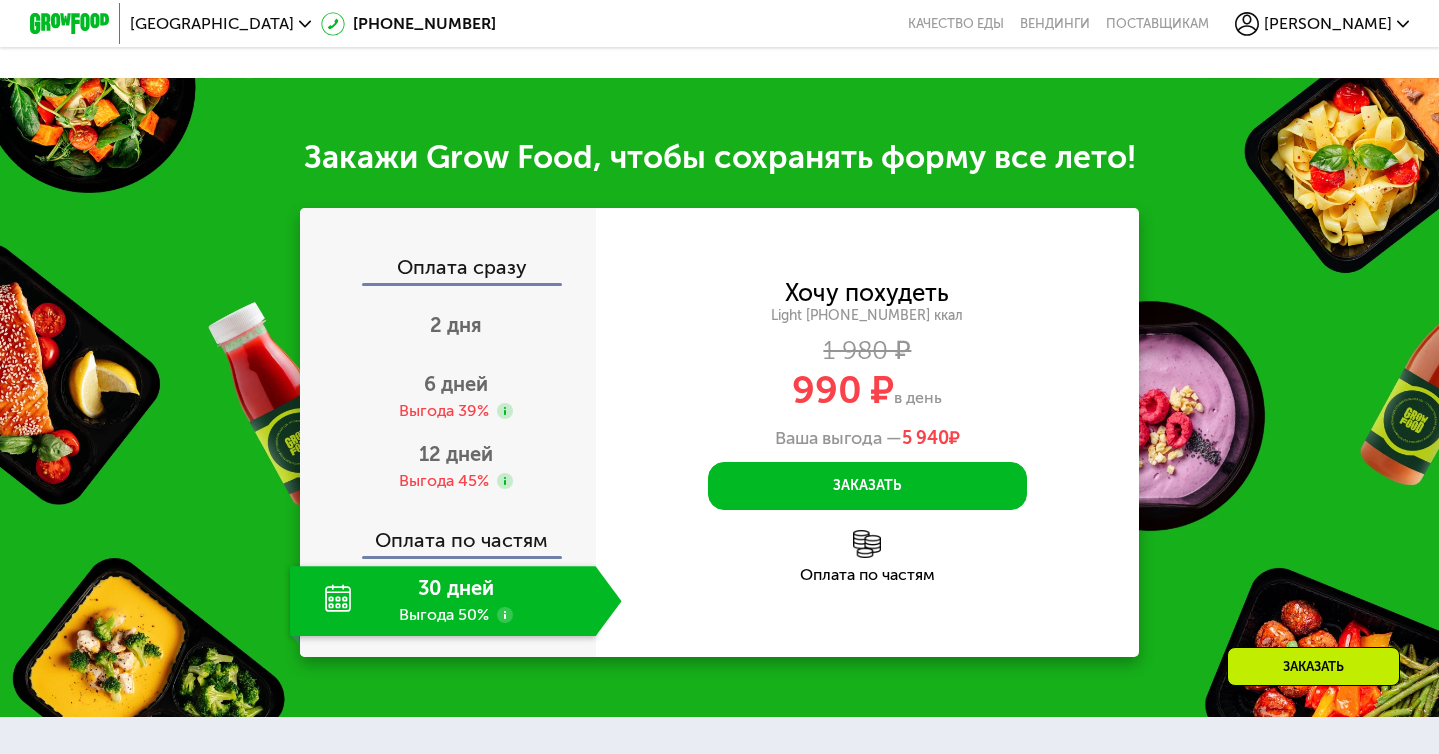 scroll, scrollTop: 2191, scrollLeft: 0, axis: vertical 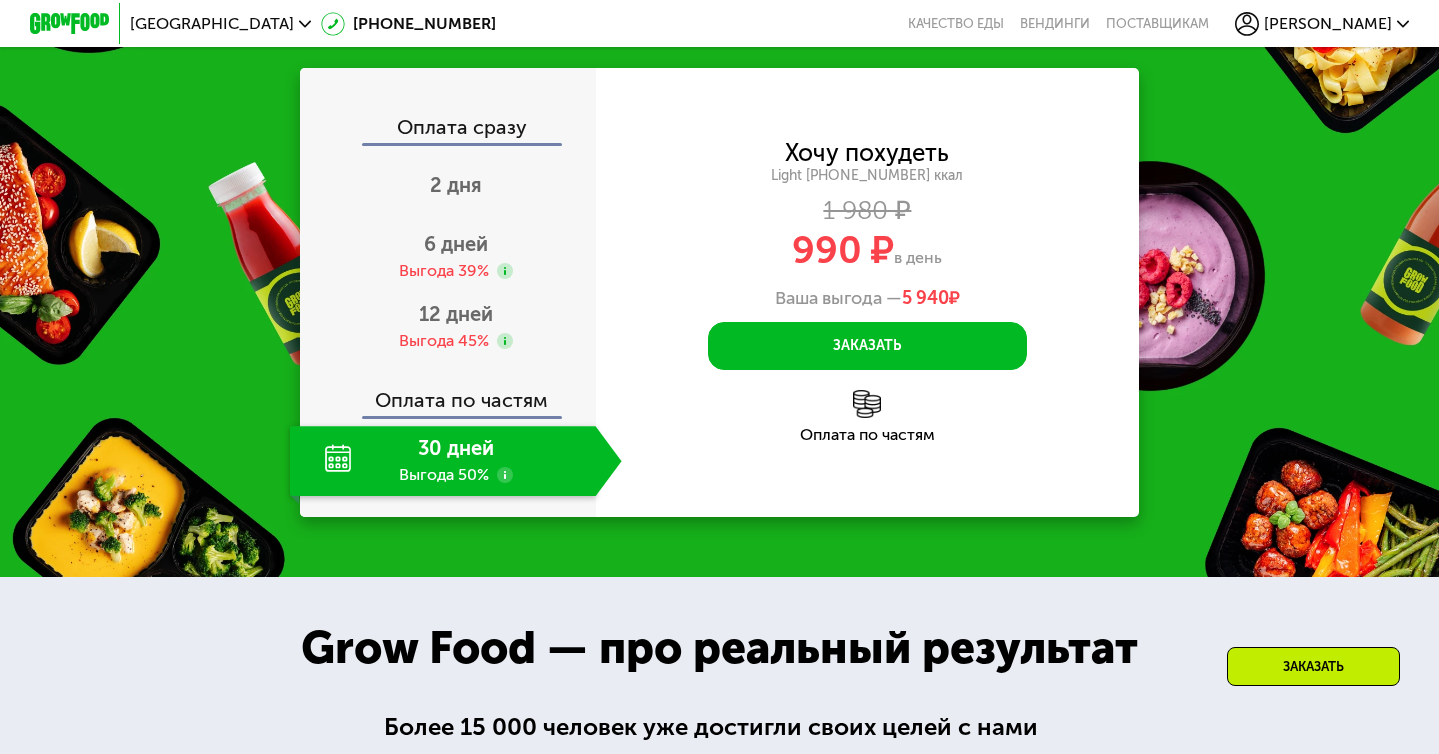 click 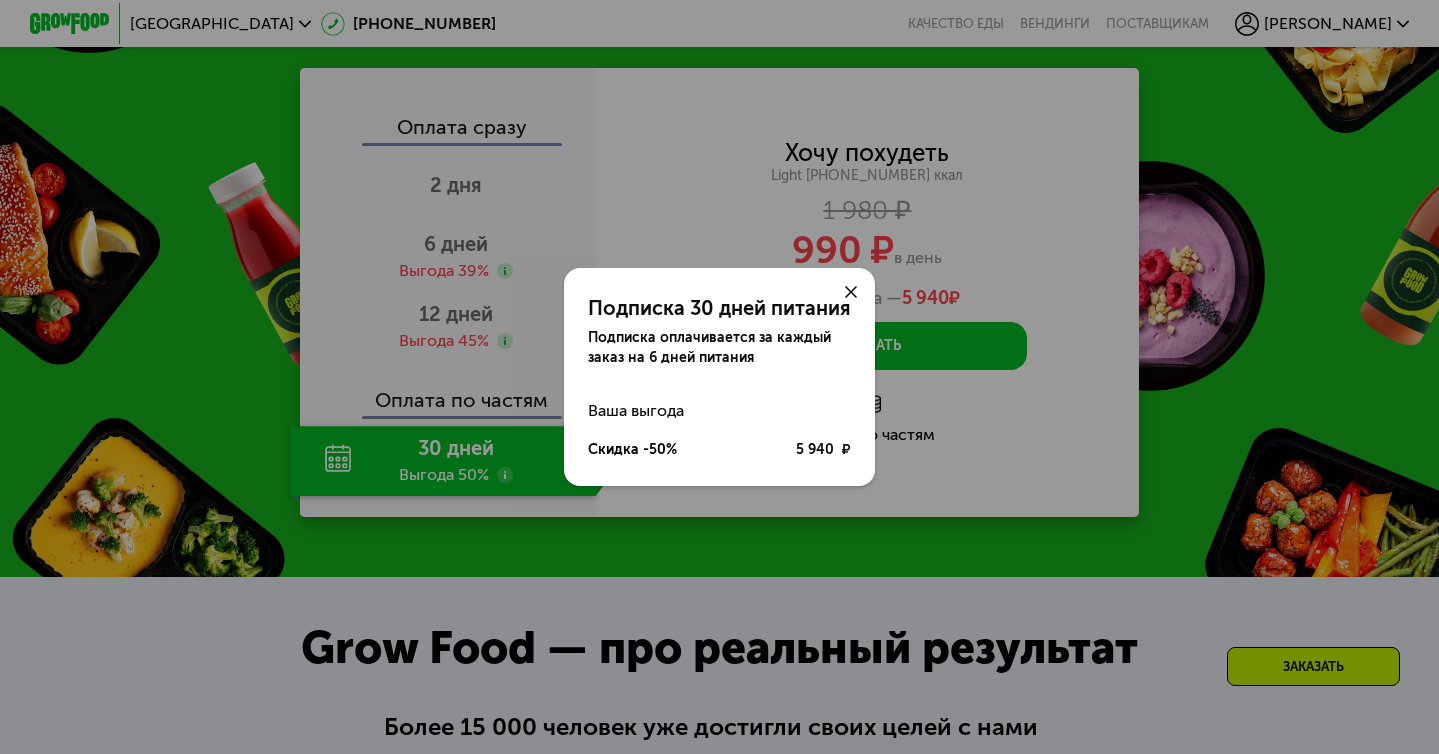 scroll, scrollTop: 0, scrollLeft: 0, axis: both 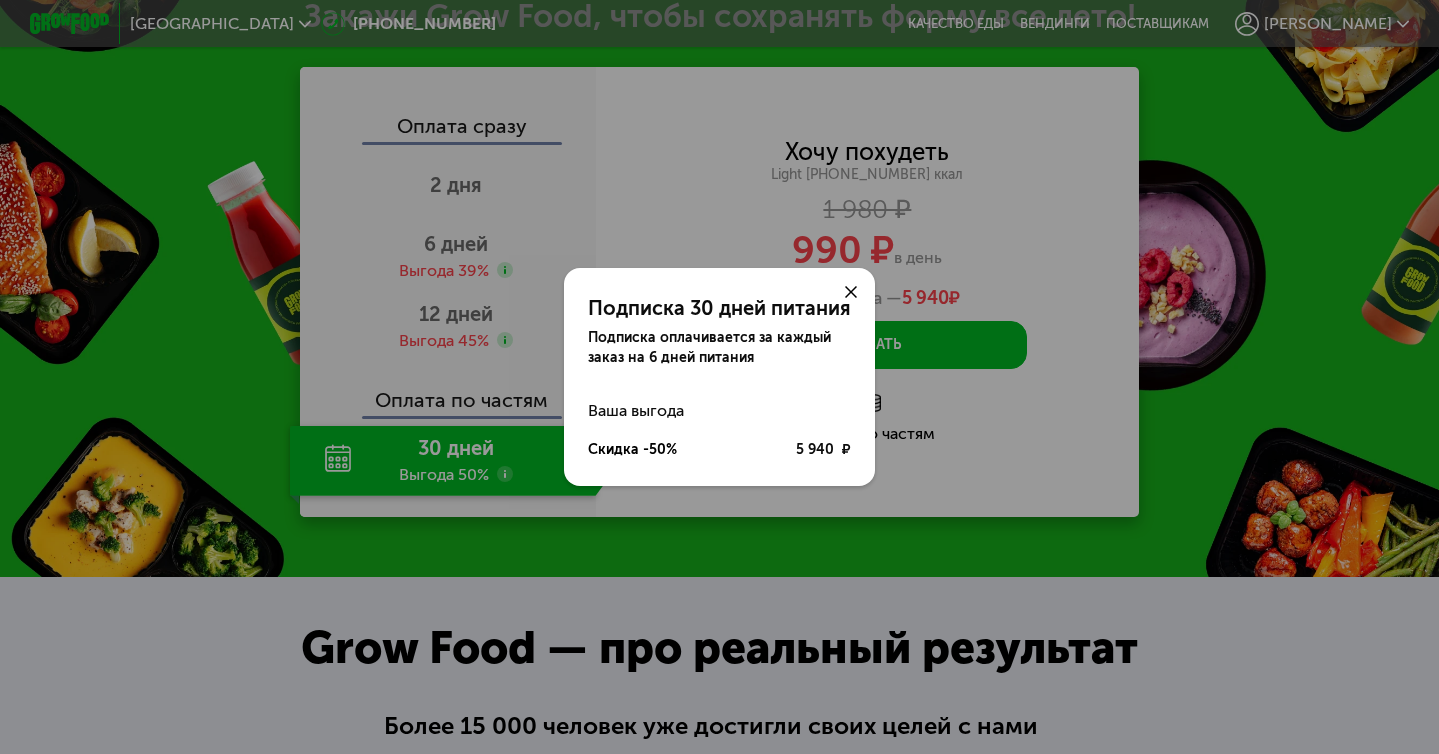 click 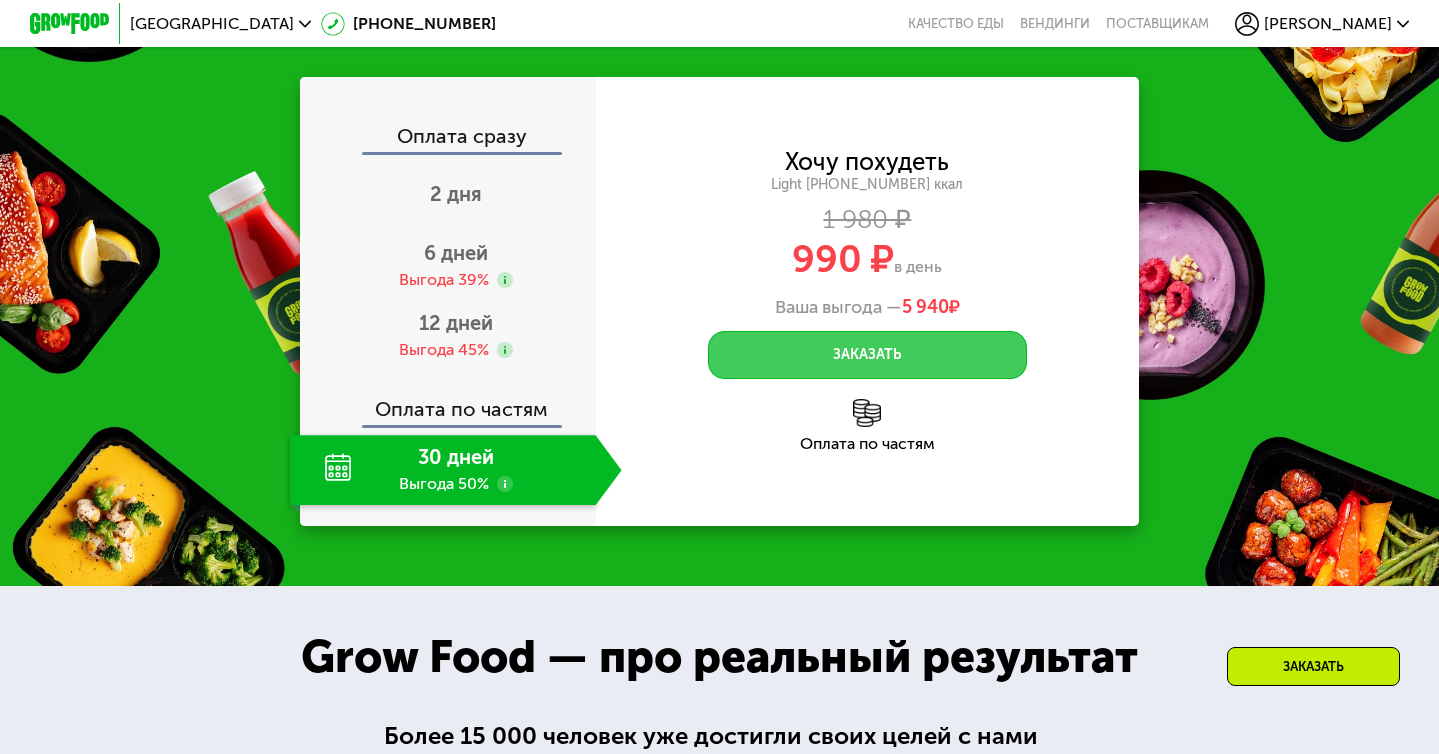scroll, scrollTop: 2191, scrollLeft: 0, axis: vertical 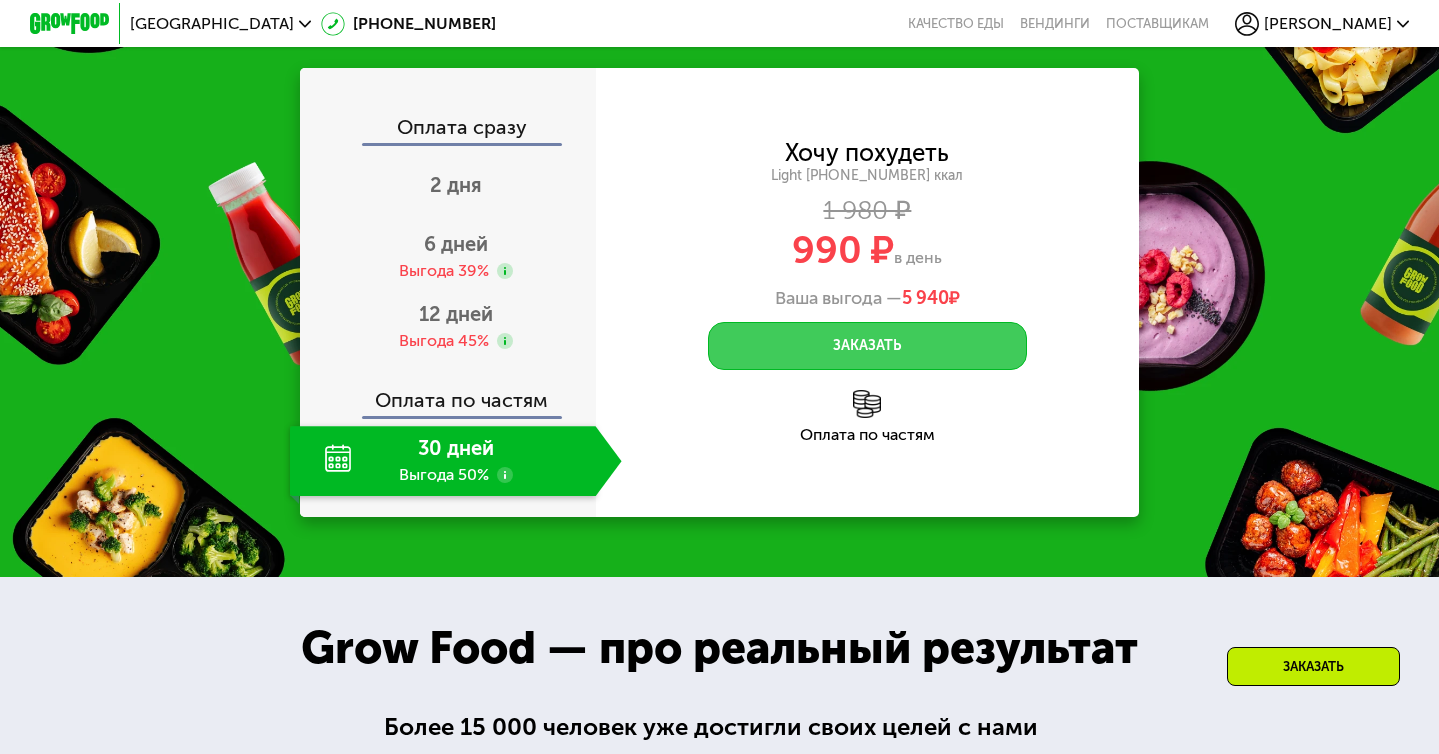 click on "Заказать" at bounding box center (868, 346) 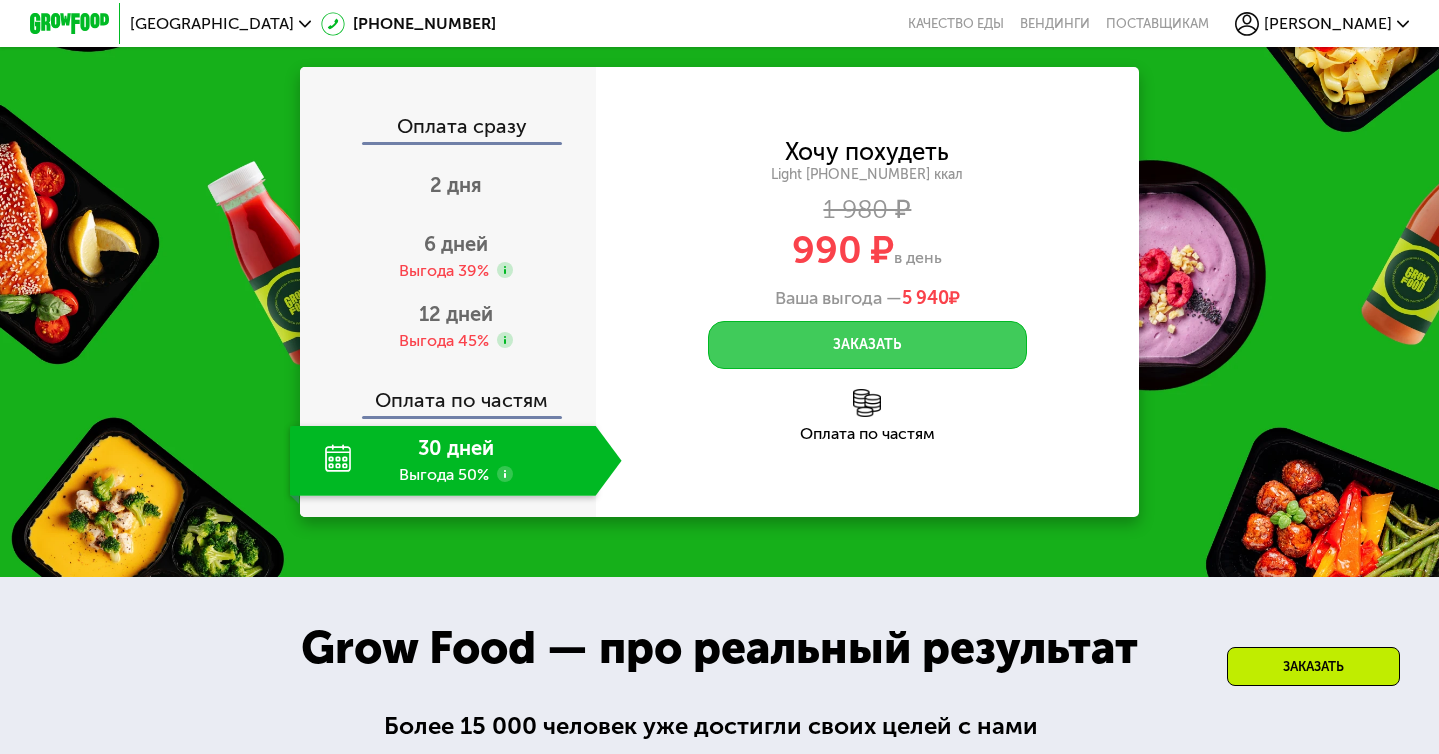 scroll, scrollTop: 0, scrollLeft: 0, axis: both 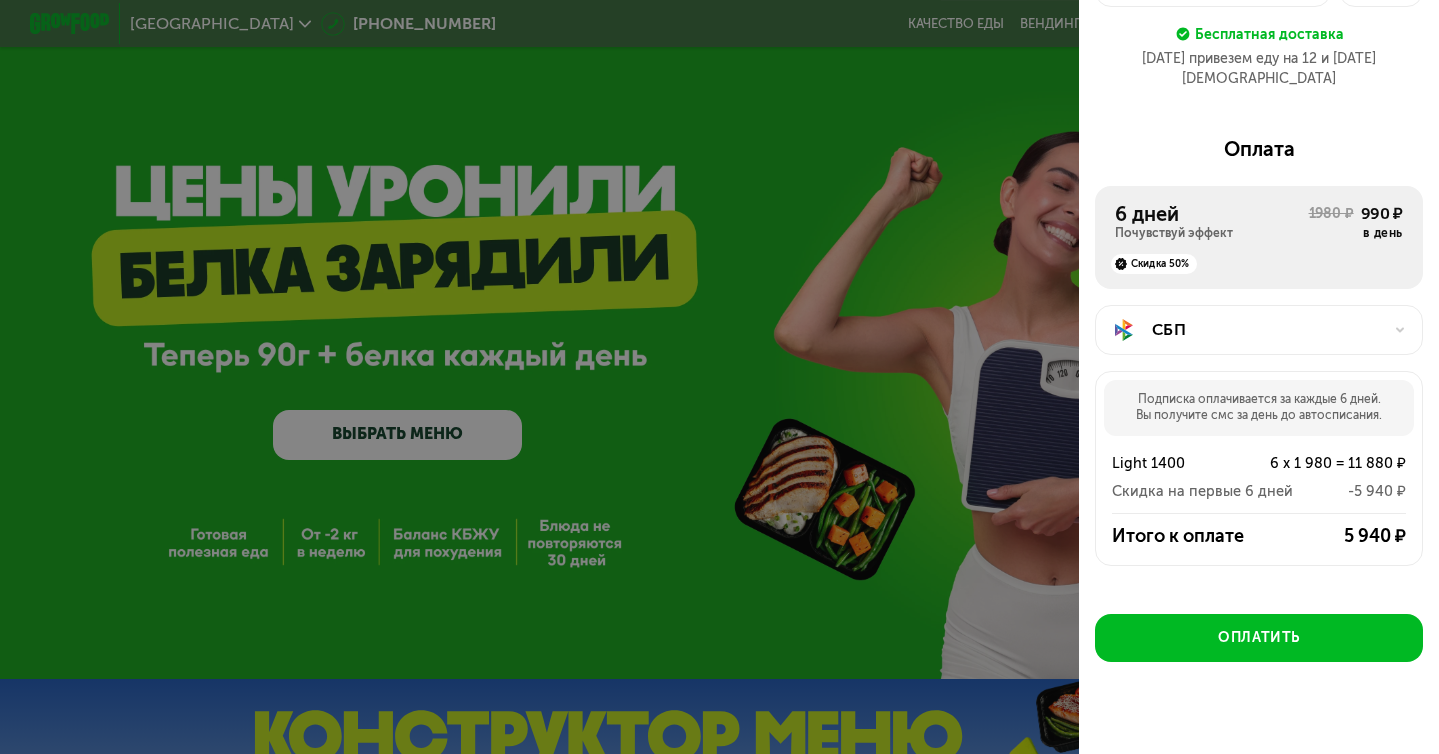 click on "Подписка оплачивается за каждые 6 дней.  Вы получите смс за день до автосписания.  Light 1400 6 x 1 980 = 11 880 ₽  Скидка на первые 6 дней  -5 940 ₽  Итого к оплате 5 940 ₽" at bounding box center (1259, 468) 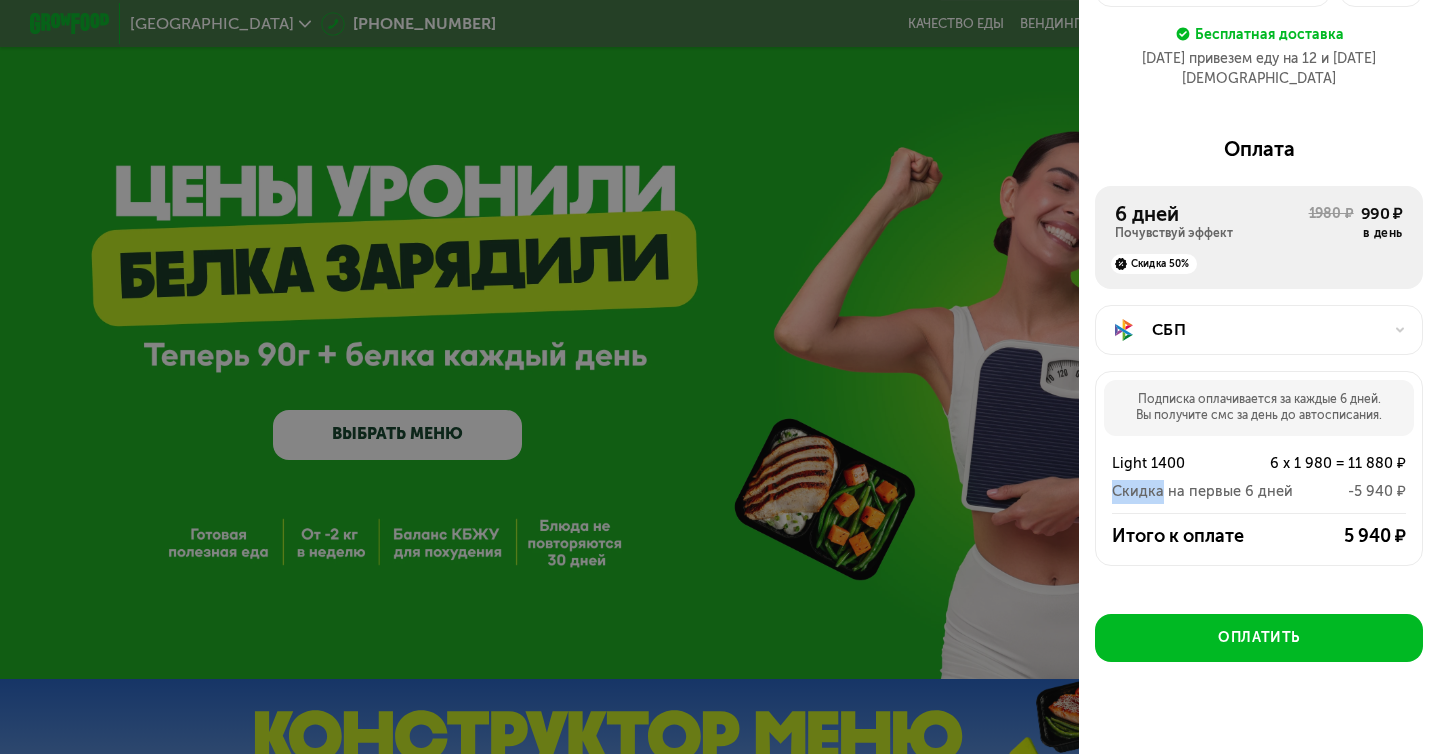 click on "Скидка на первые 6 дней" at bounding box center [1202, 492] 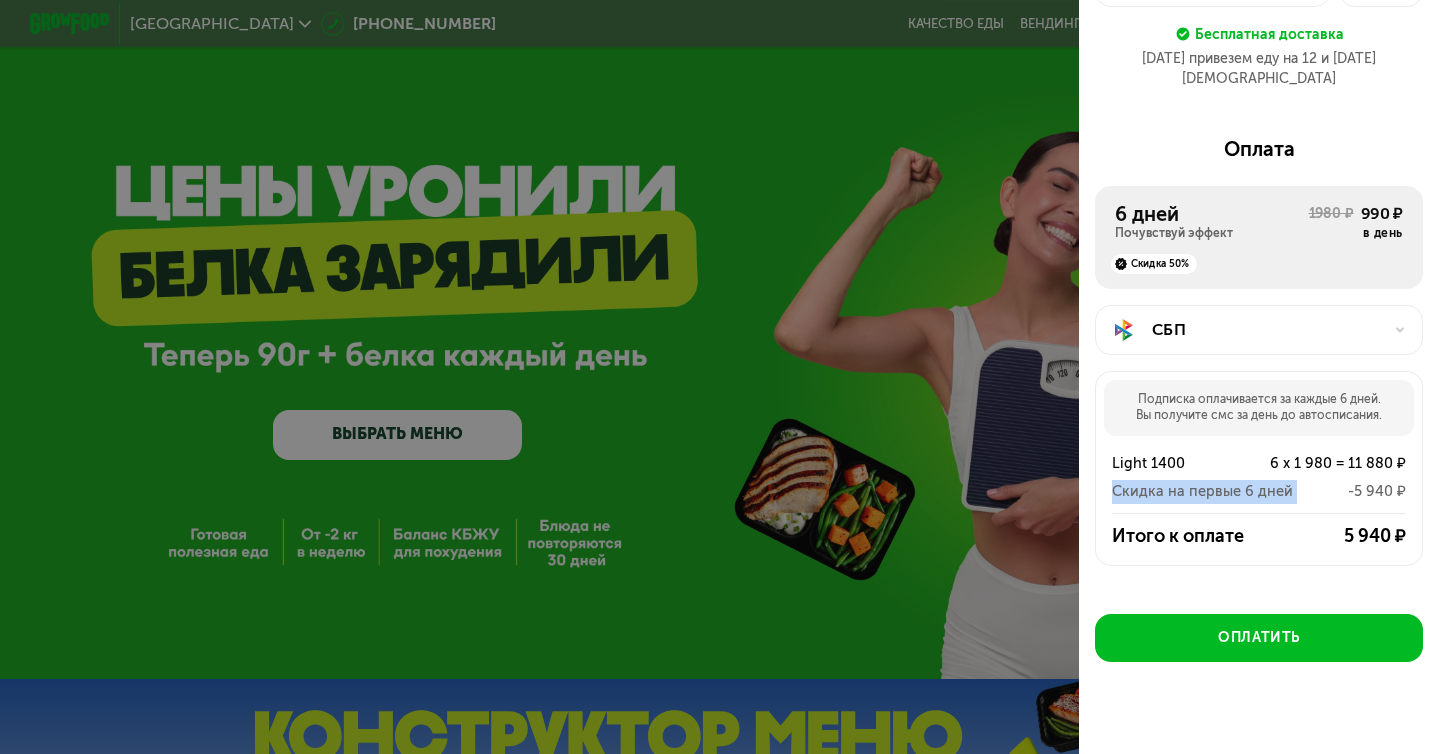 click on "Скидка на первые 6 дней" at bounding box center [1202, 492] 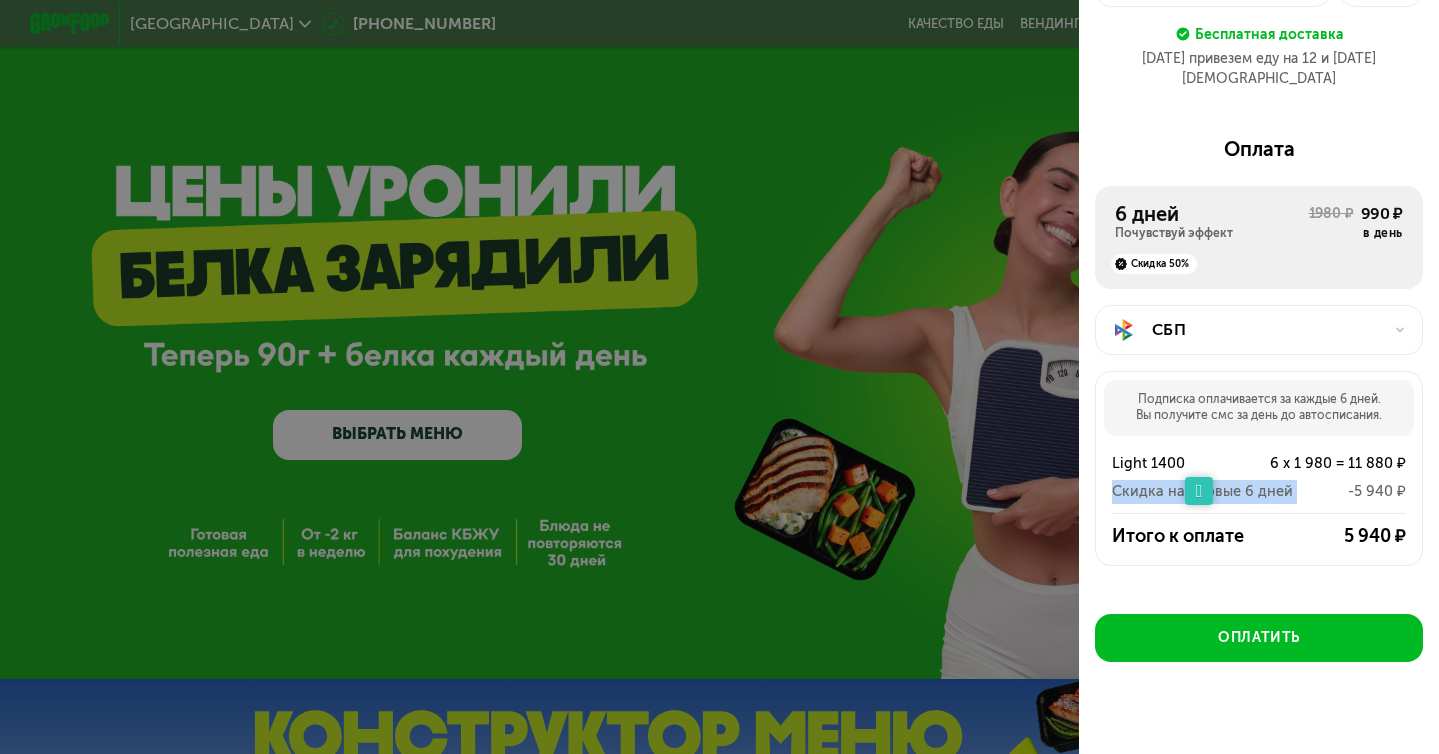 click on "-5 940 ₽" at bounding box center (1349, 492) 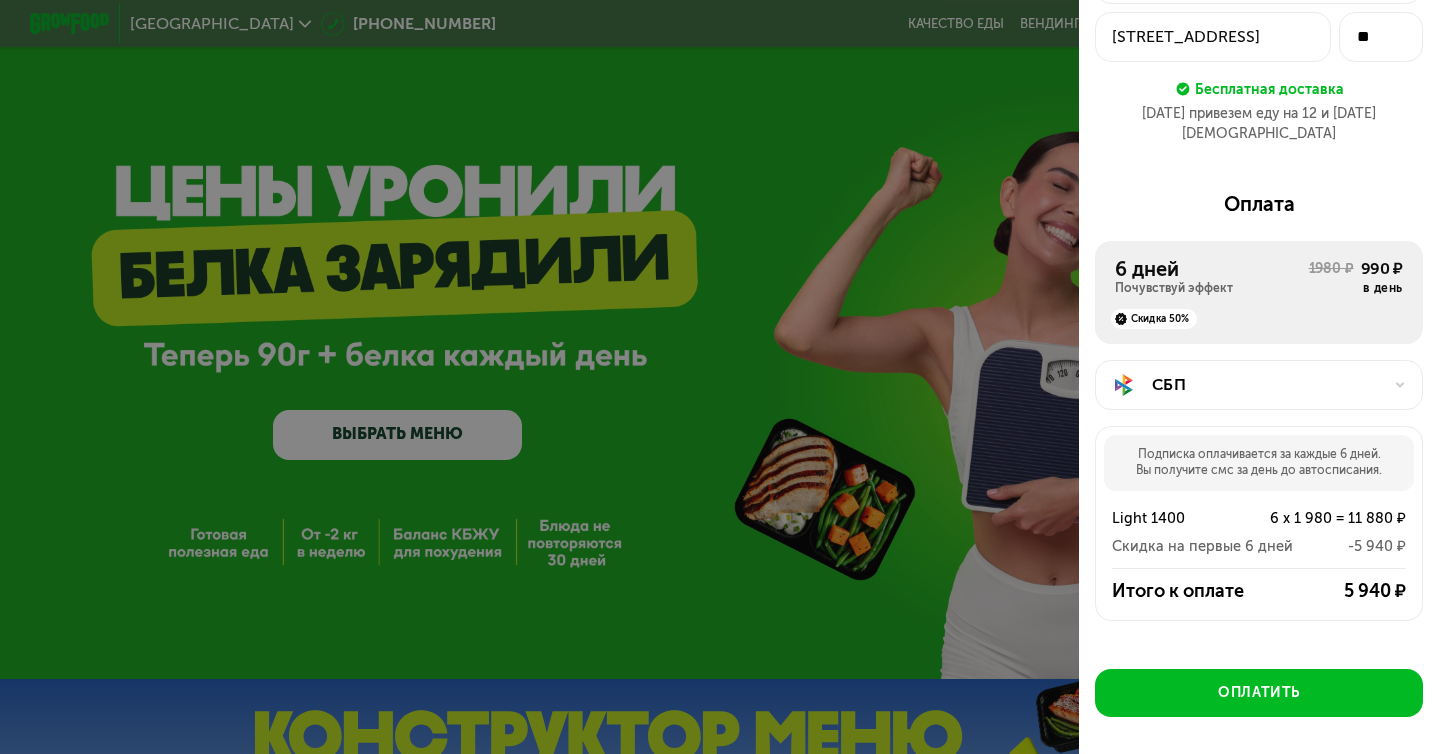 scroll, scrollTop: 163, scrollLeft: 0, axis: vertical 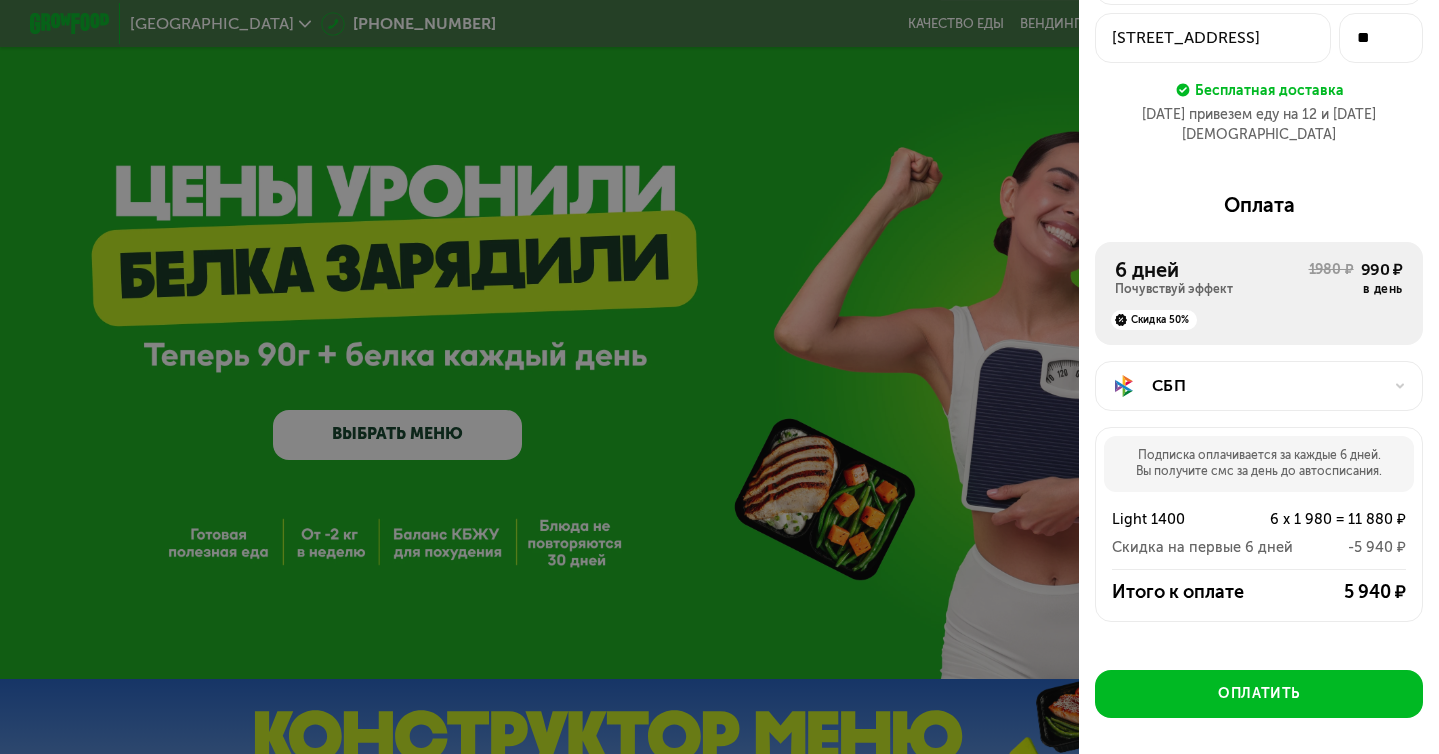 click on "Почувствуй эффект" at bounding box center [1211, 290] 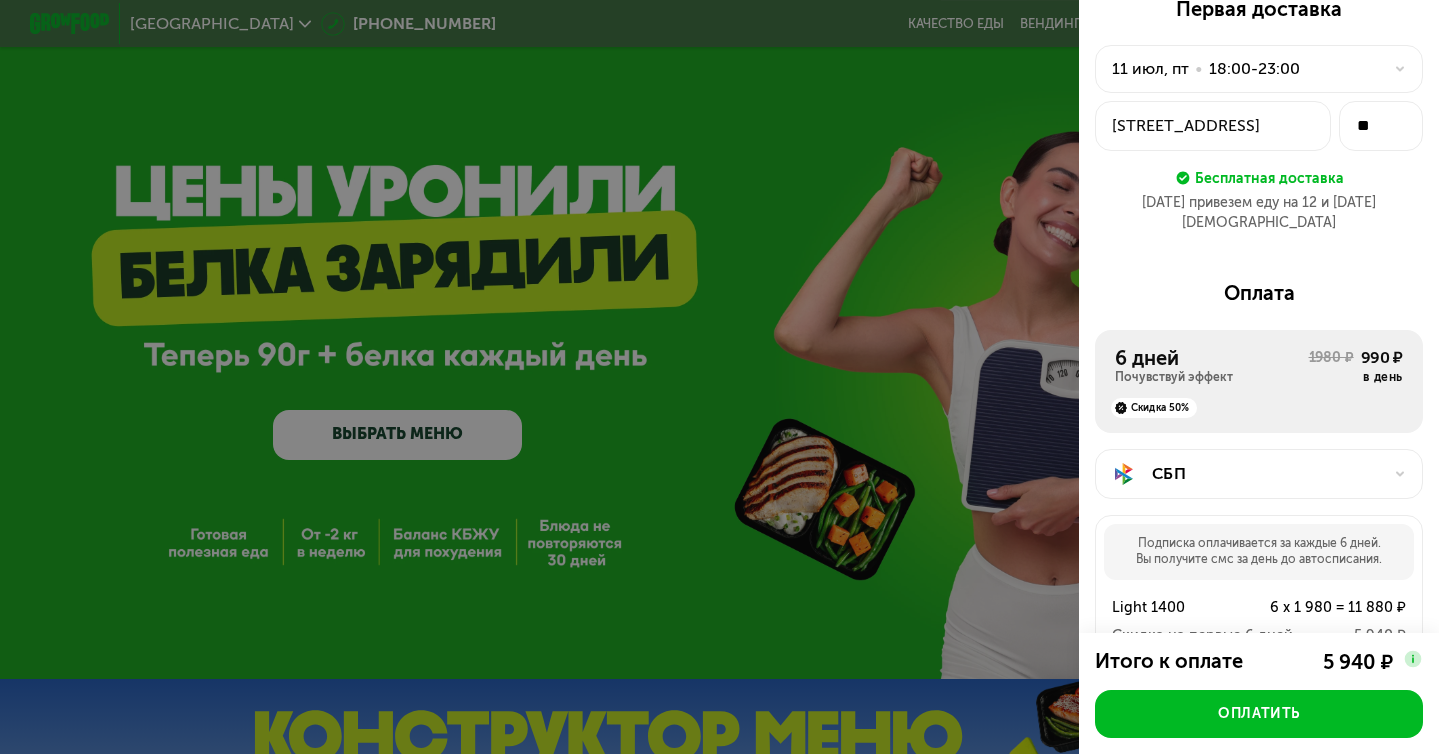 scroll, scrollTop: 121, scrollLeft: 0, axis: vertical 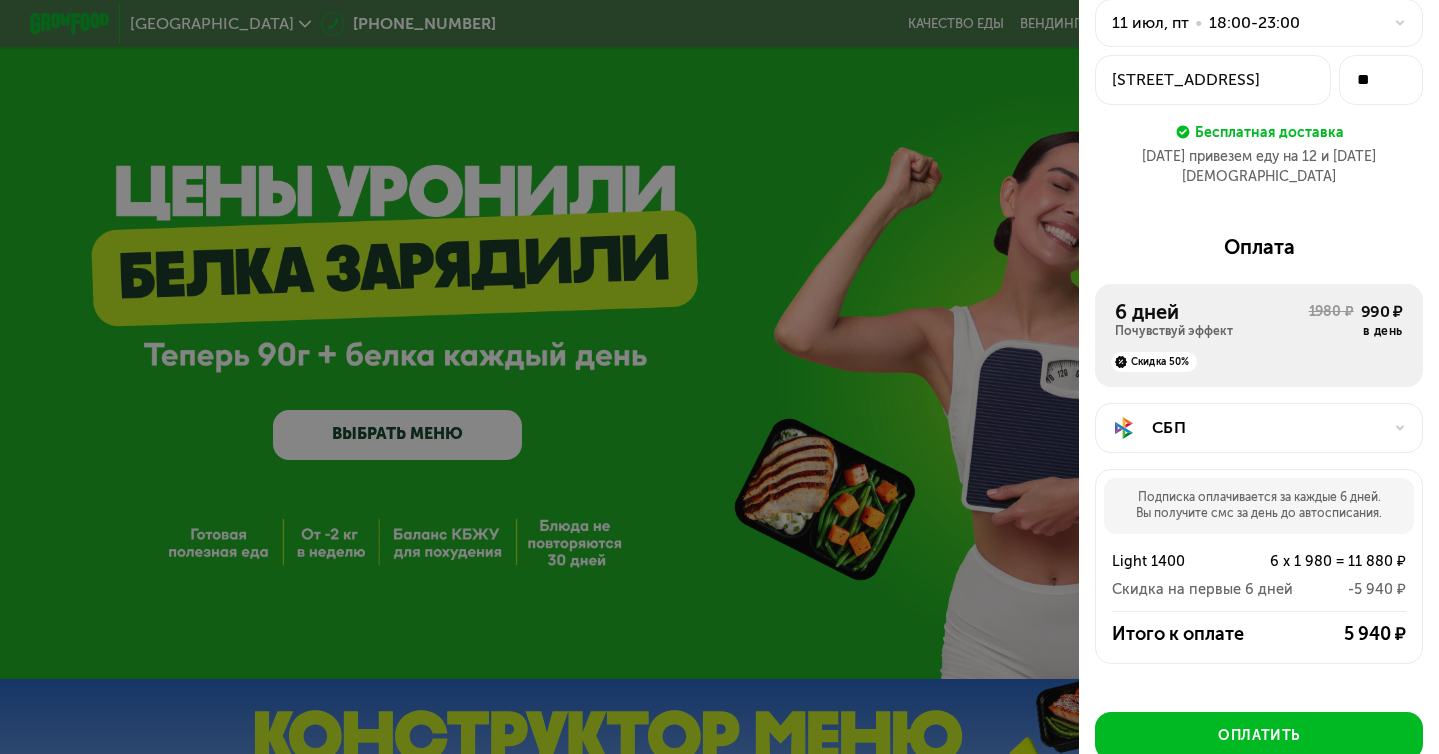 click on "в день" at bounding box center (1382, 332) 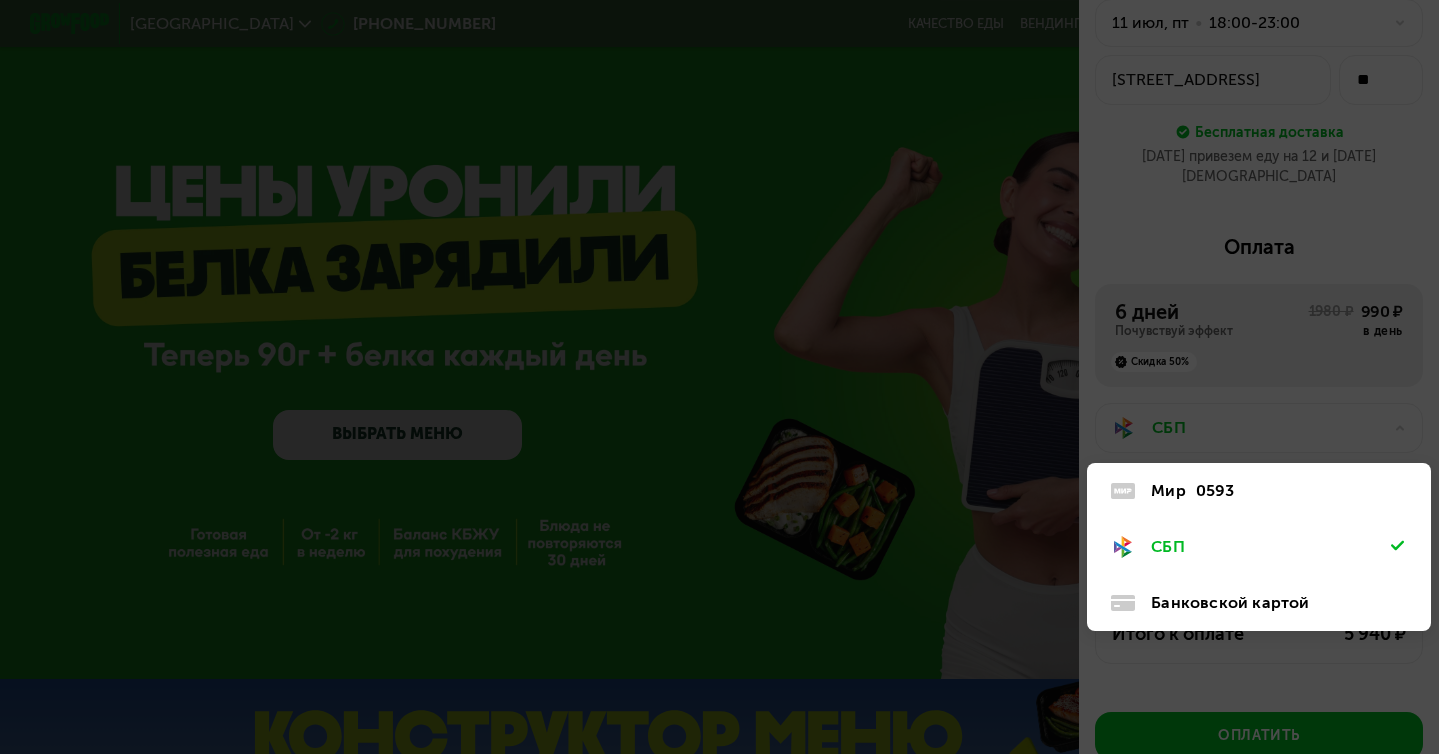 click on "Банковской картой" 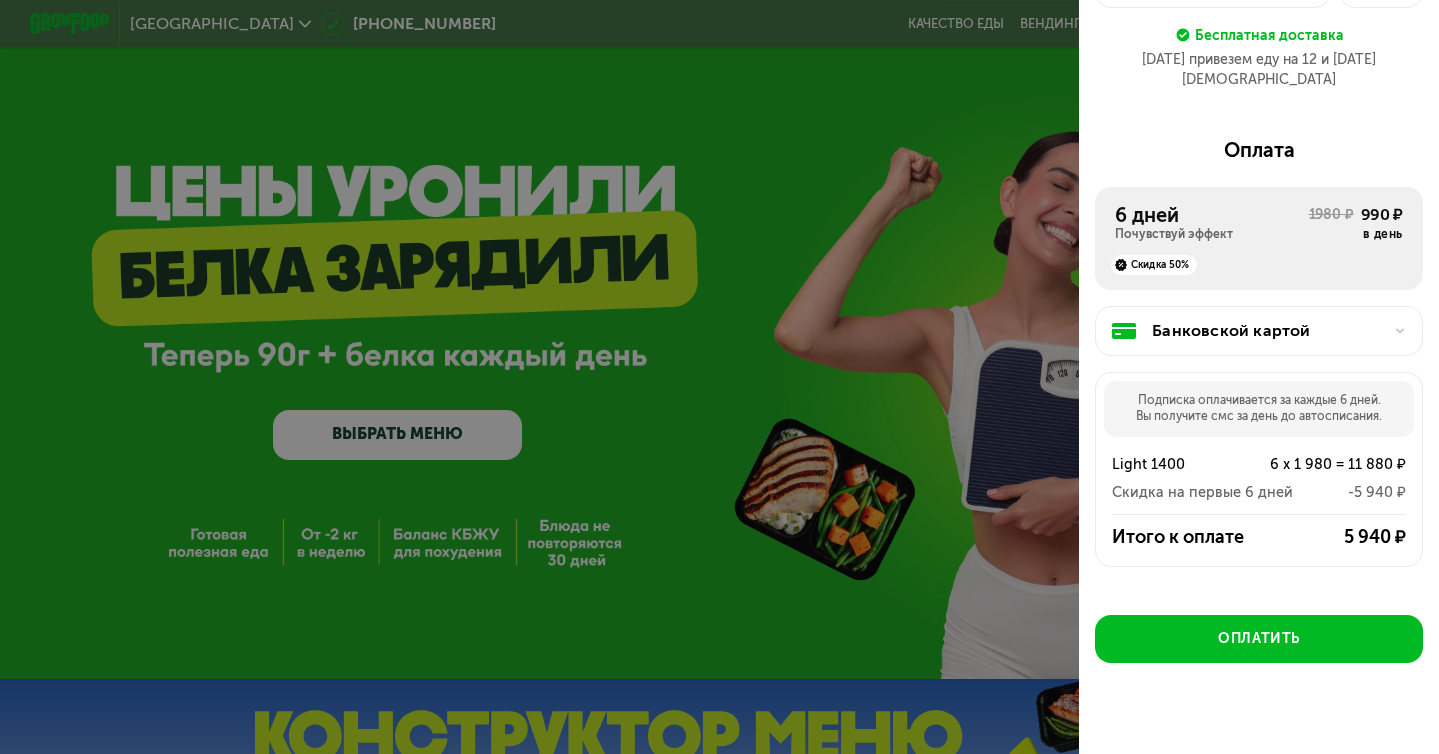 scroll, scrollTop: 219, scrollLeft: 0, axis: vertical 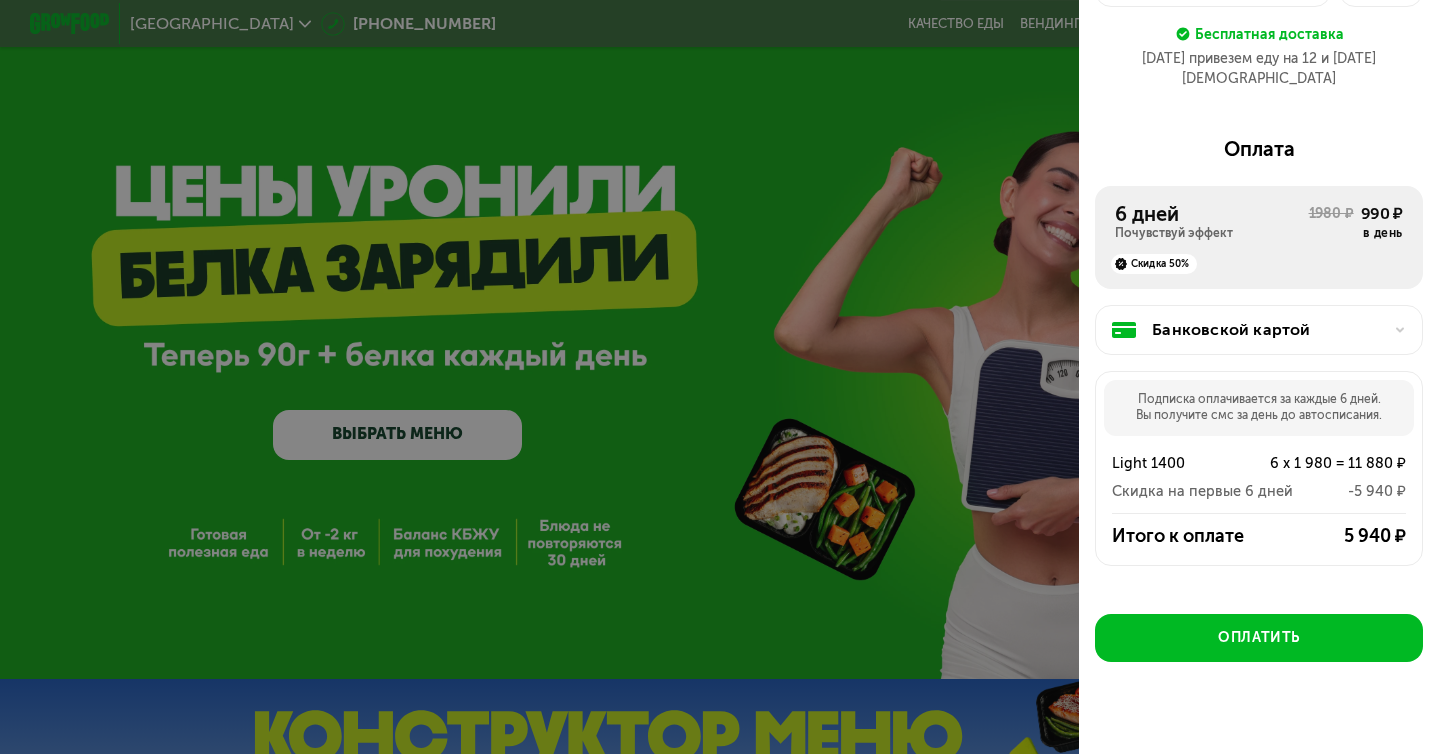 click at bounding box center (719, 377) 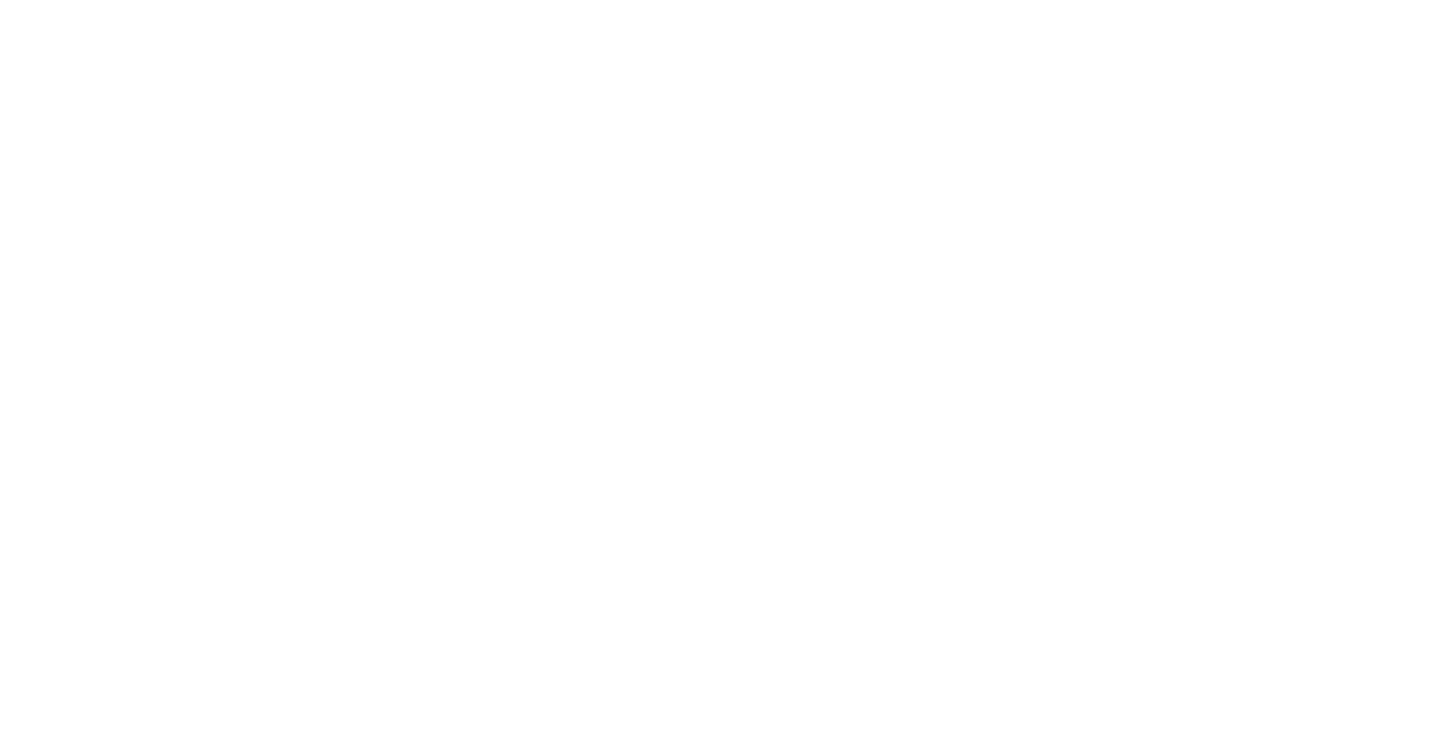 scroll, scrollTop: 0, scrollLeft: 0, axis: both 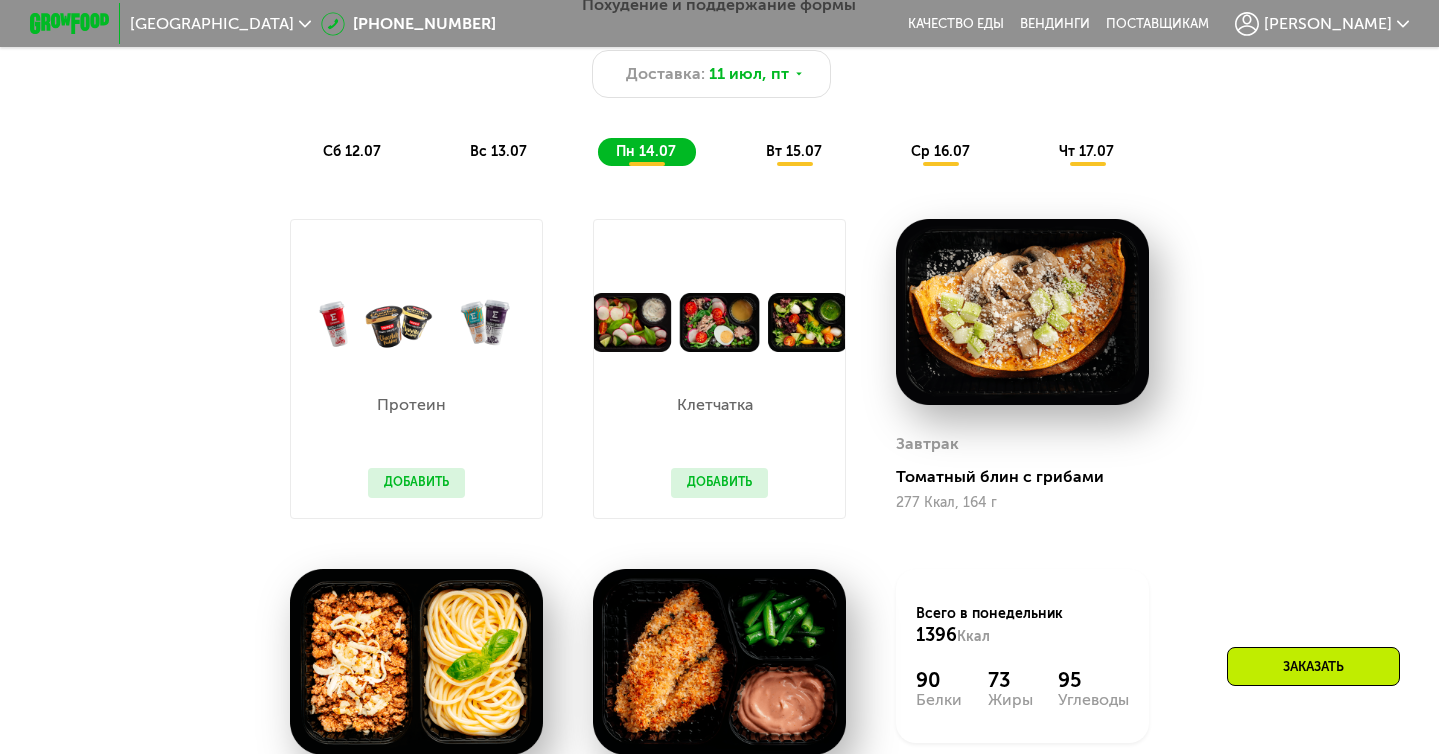 click on "[PERSON_NAME]" 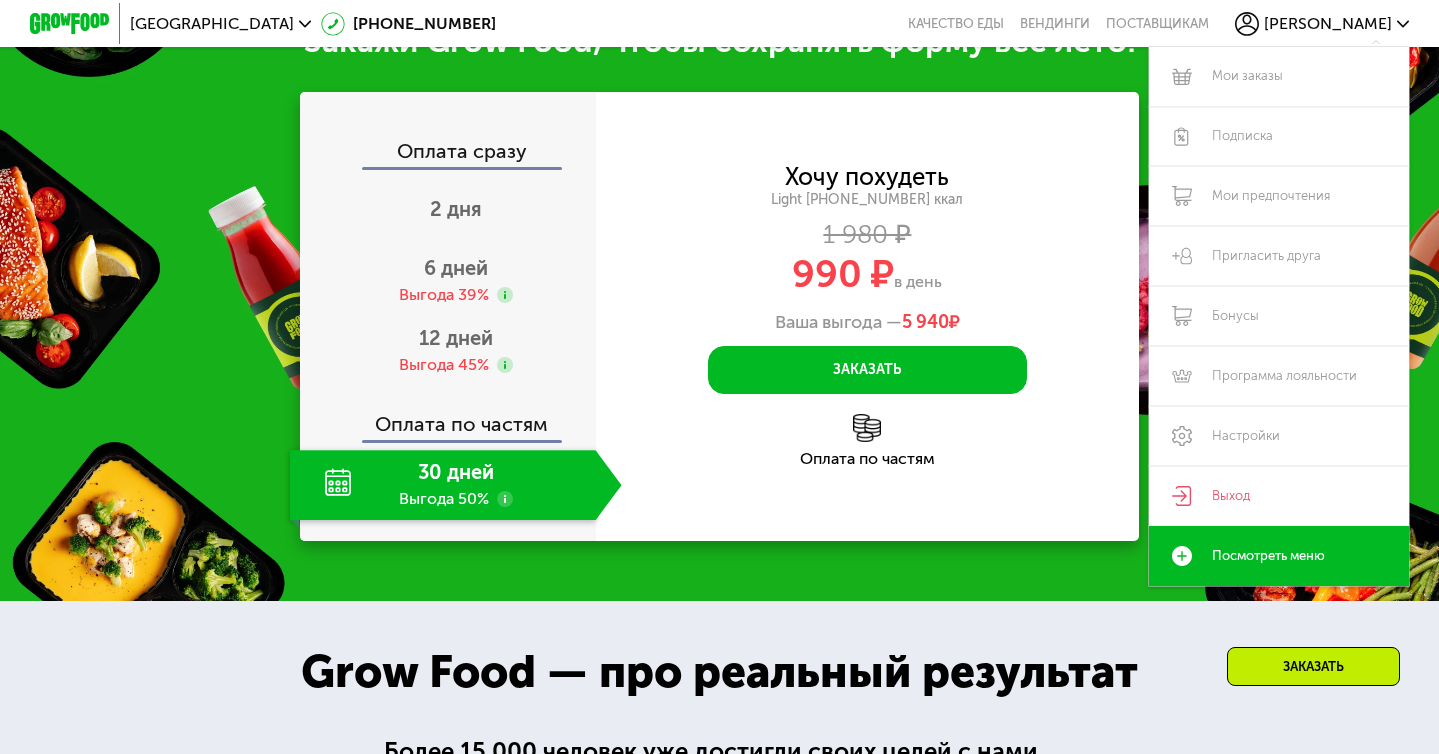scroll, scrollTop: 2239, scrollLeft: 0, axis: vertical 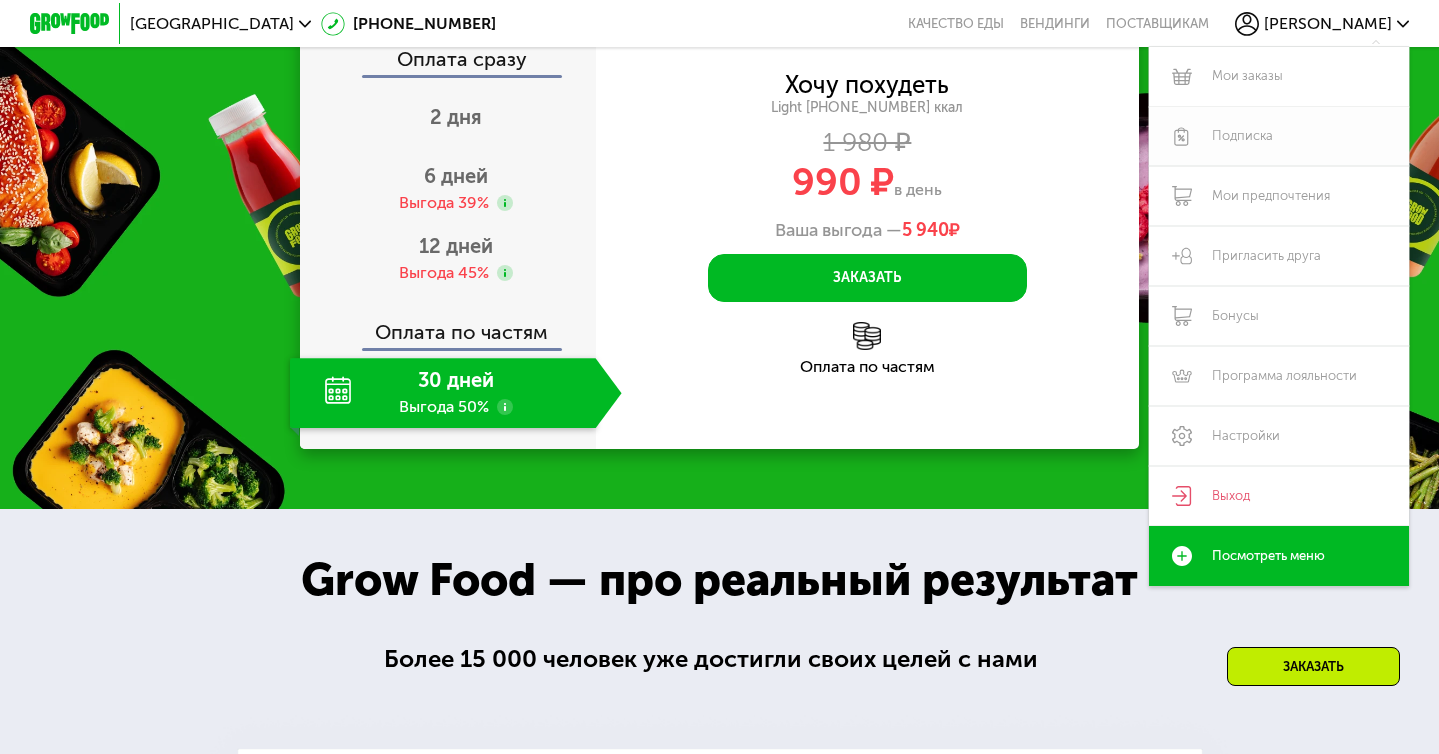 click on "Подписка" at bounding box center [1279, 137] 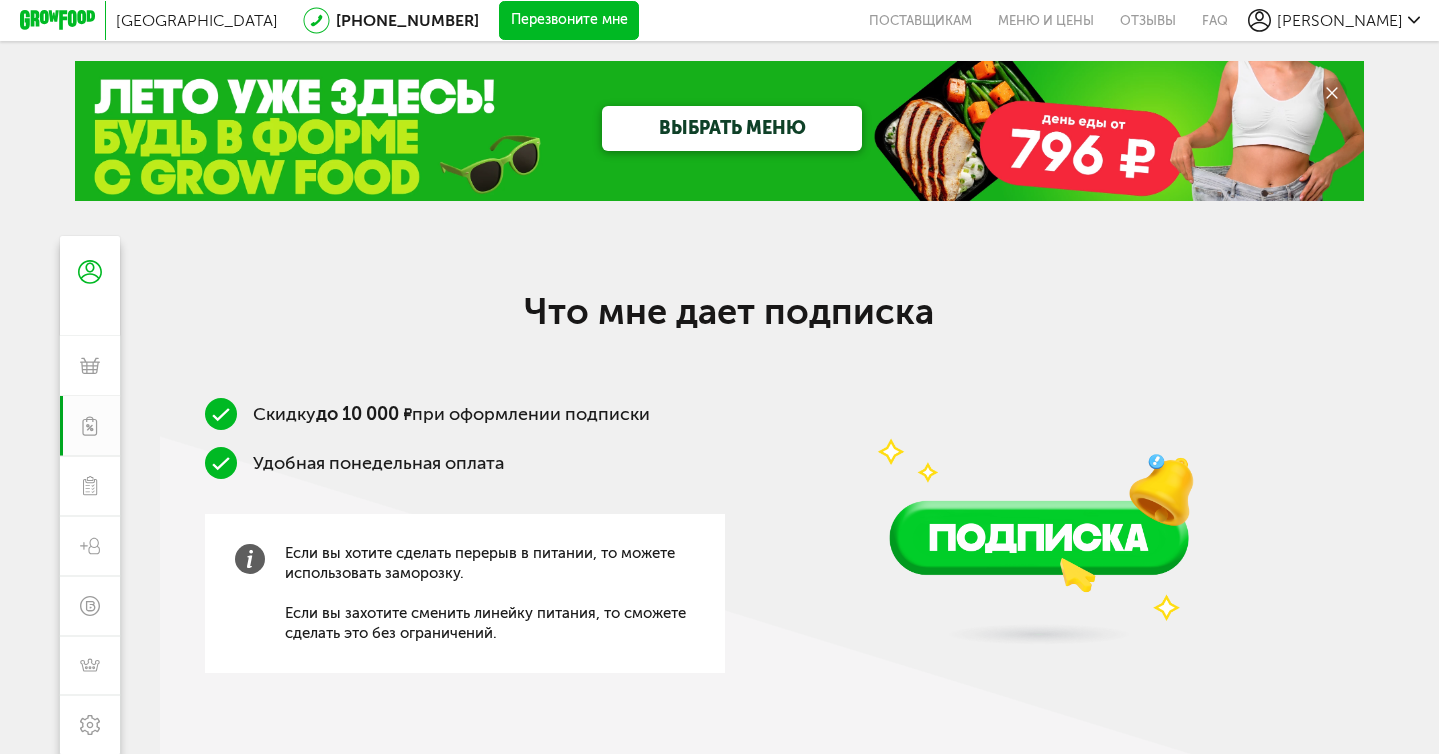 scroll, scrollTop: 0, scrollLeft: 0, axis: both 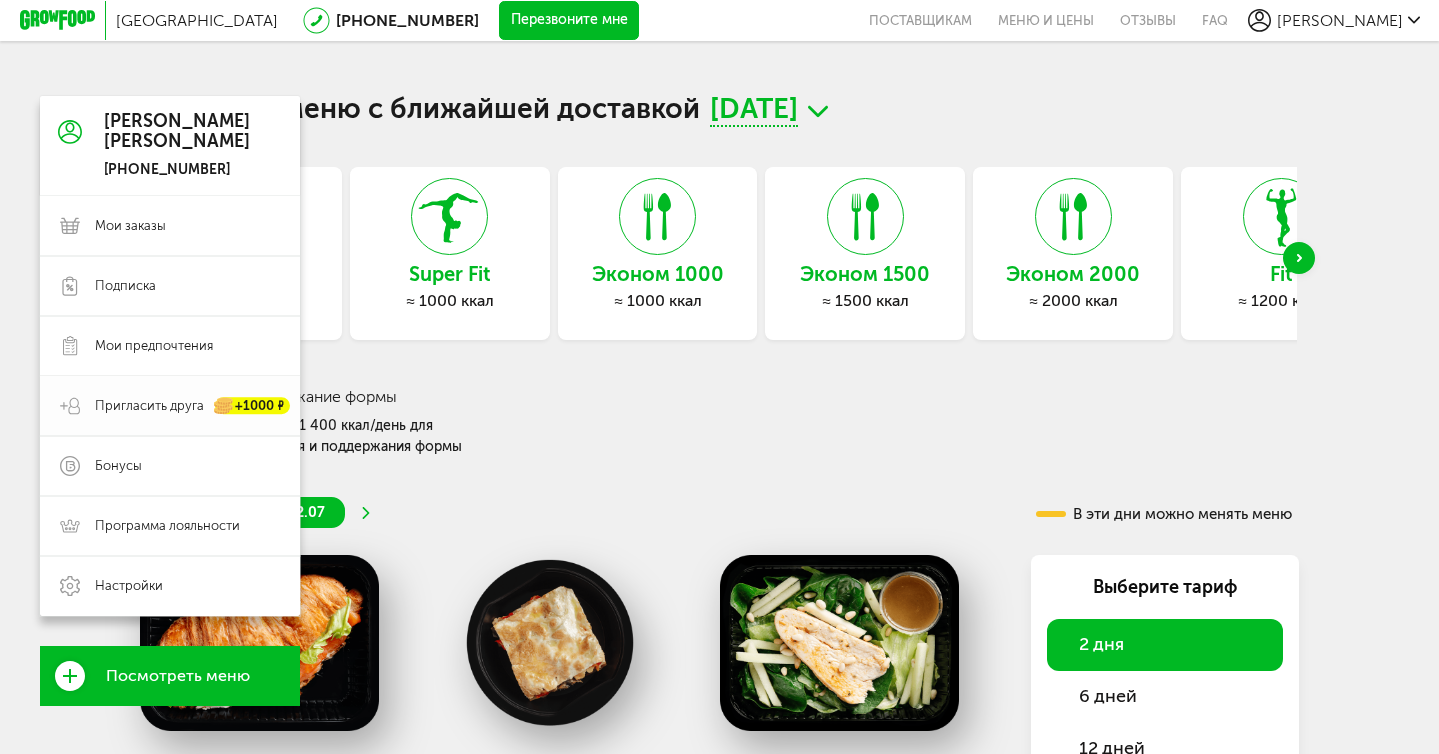 click on "Пригласить друга" at bounding box center [149, 406] 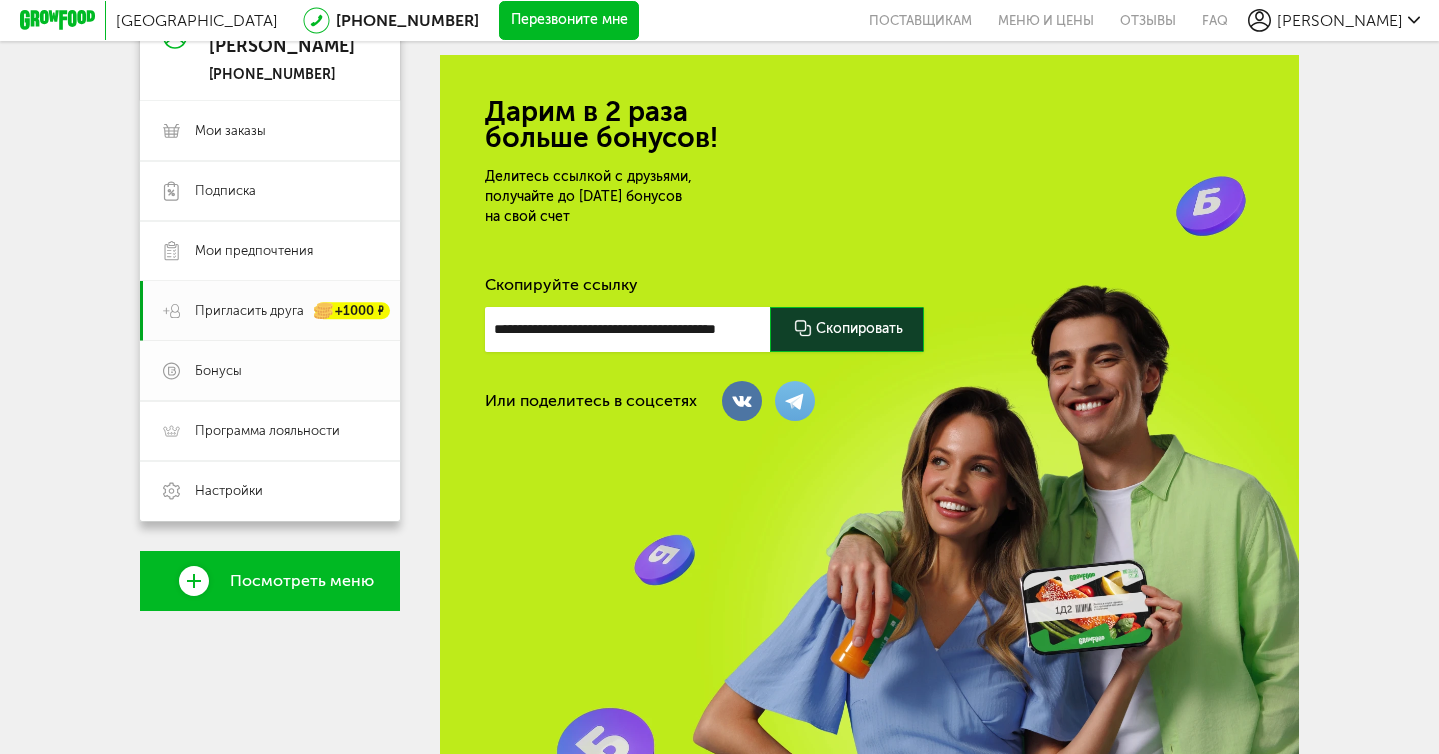 scroll, scrollTop: 0, scrollLeft: 0, axis: both 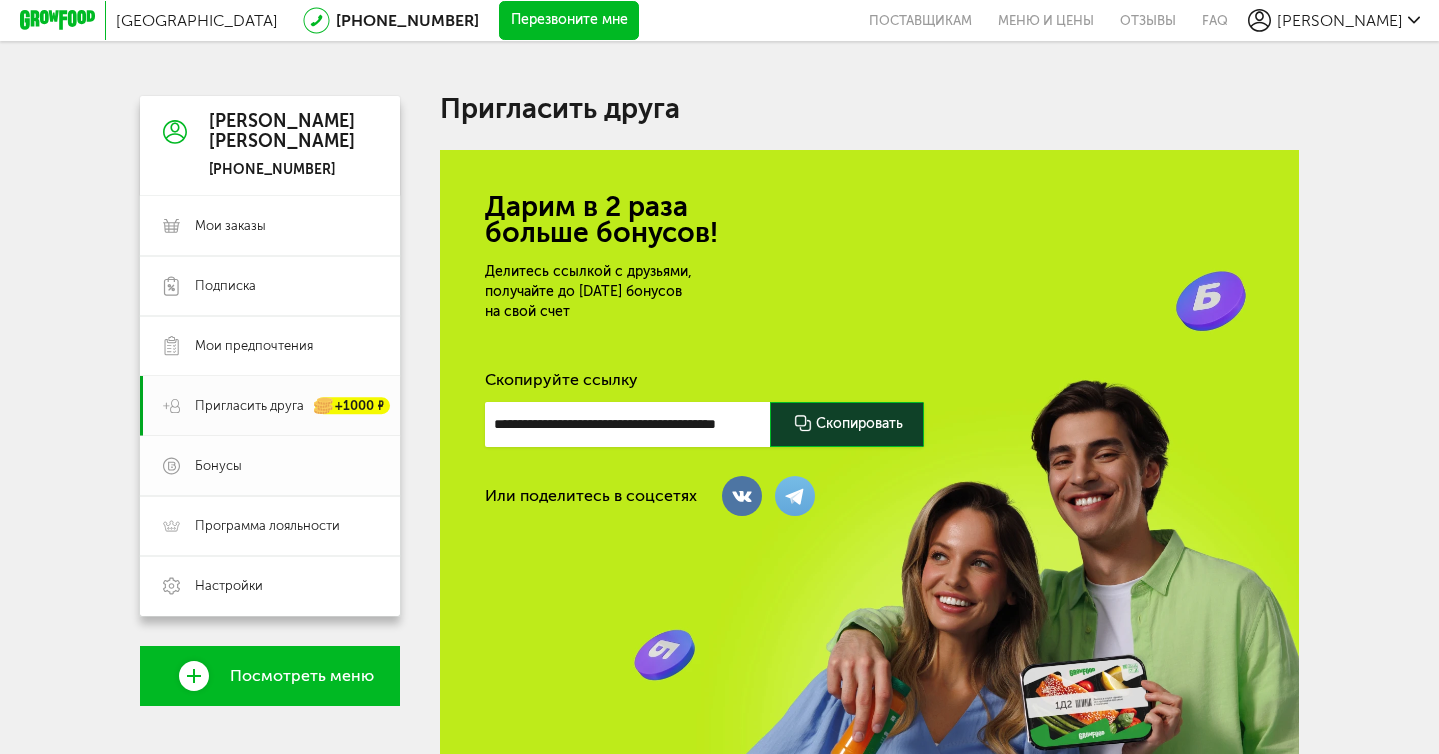 click on "Бонусы" at bounding box center [286, 466] 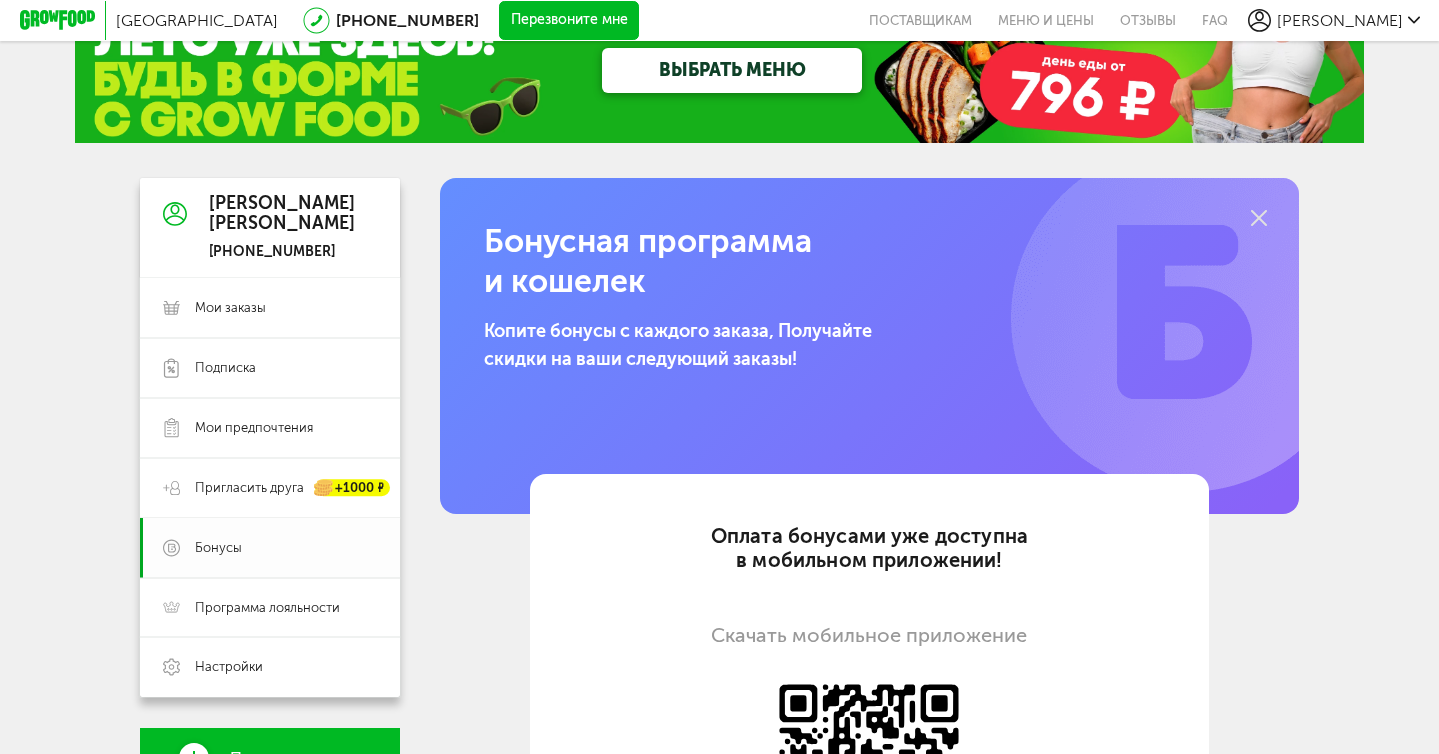scroll, scrollTop: 64, scrollLeft: 0, axis: vertical 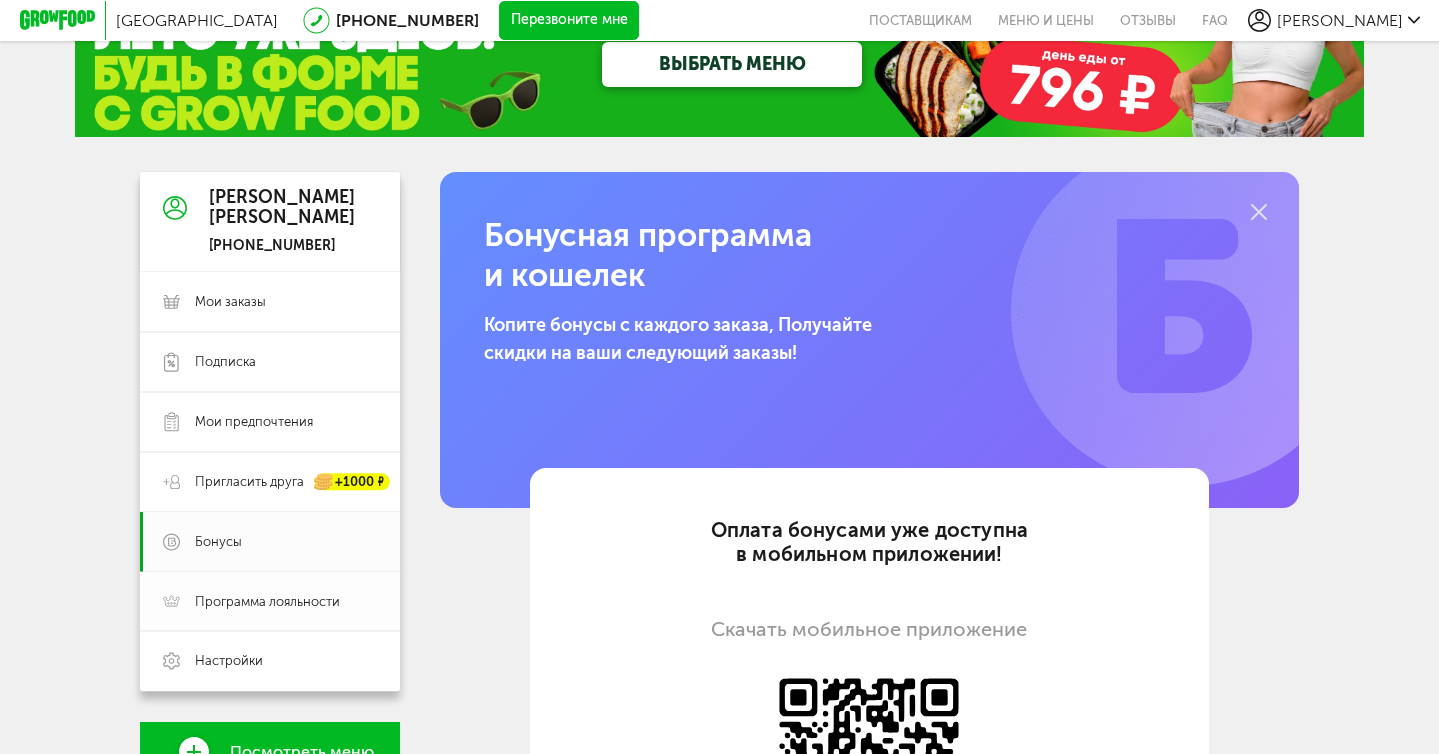 click on "Программа лояльности" at bounding box center (267, 602) 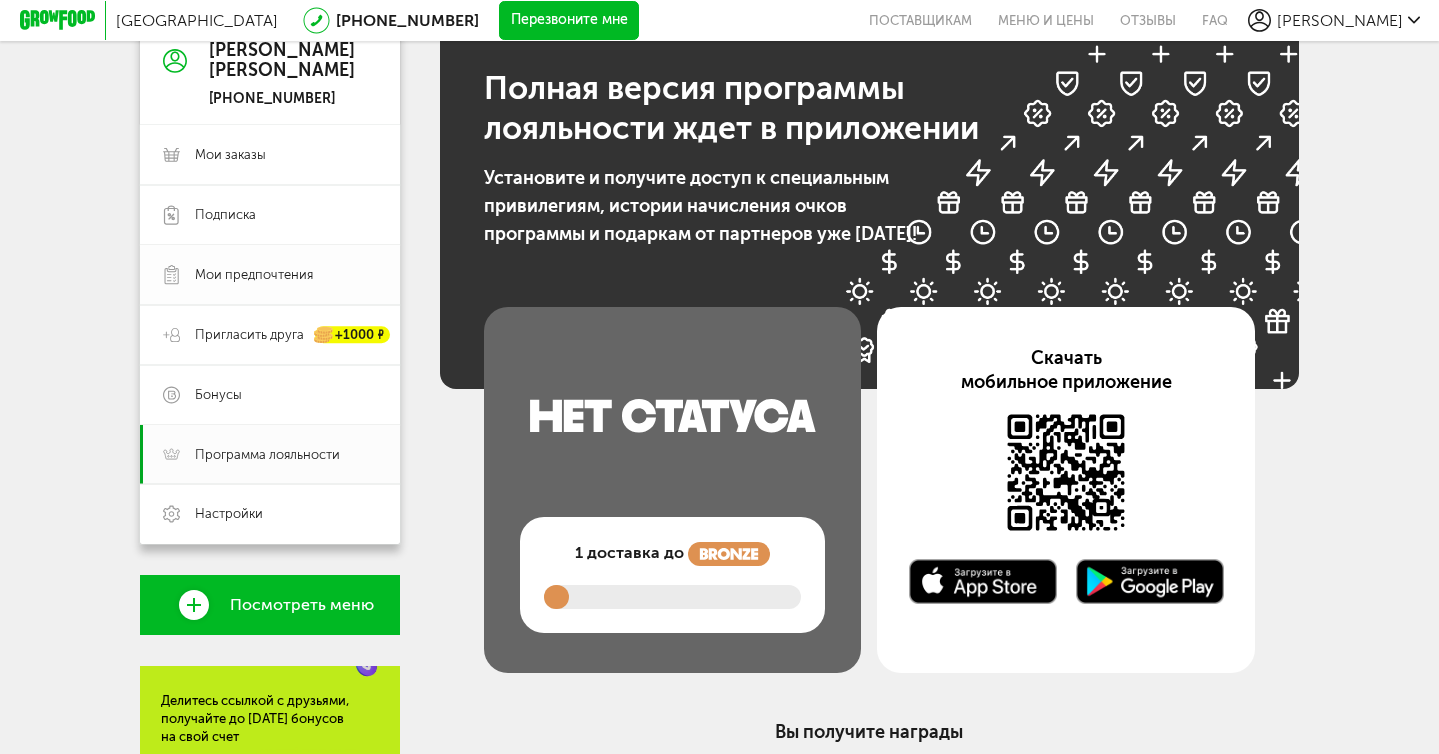 scroll, scrollTop: 20, scrollLeft: 0, axis: vertical 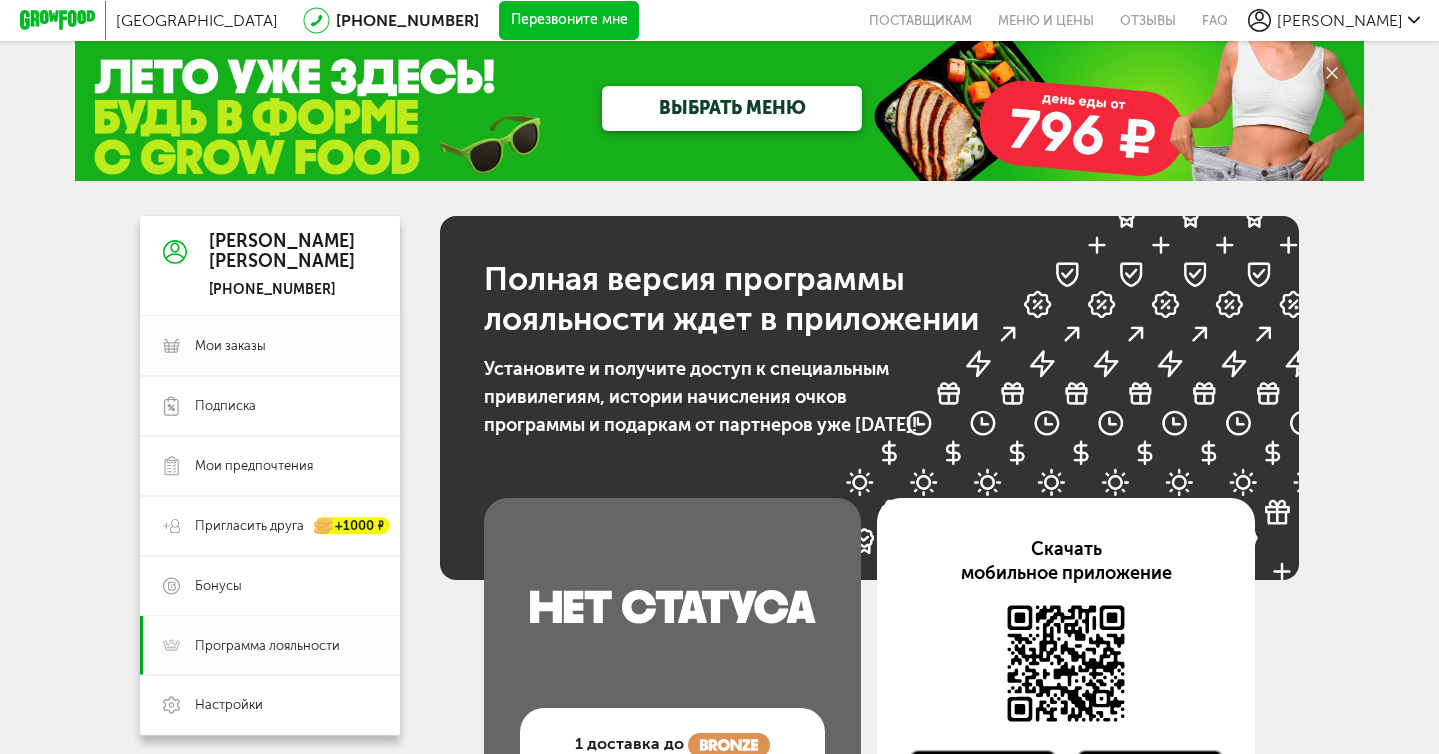click on "Мои заказы" at bounding box center (270, 346) 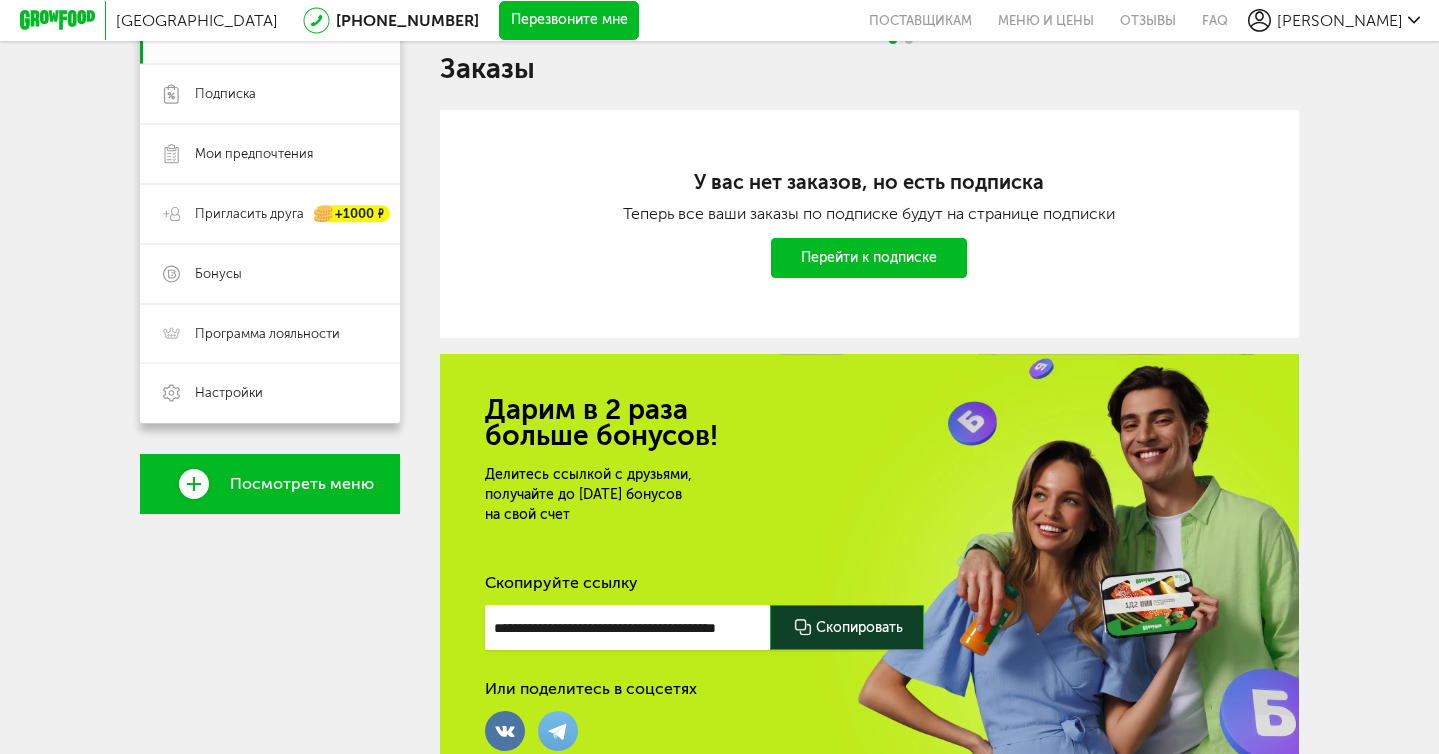 scroll, scrollTop: 298, scrollLeft: 0, axis: vertical 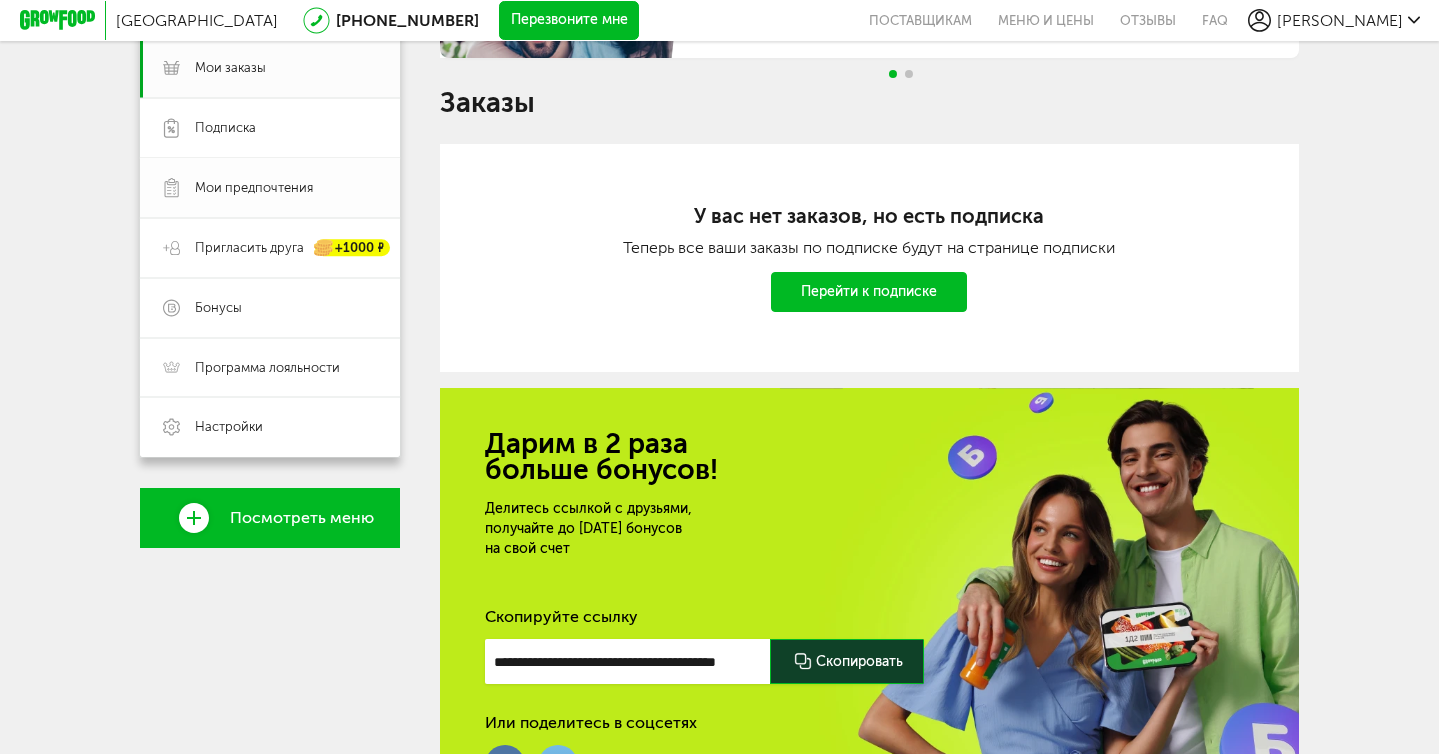 click on "Мои предпочтения" at bounding box center (254, 188) 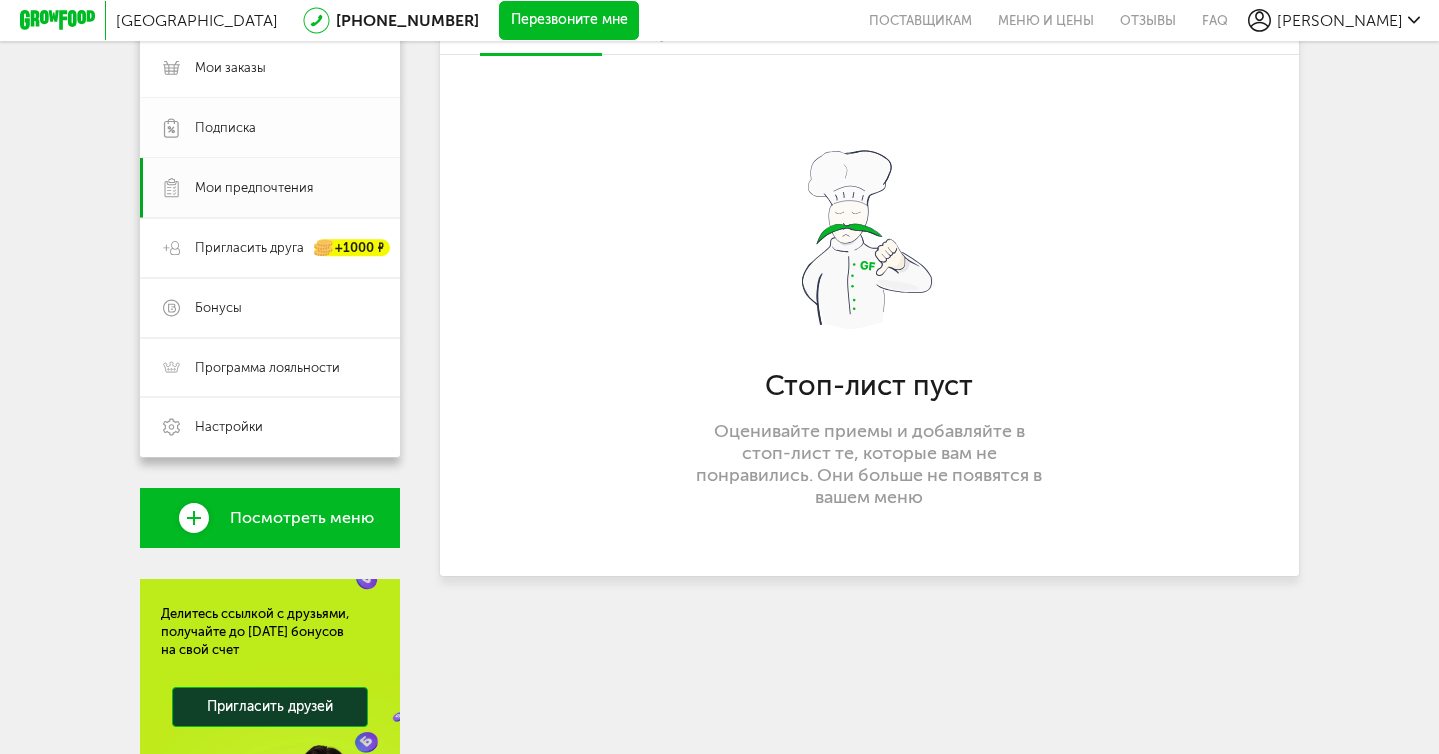 click on "Подписка" at bounding box center (225, 128) 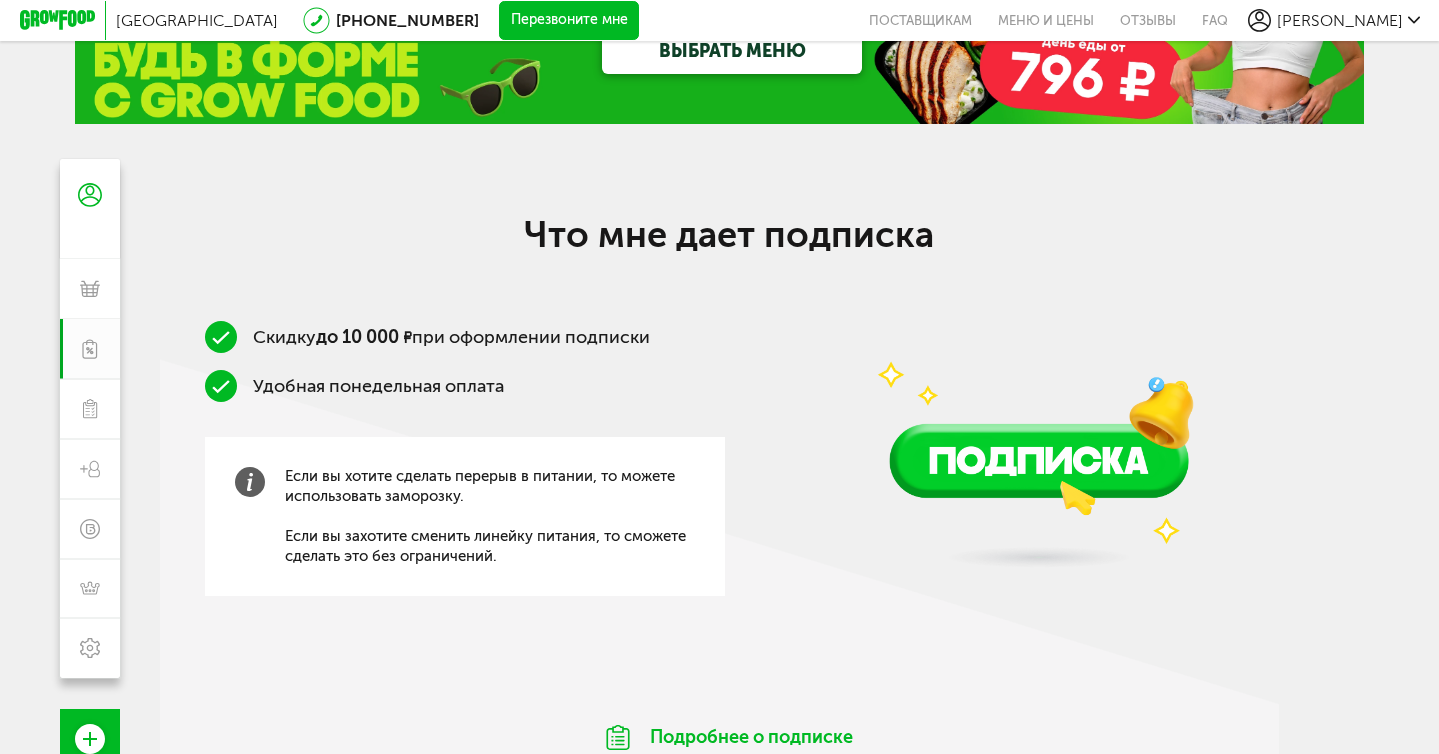 scroll, scrollTop: 0, scrollLeft: 0, axis: both 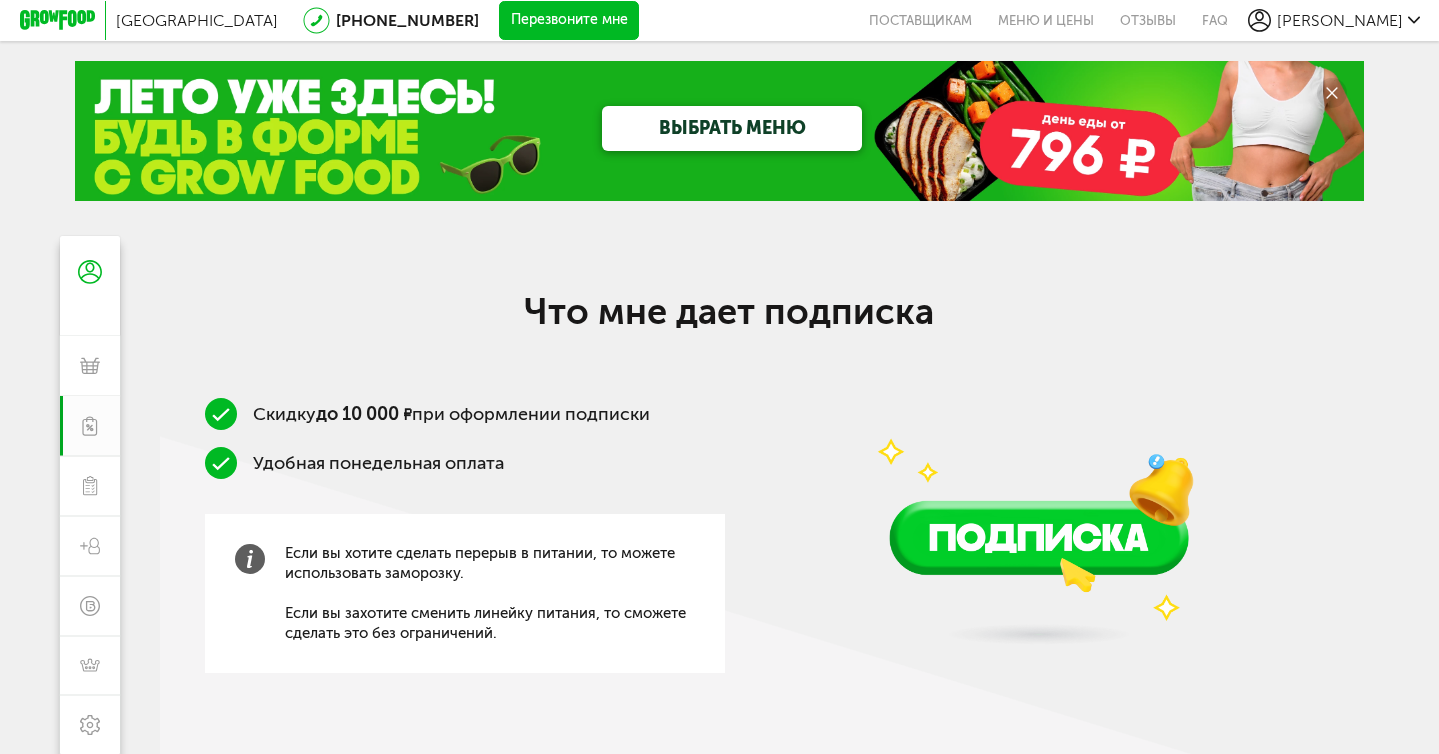 click on "ВЫБРАТЬ МЕНЮ" at bounding box center (732, 128) 